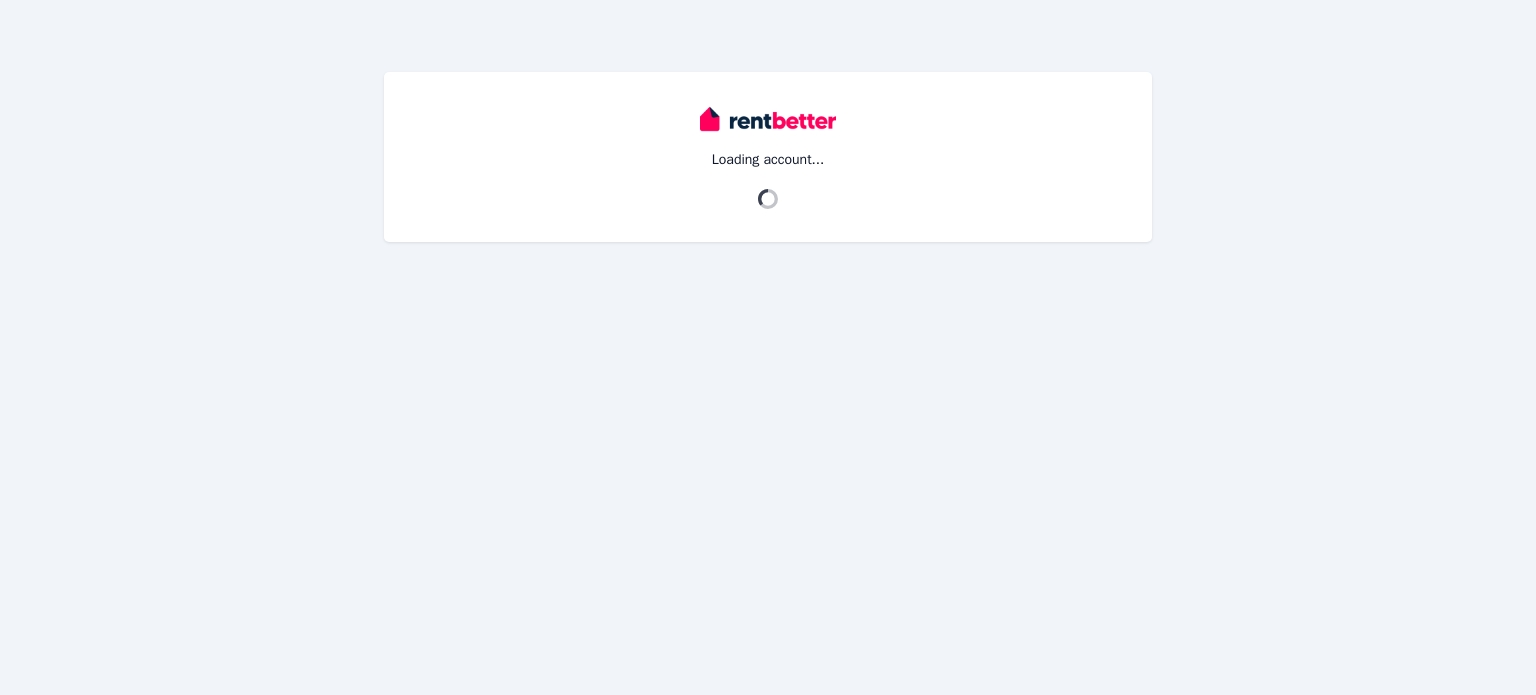 scroll, scrollTop: 0, scrollLeft: 0, axis: both 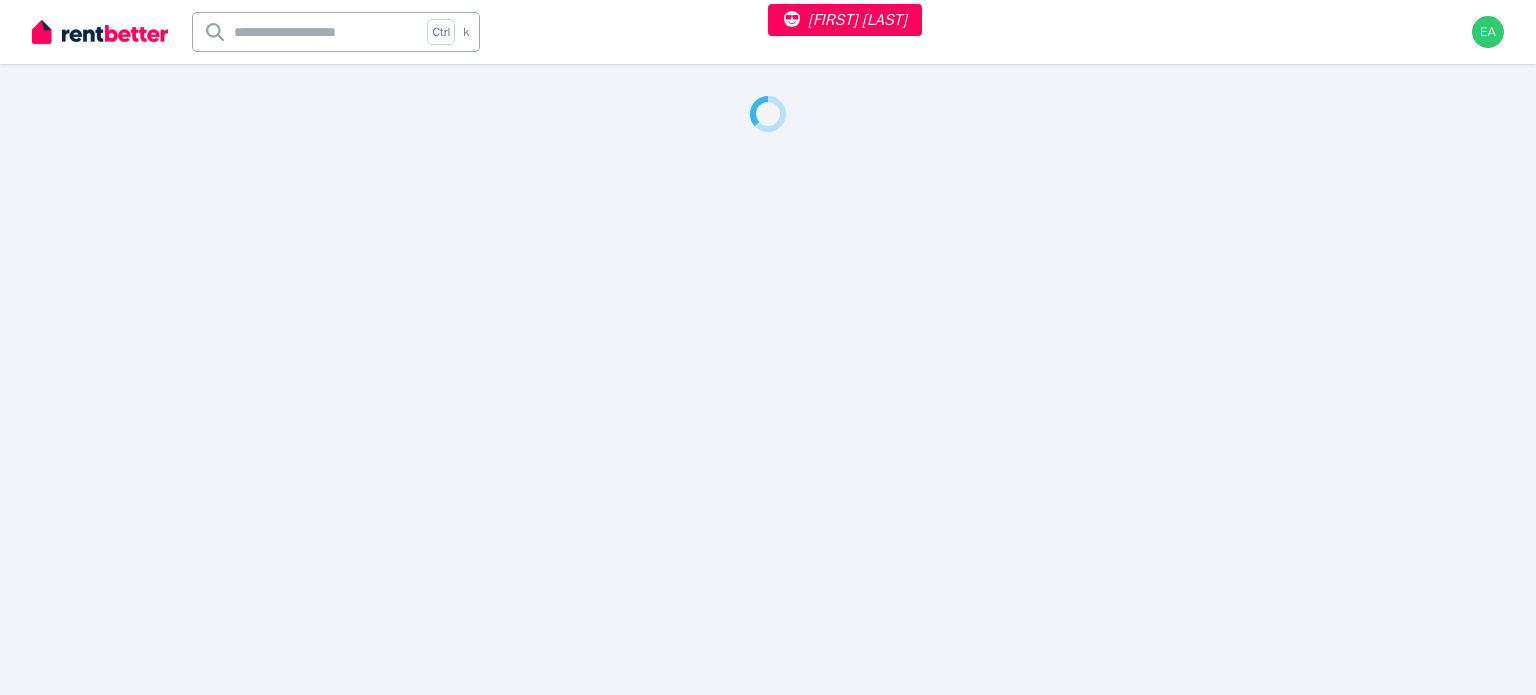 select on "**" 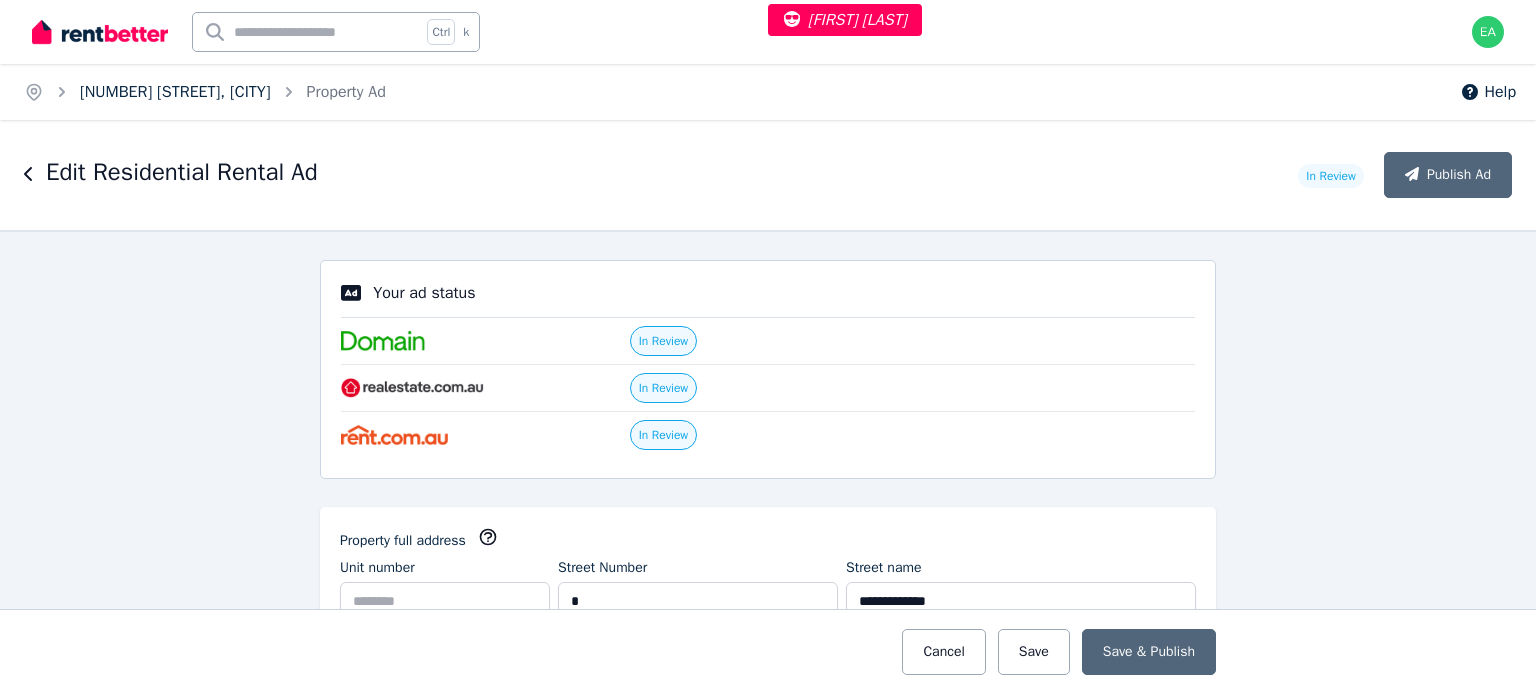 click on "9 Parakeet Bend, Baldivis" at bounding box center [175, 92] 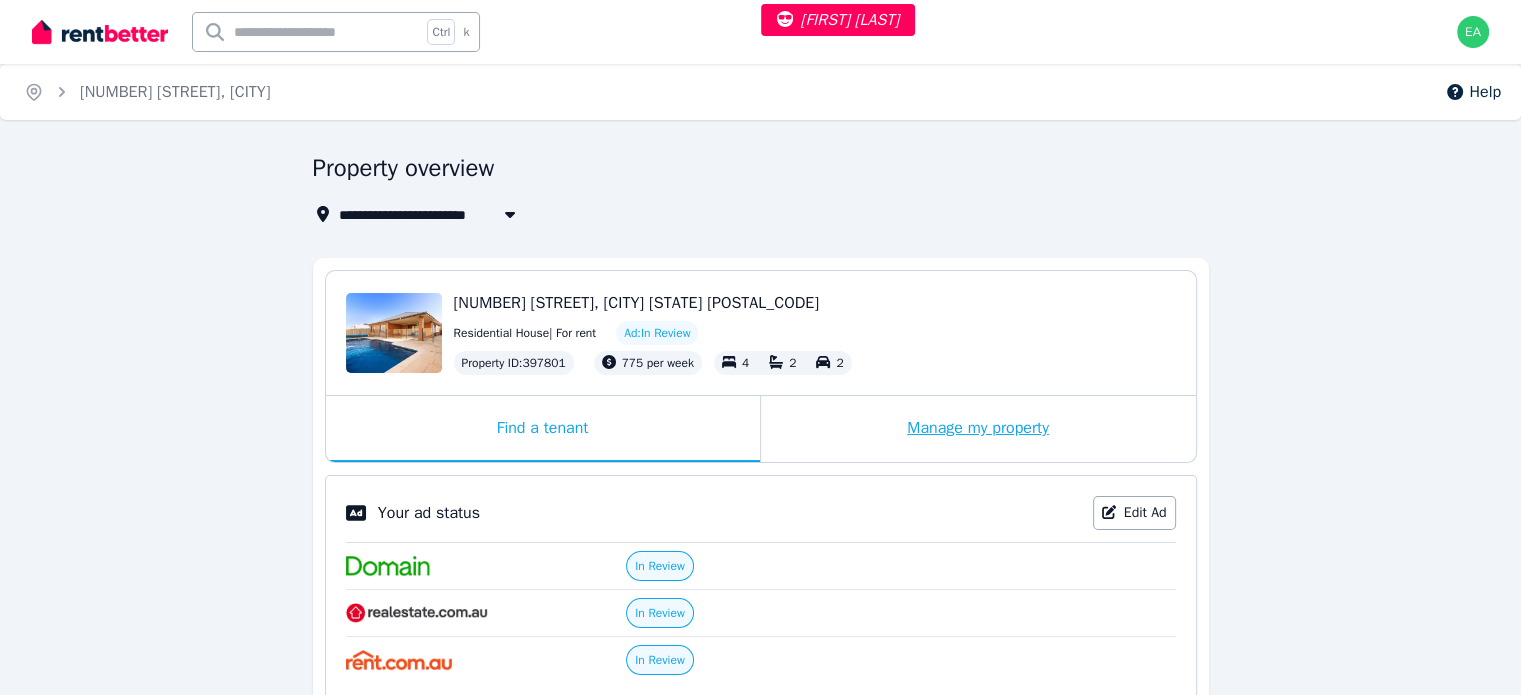 click on "Manage my property" at bounding box center [978, 429] 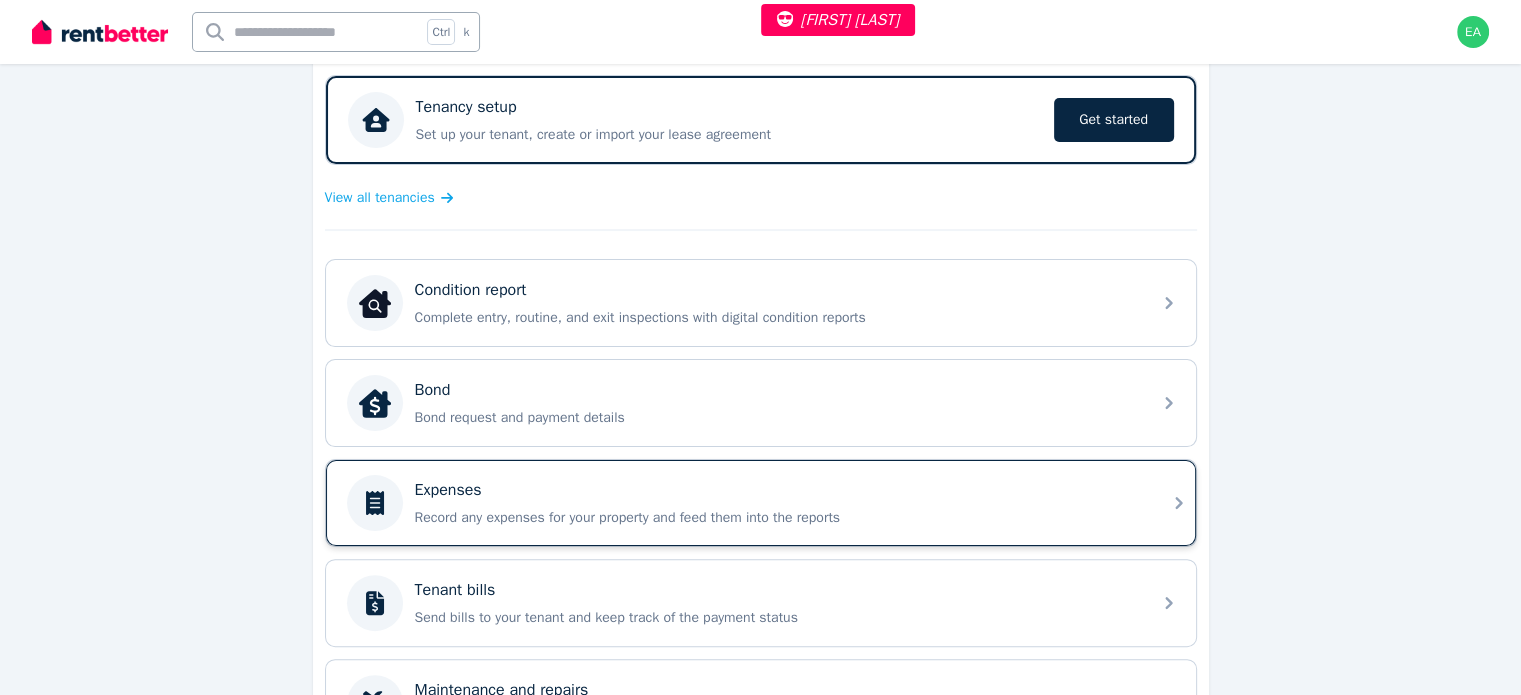 scroll, scrollTop: 500, scrollLeft: 0, axis: vertical 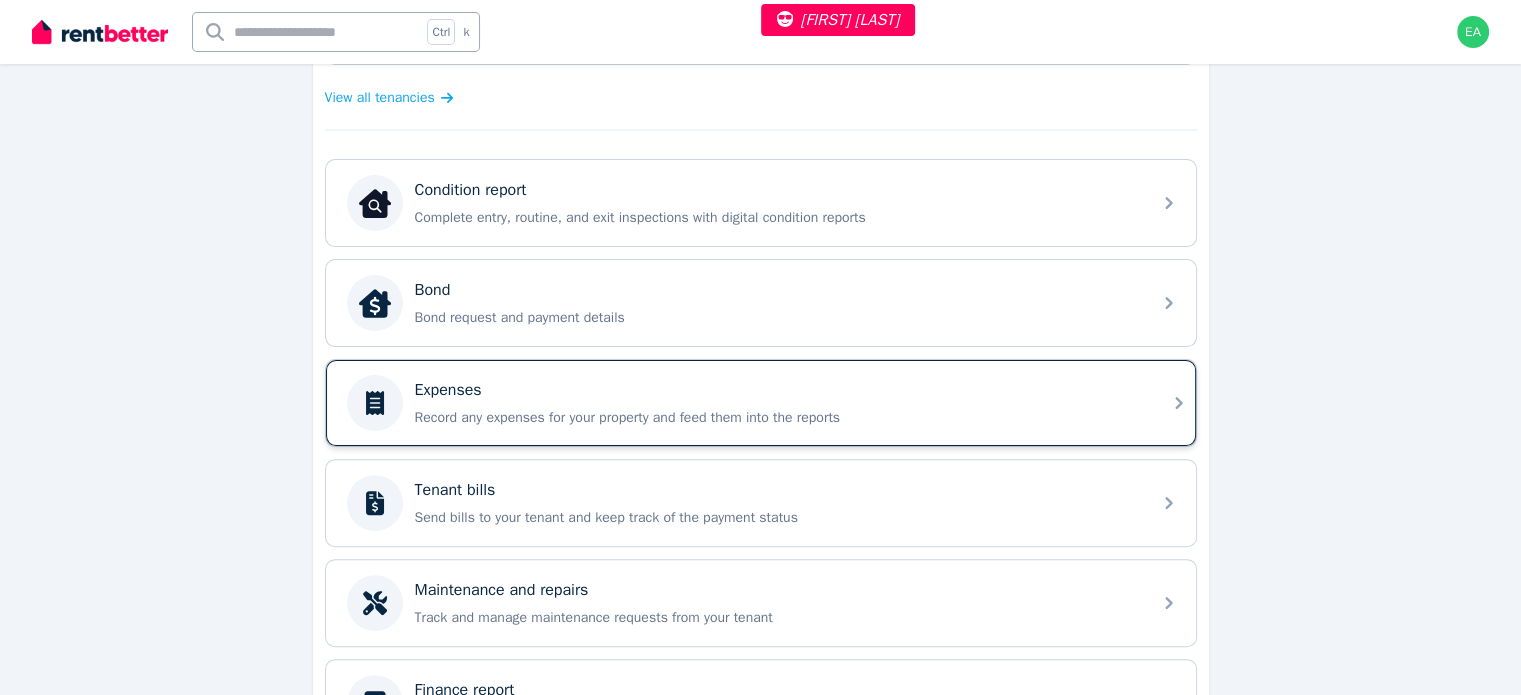 click on "Record any expenses for your property and feed them into the reports" at bounding box center (777, 418) 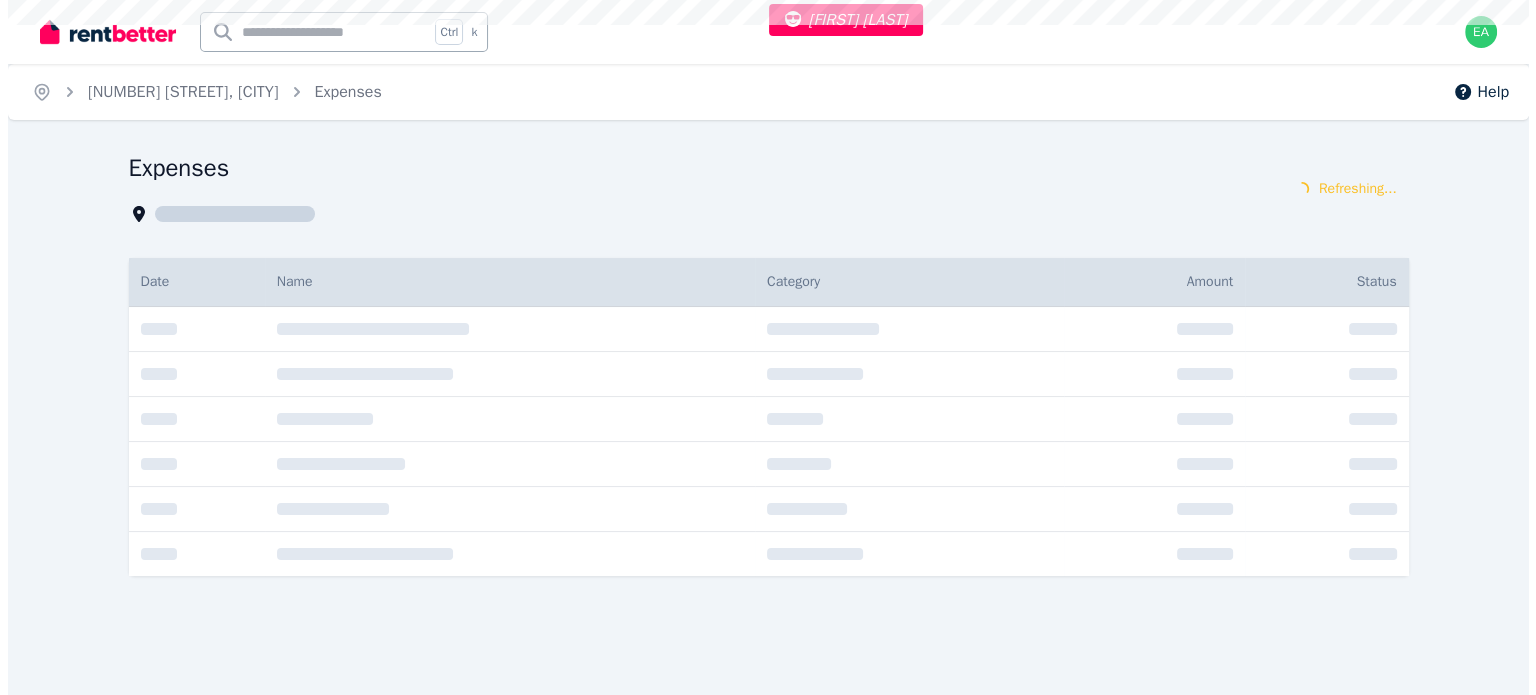 scroll, scrollTop: 0, scrollLeft: 0, axis: both 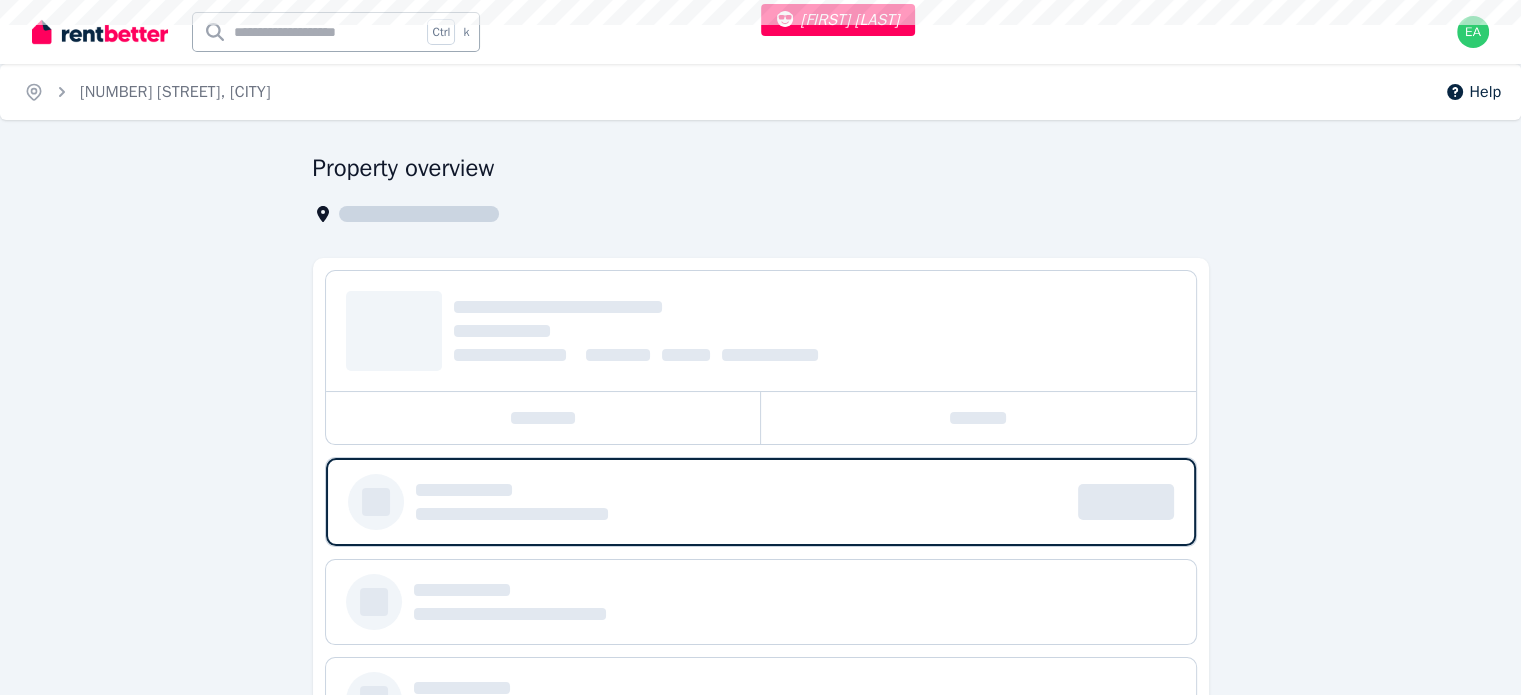 select on "**" 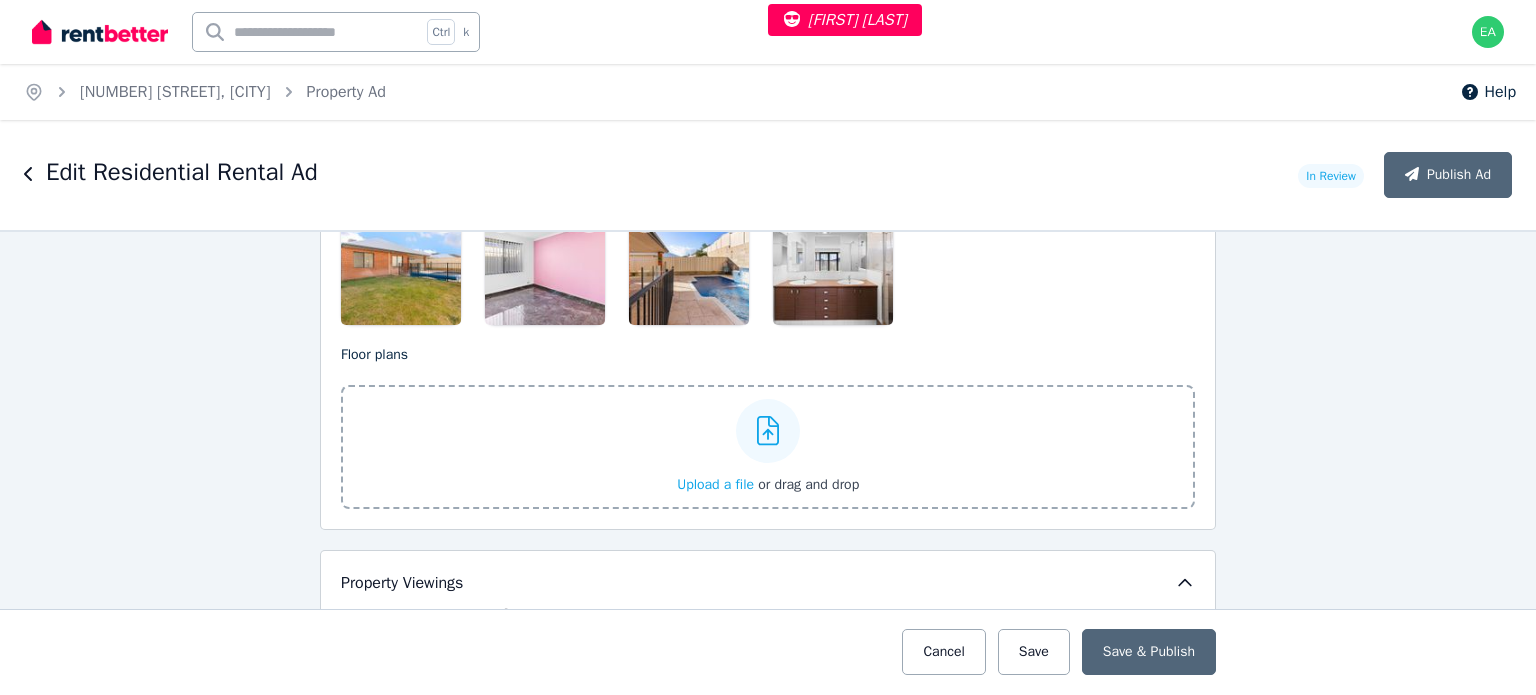 scroll, scrollTop: 2700, scrollLeft: 0, axis: vertical 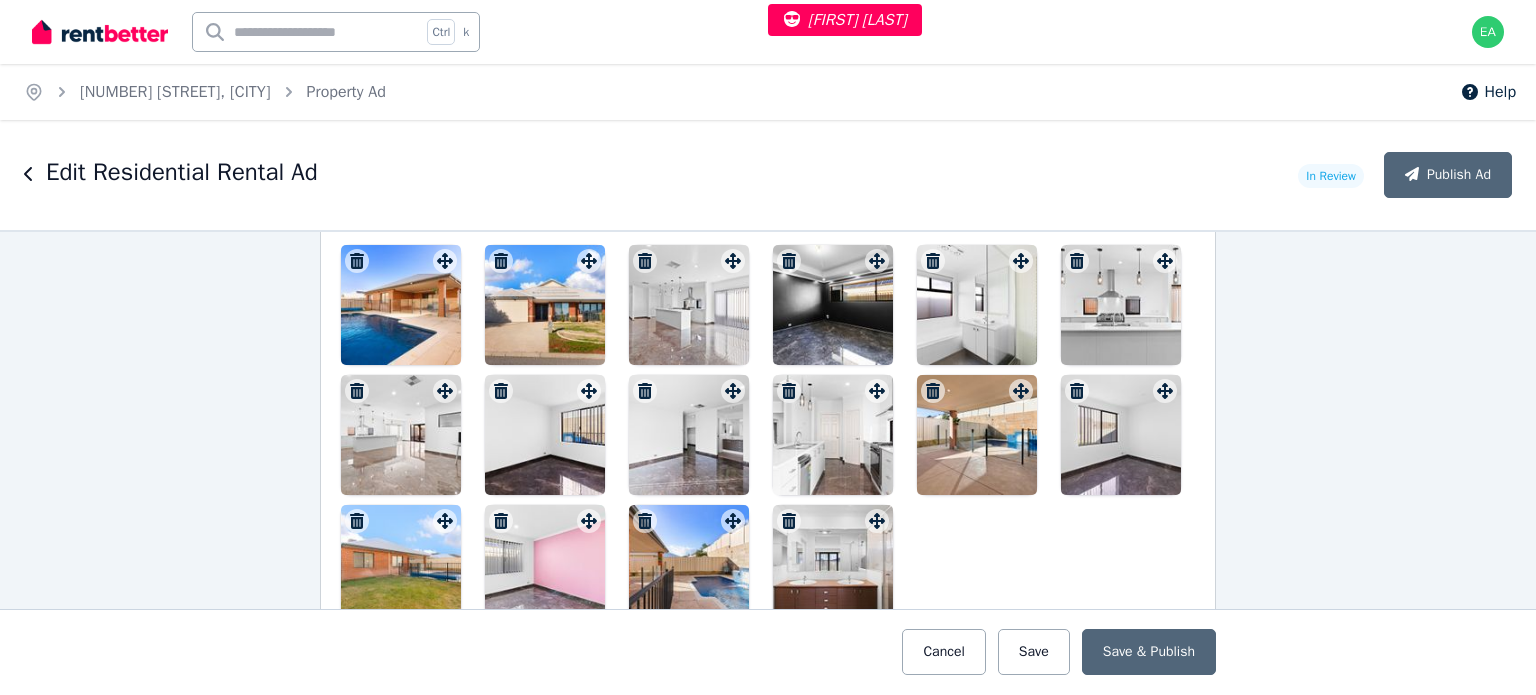 click at bounding box center (401, 305) 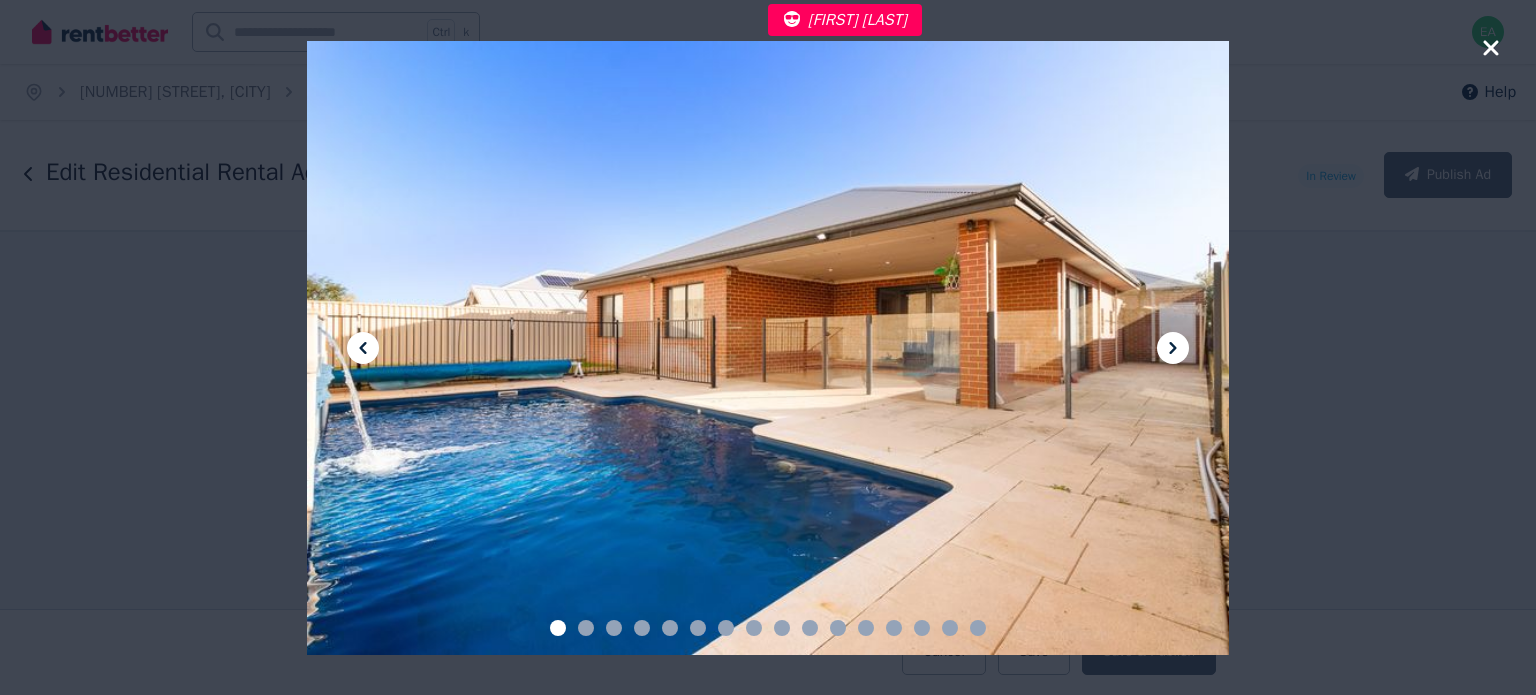 click 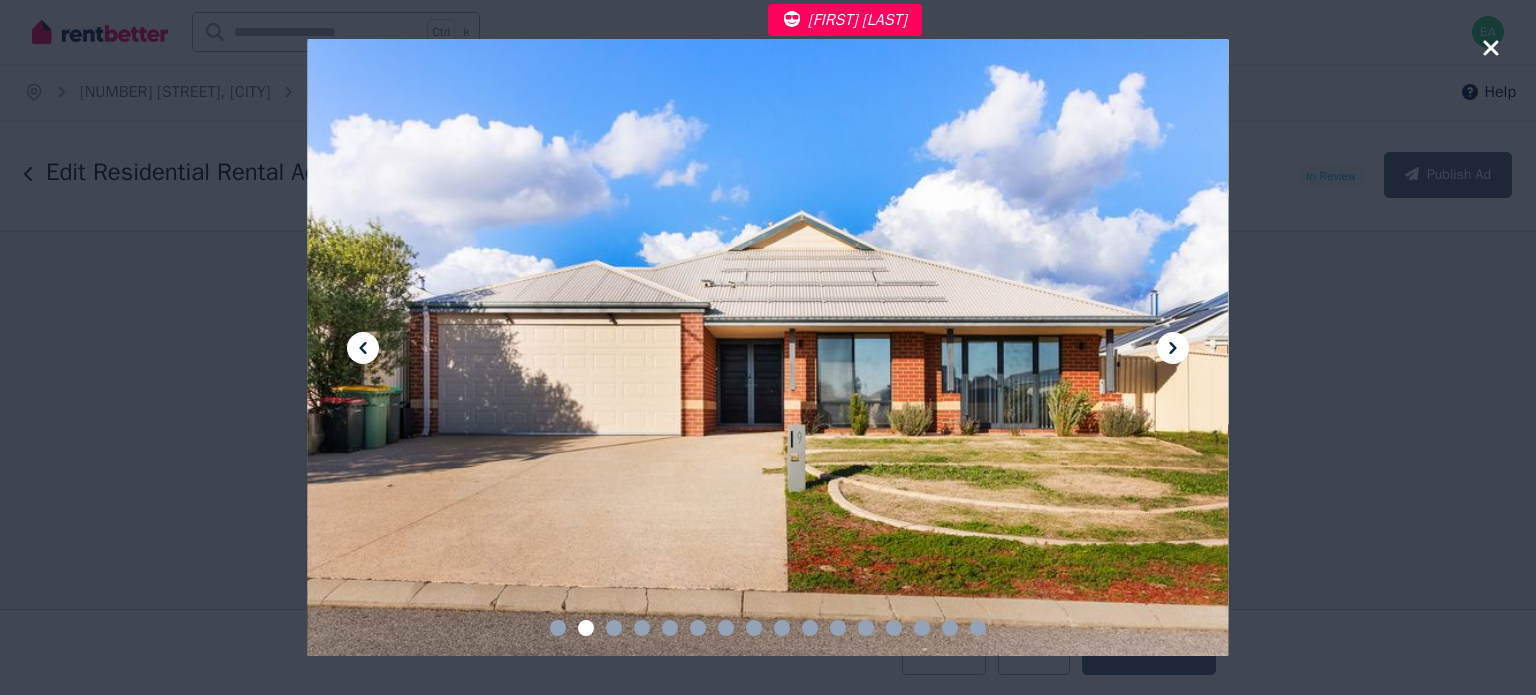 click 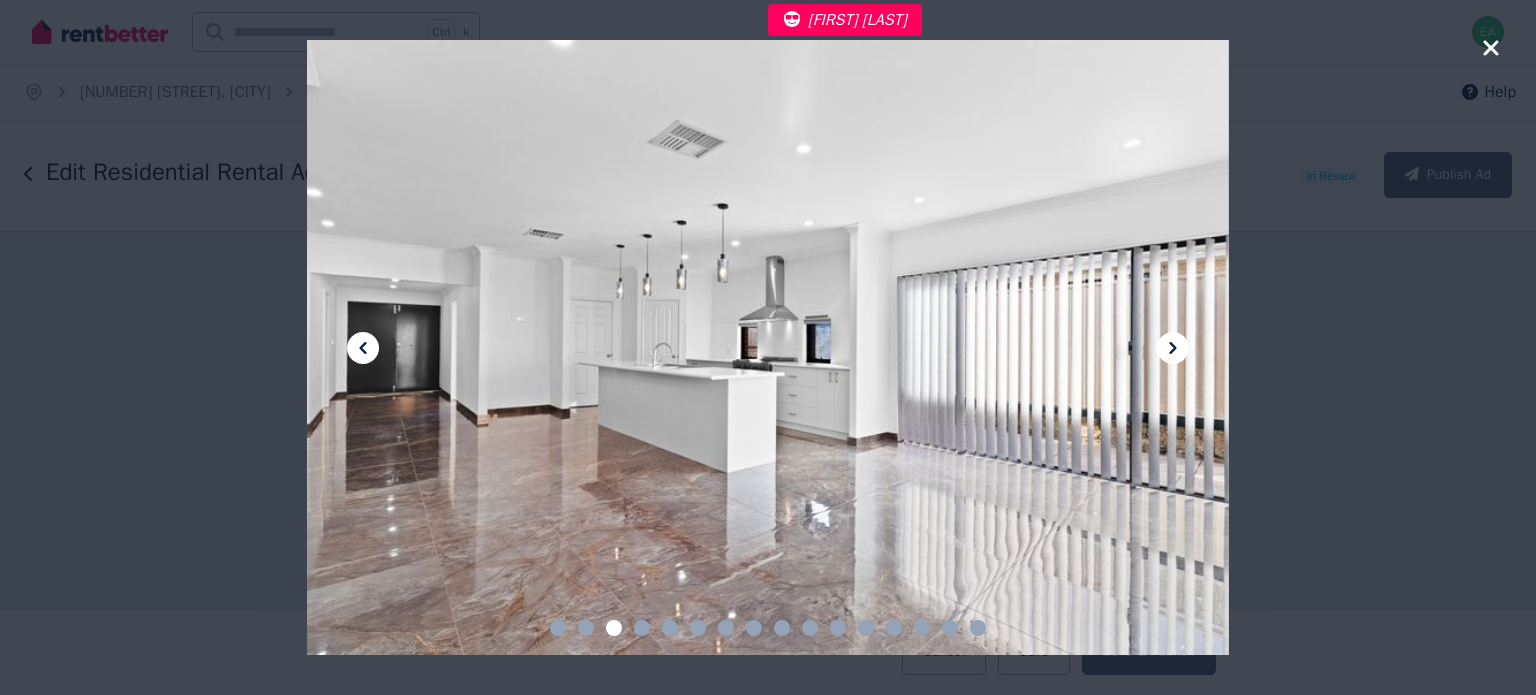 click 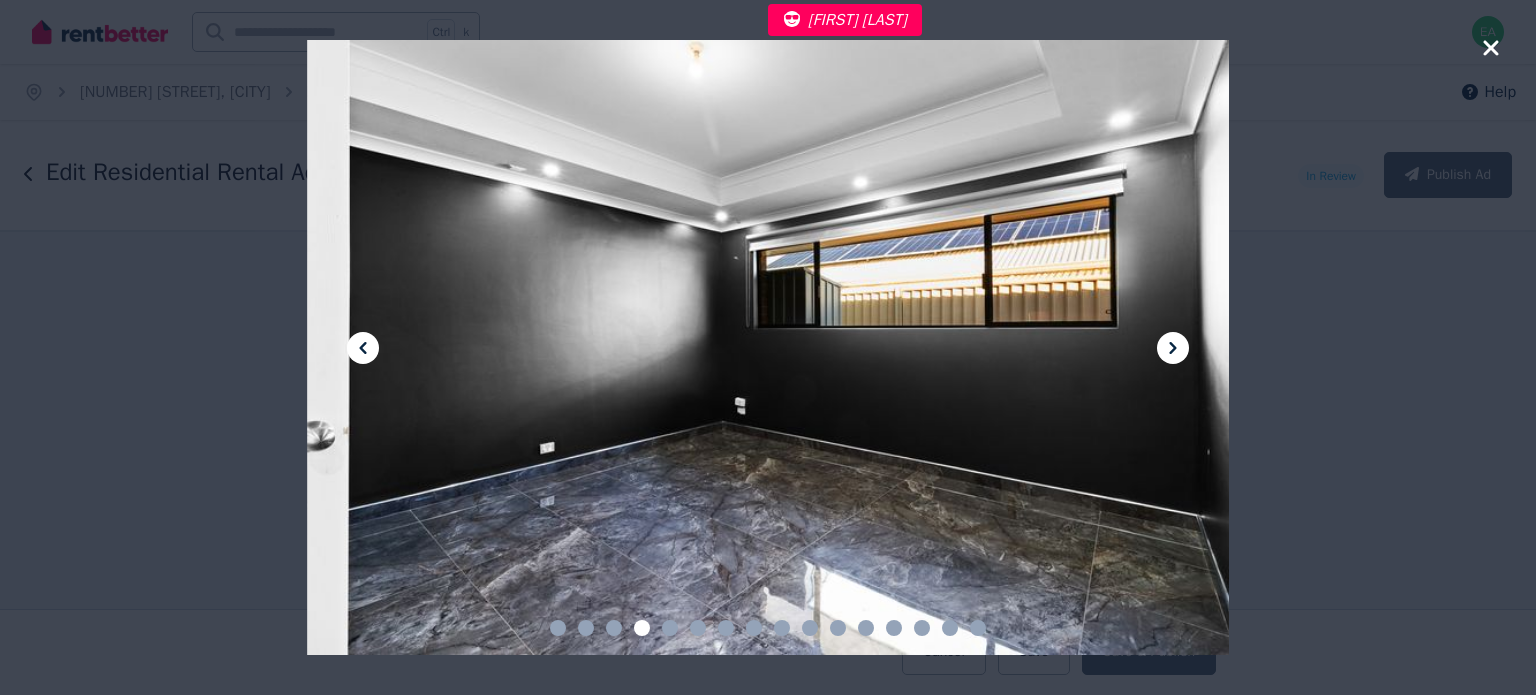 click 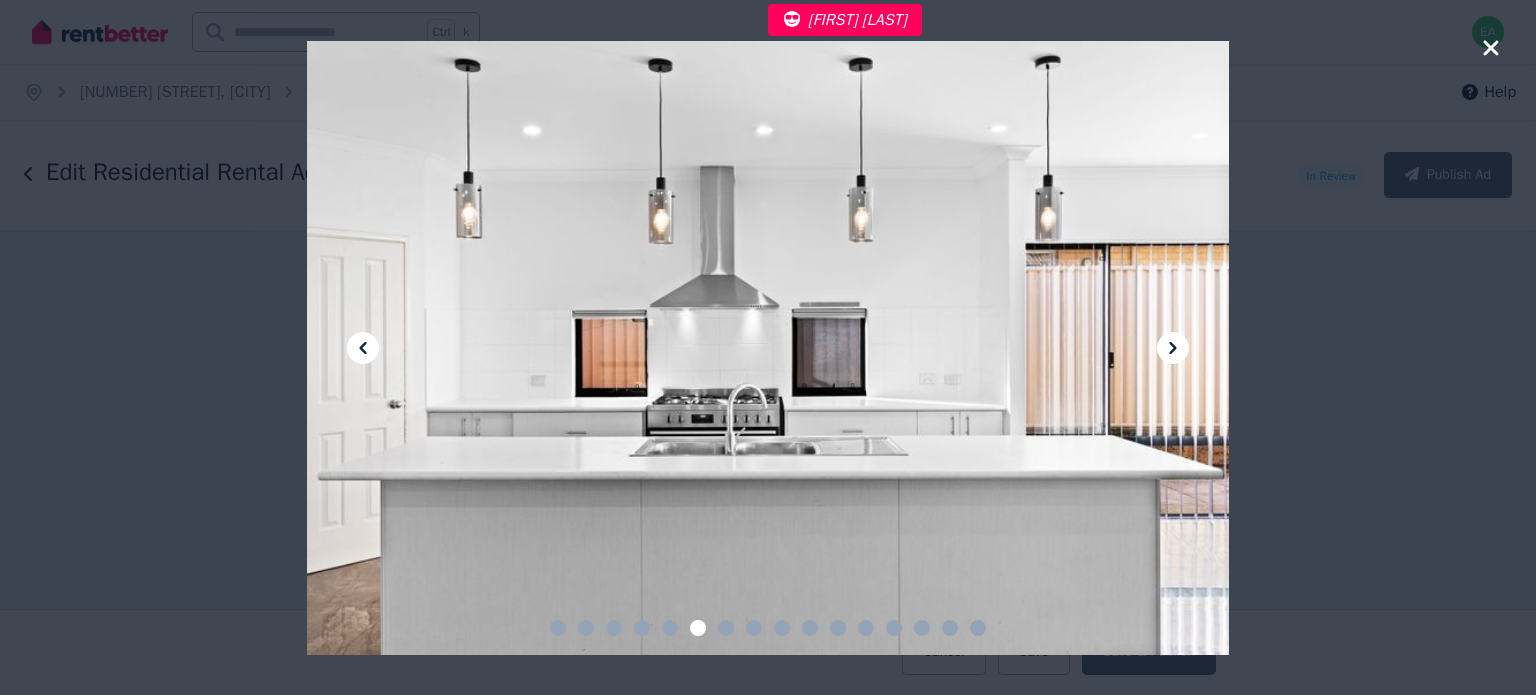click 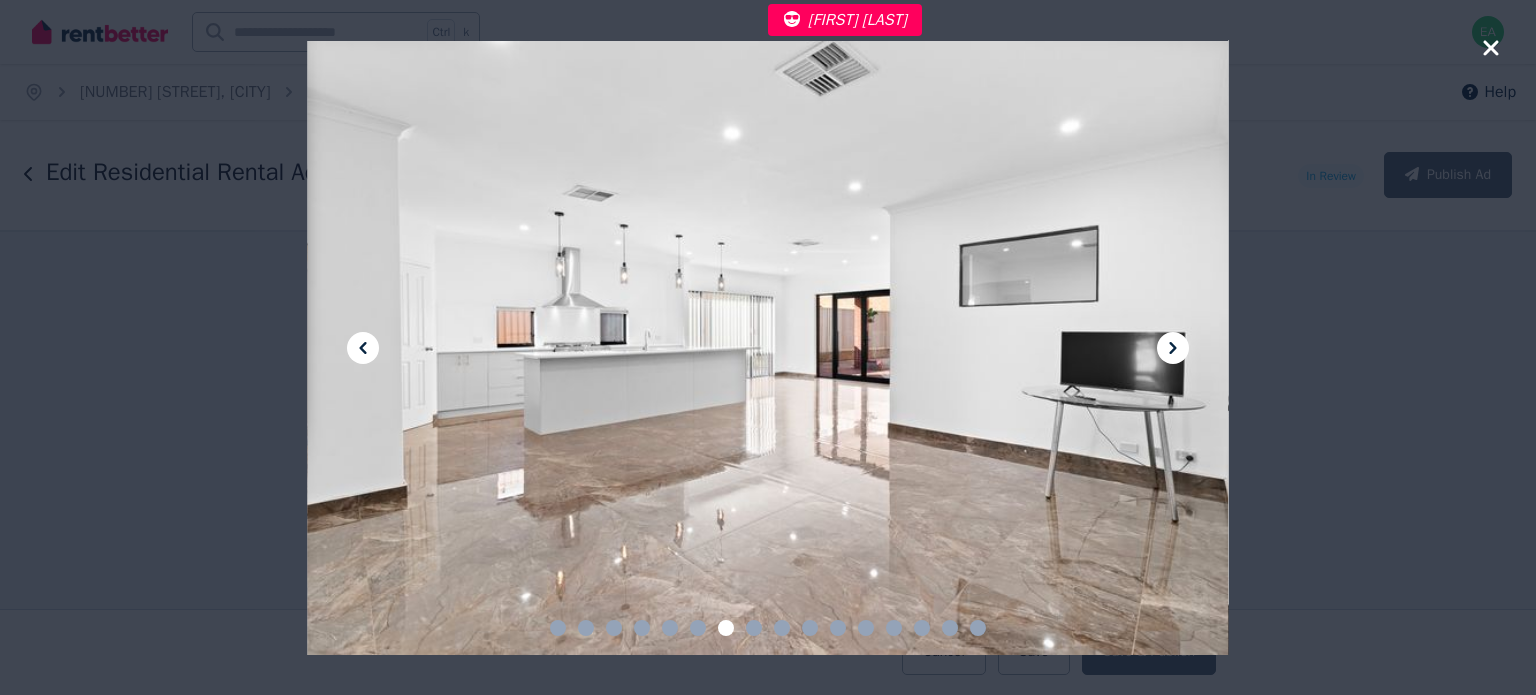 click 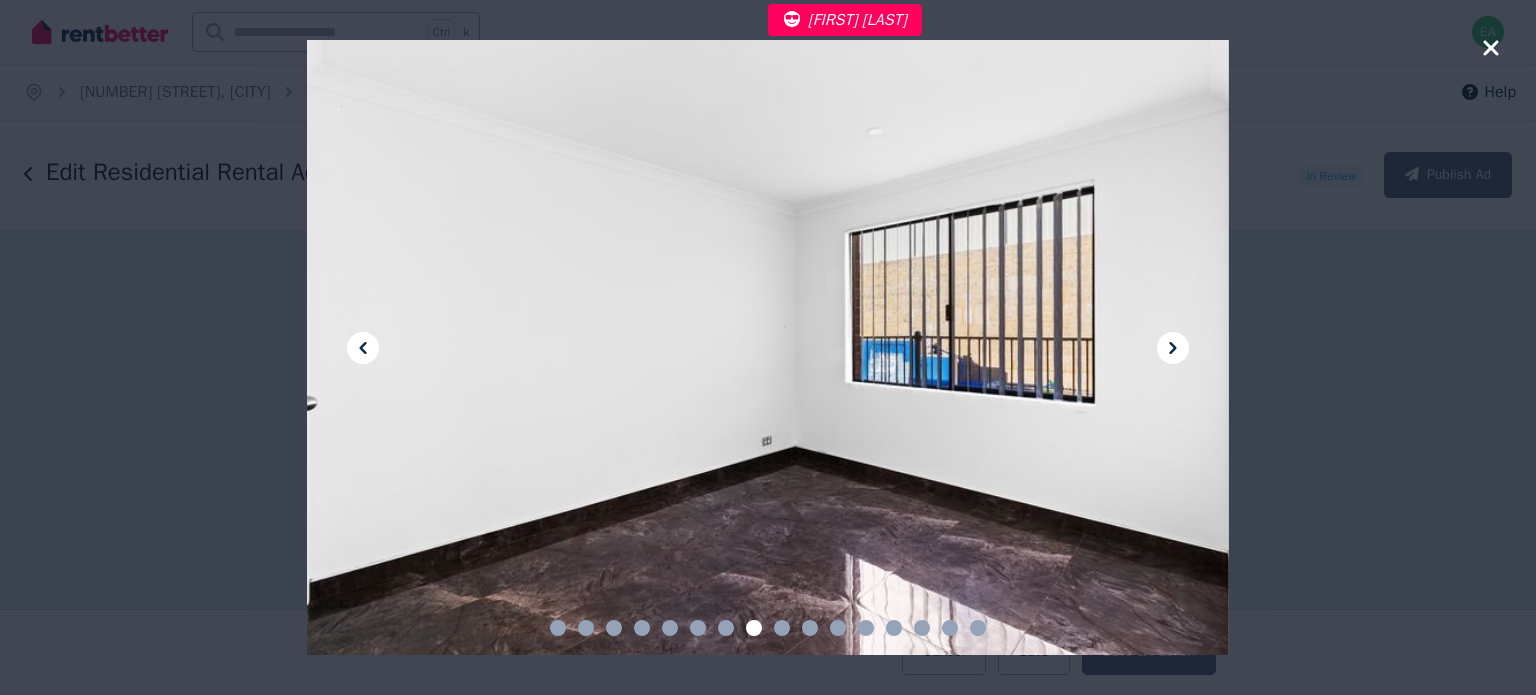 click 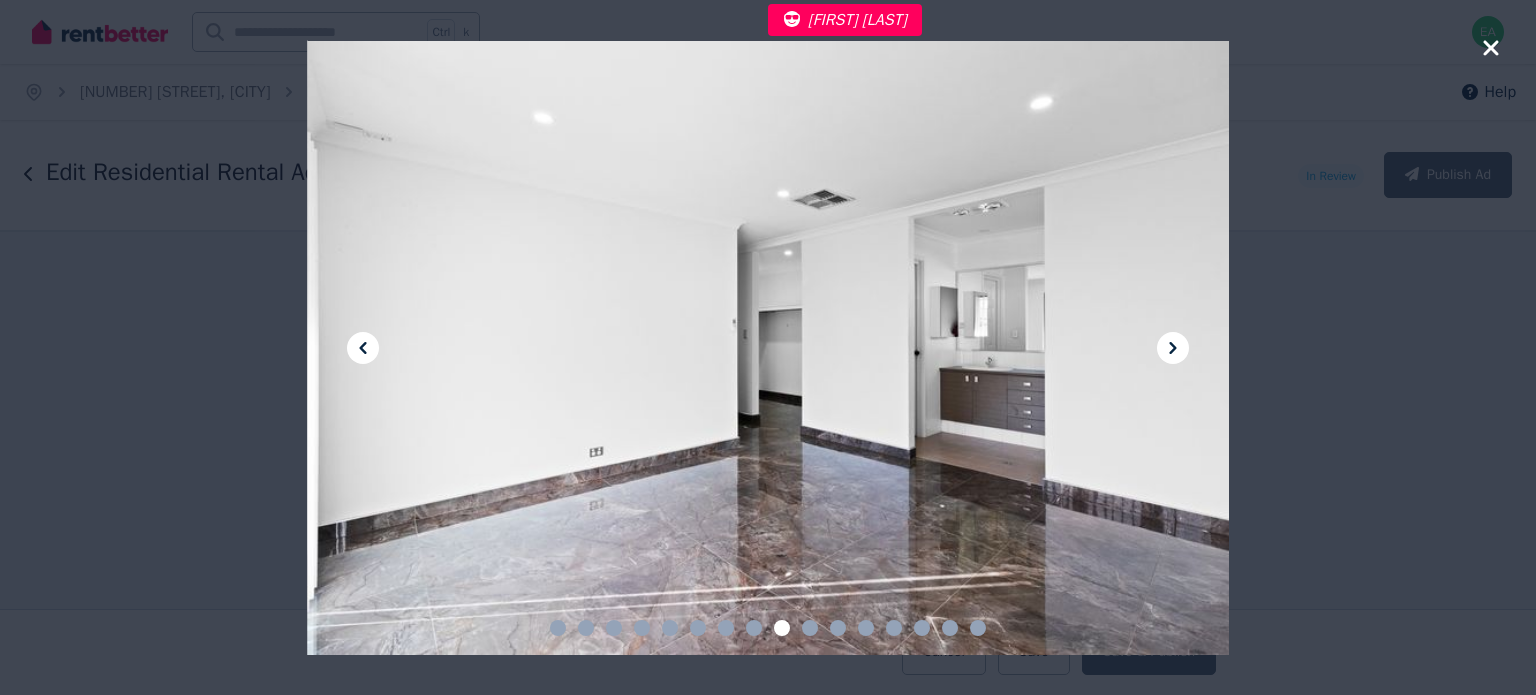 click 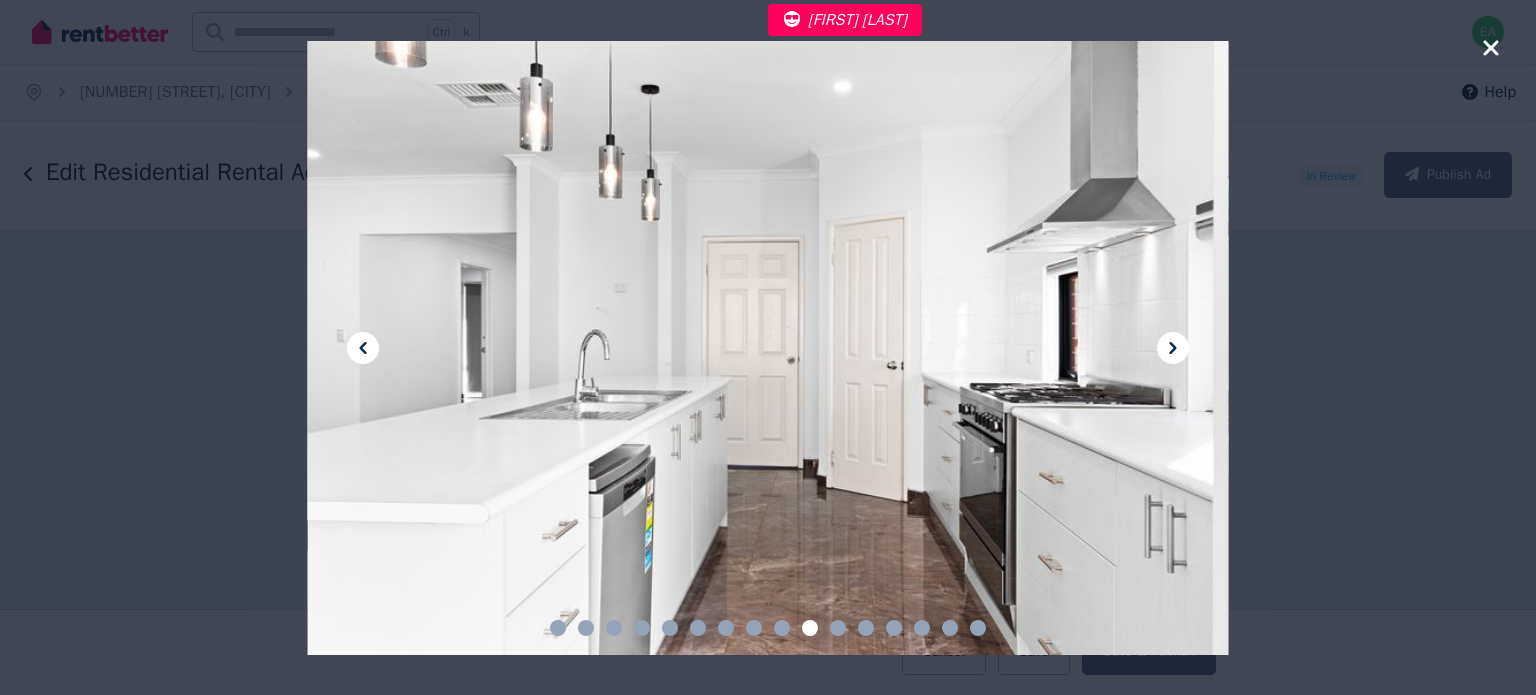click 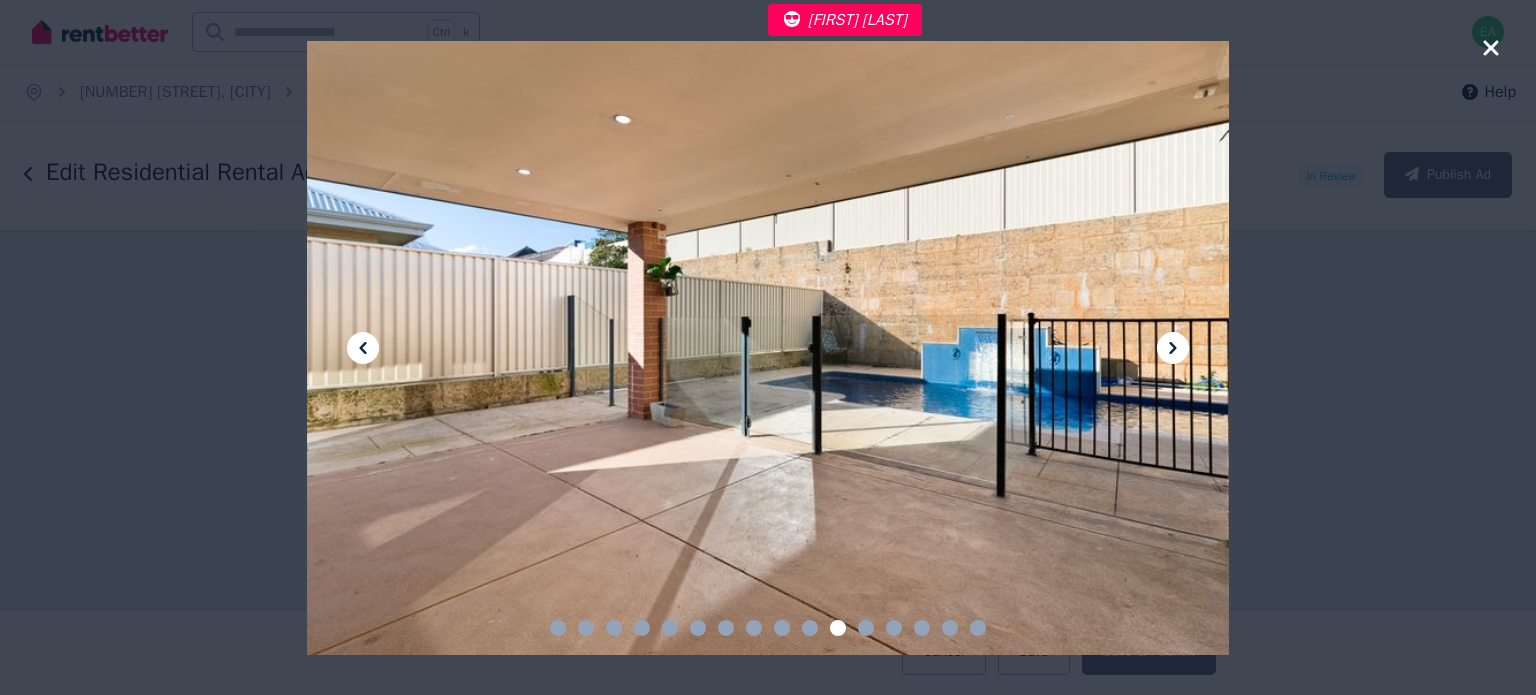 click 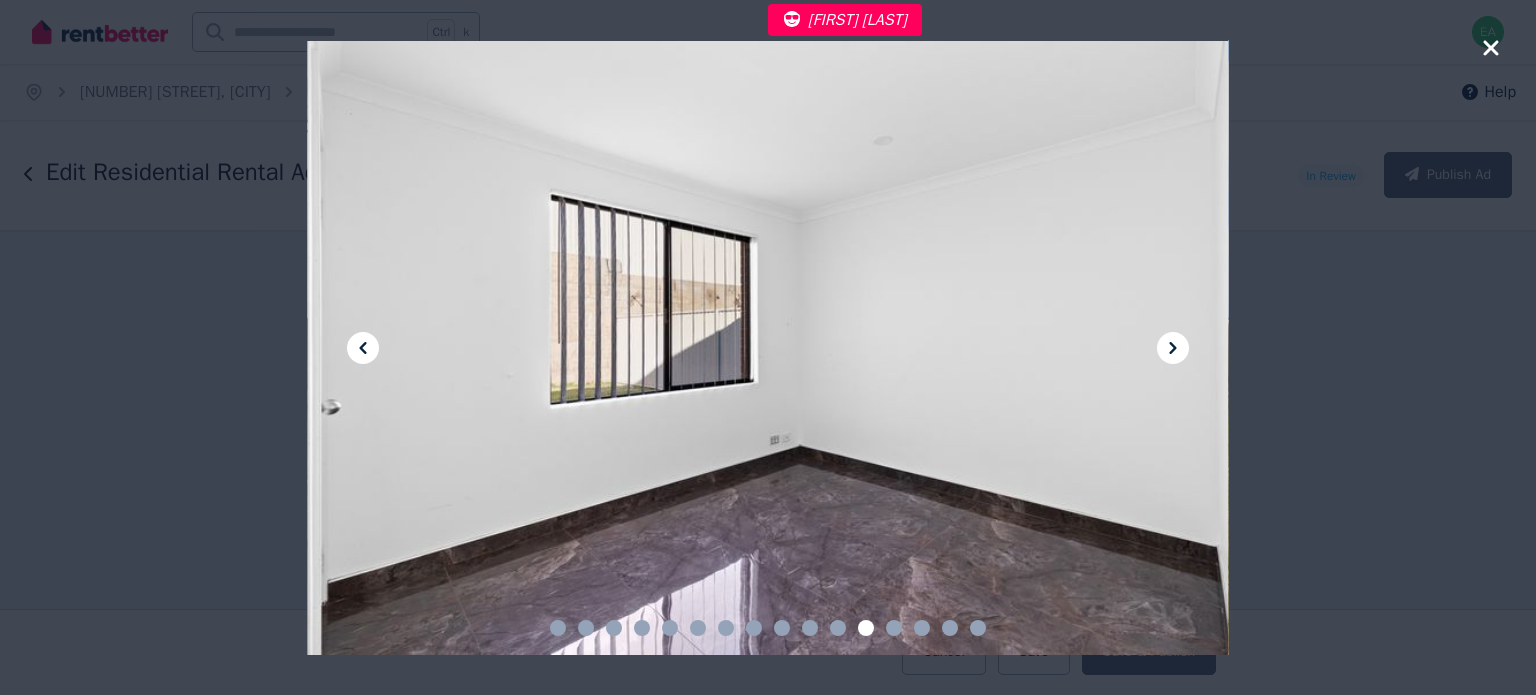 click 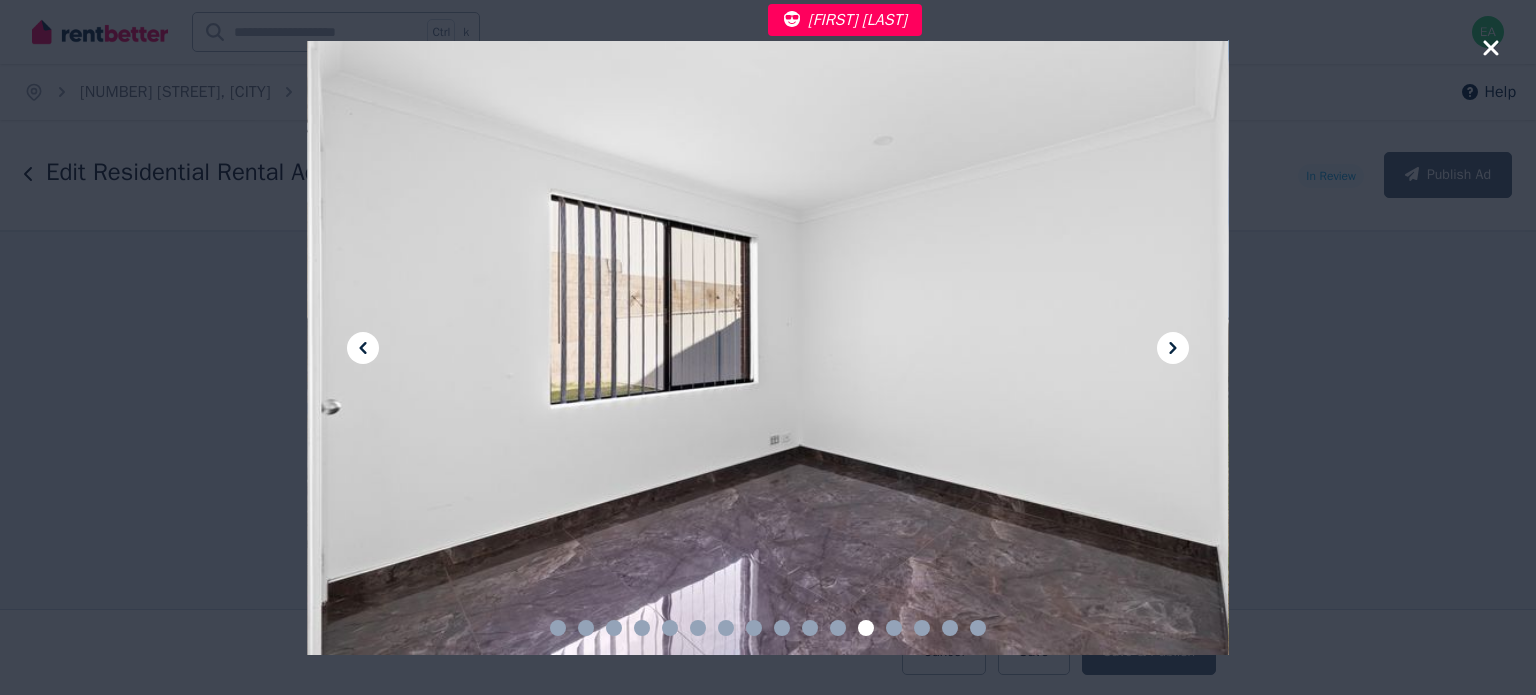 click 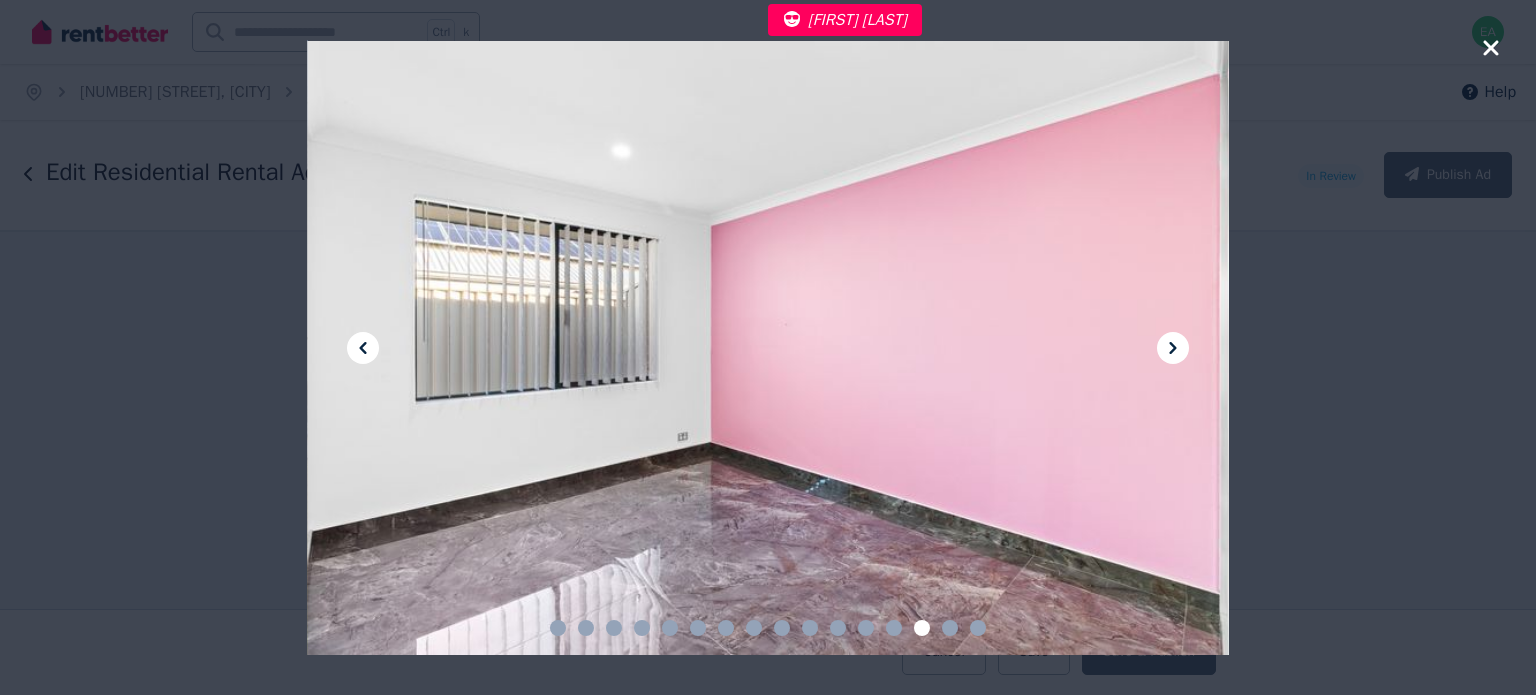 click 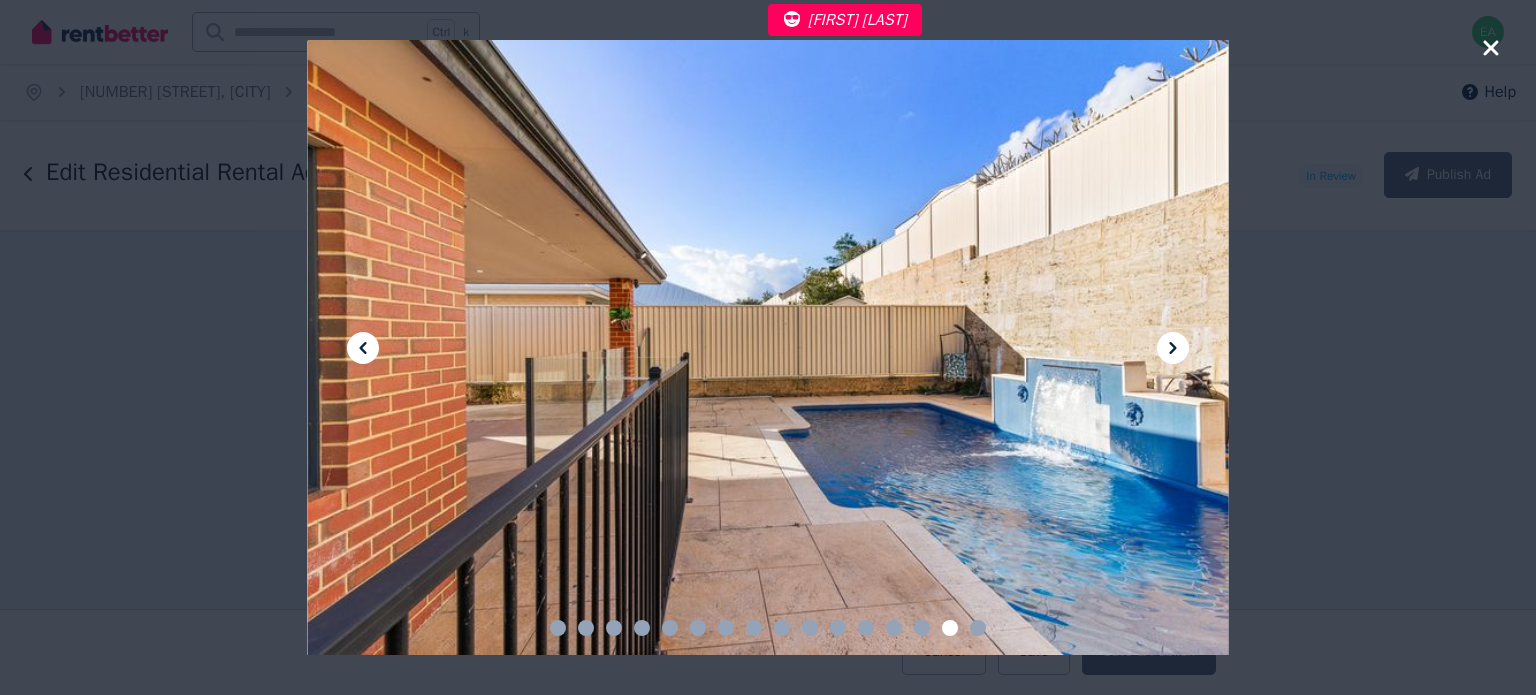 click 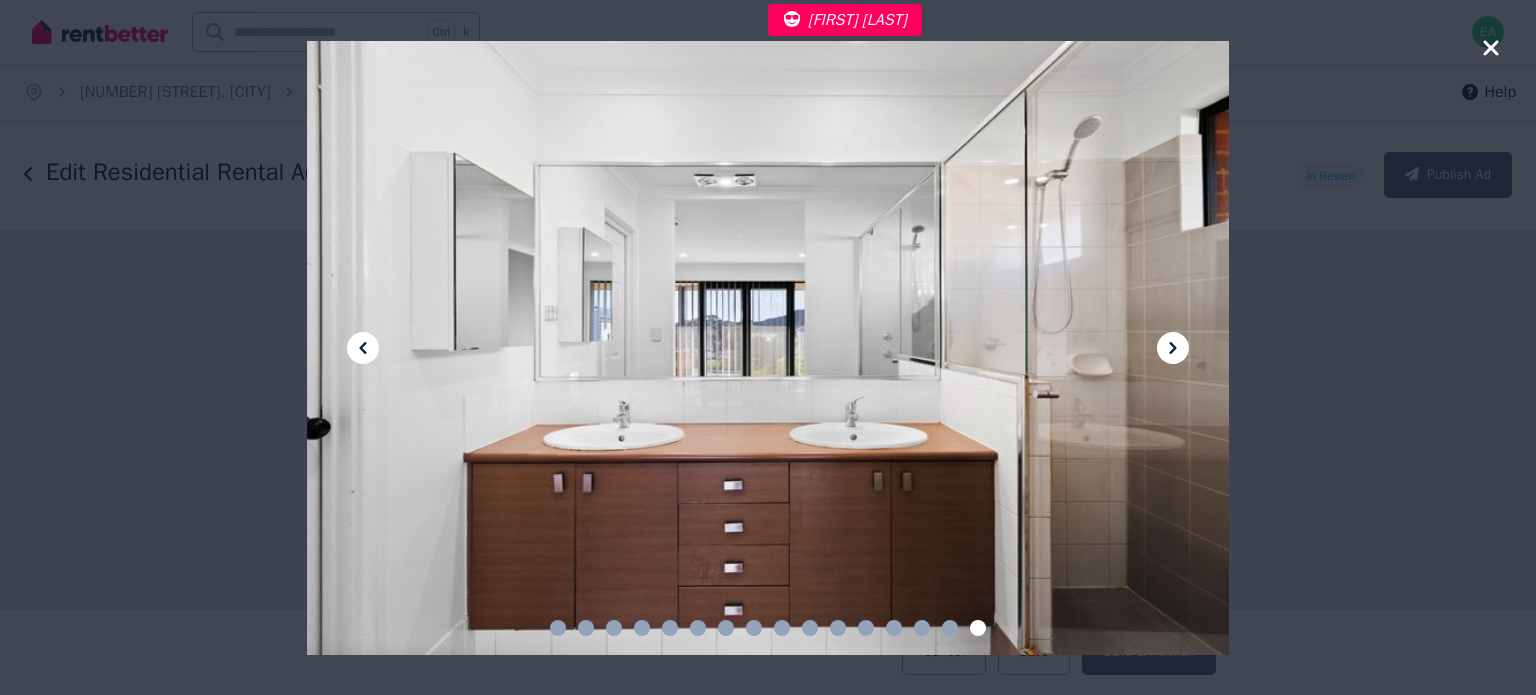 click 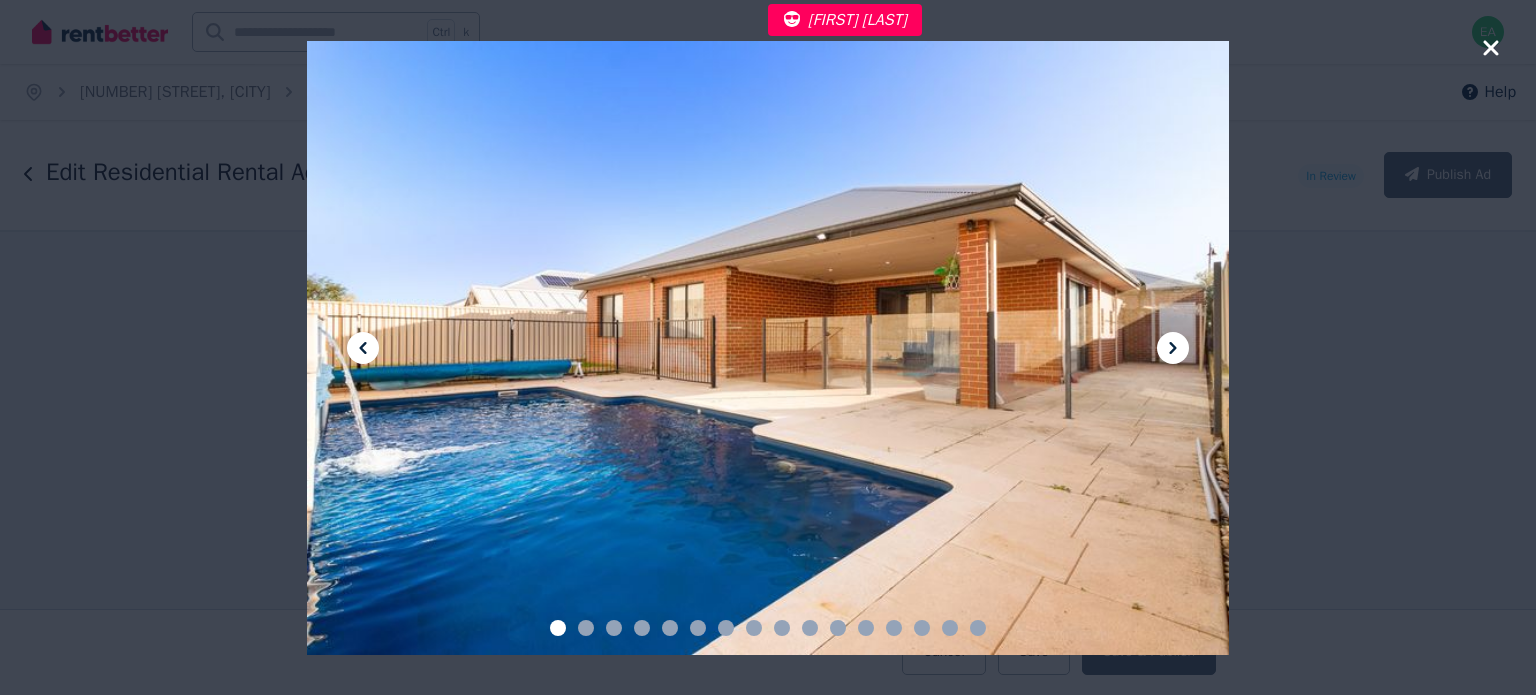 click 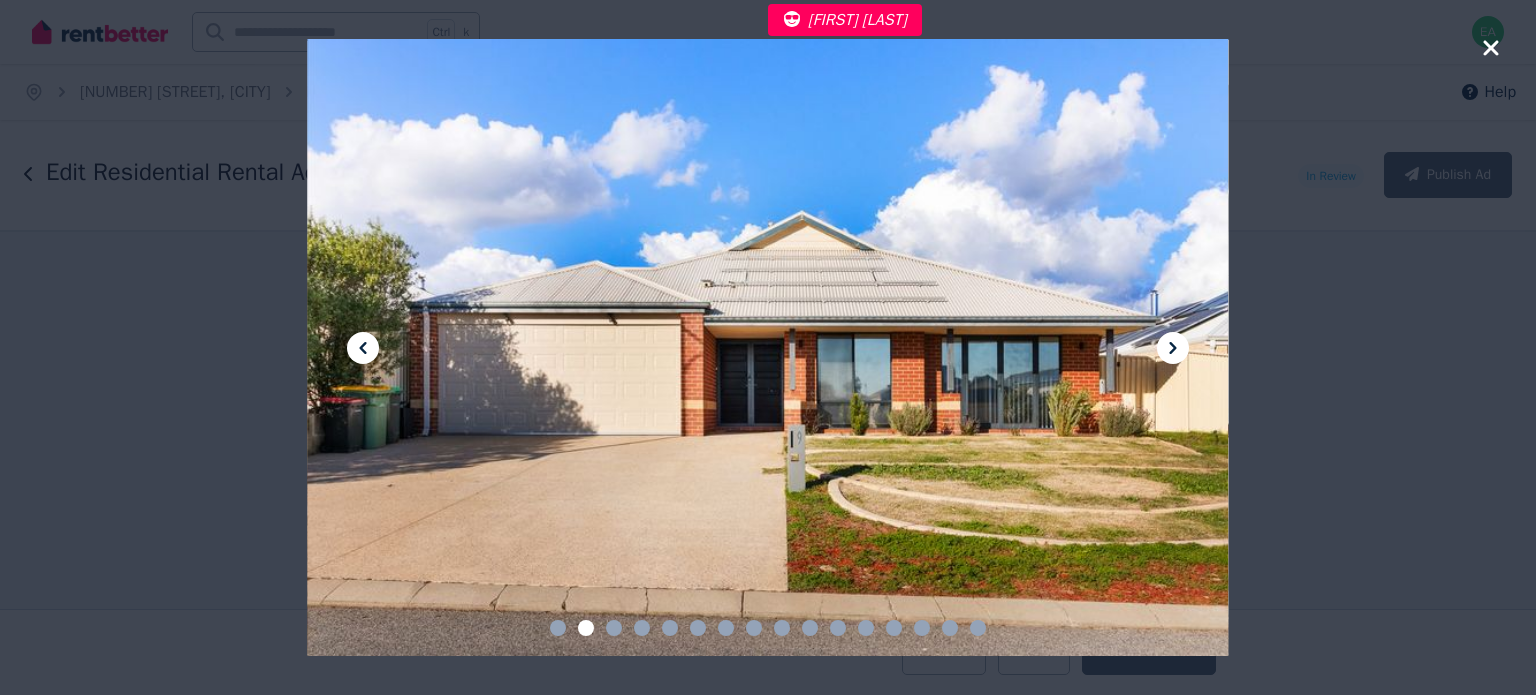 click 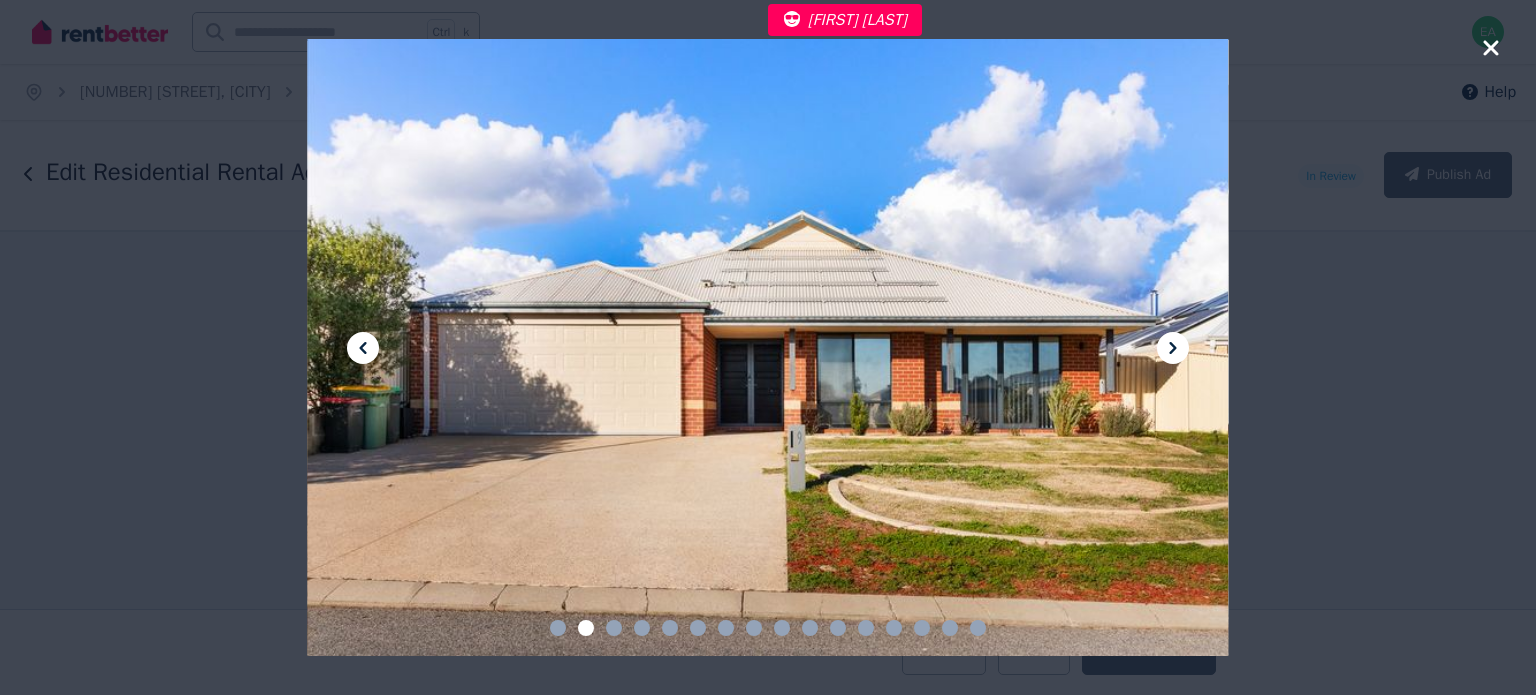 click 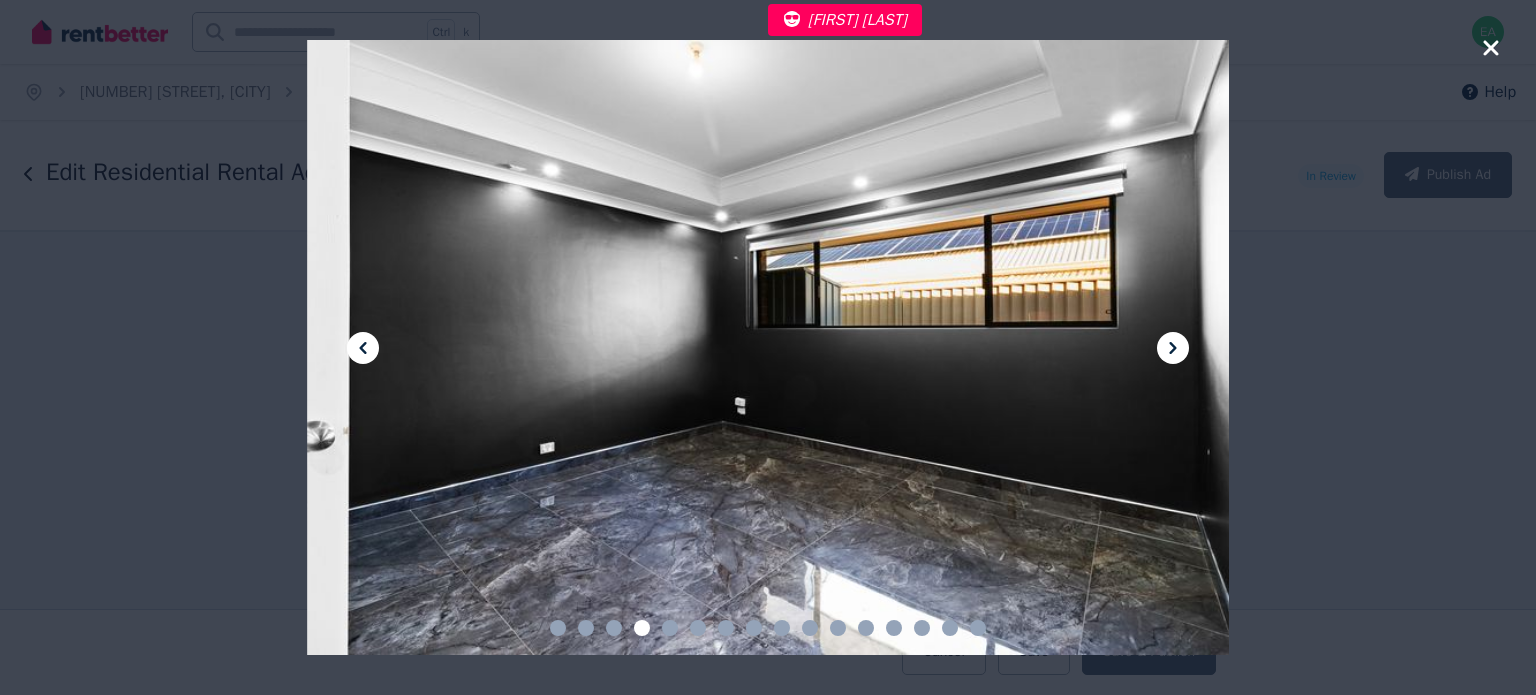 click 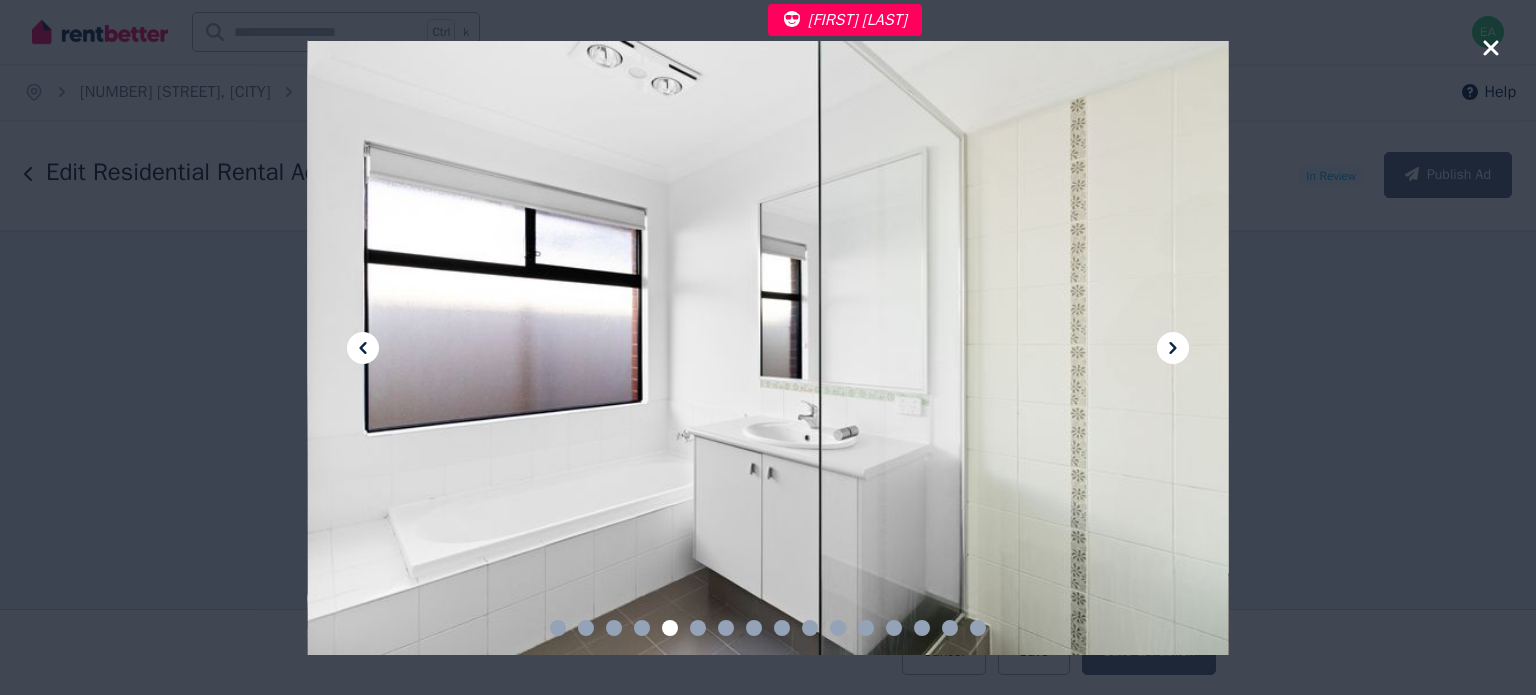 click 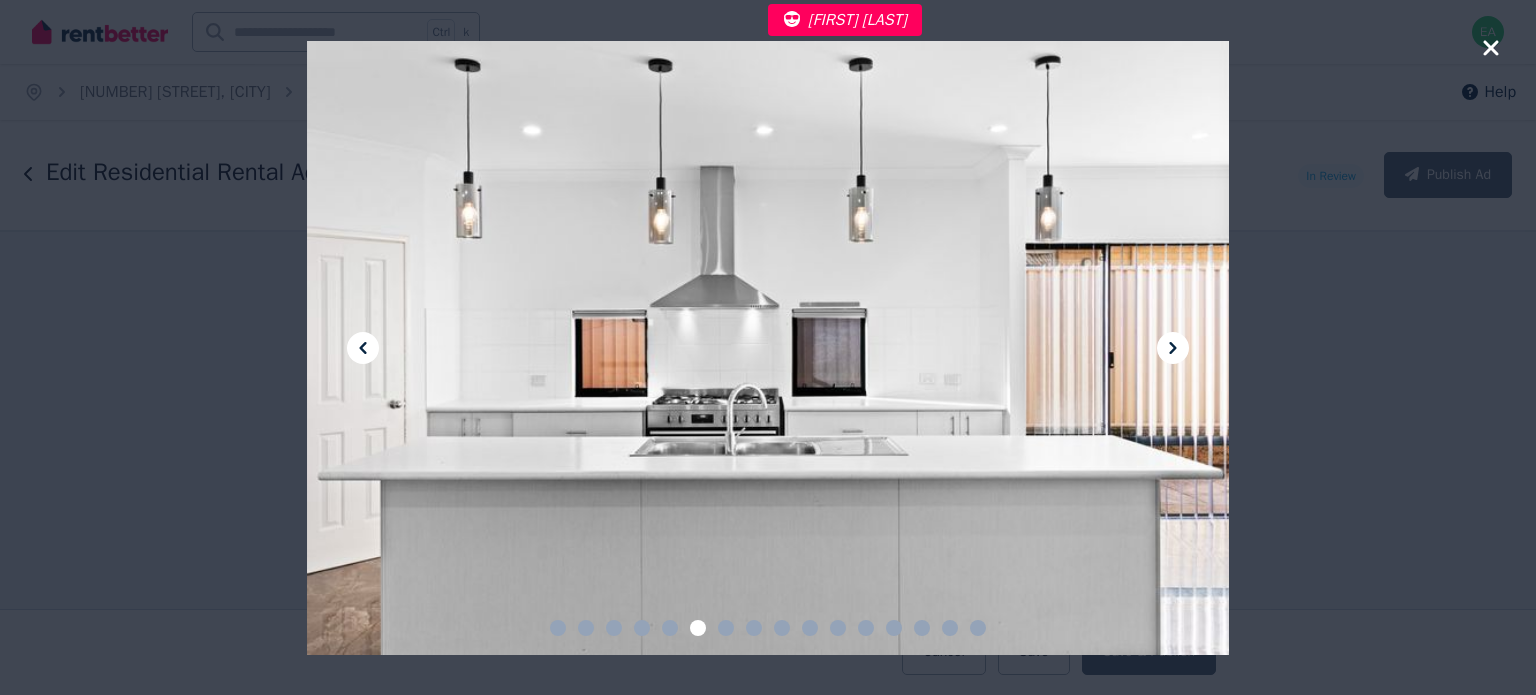 click 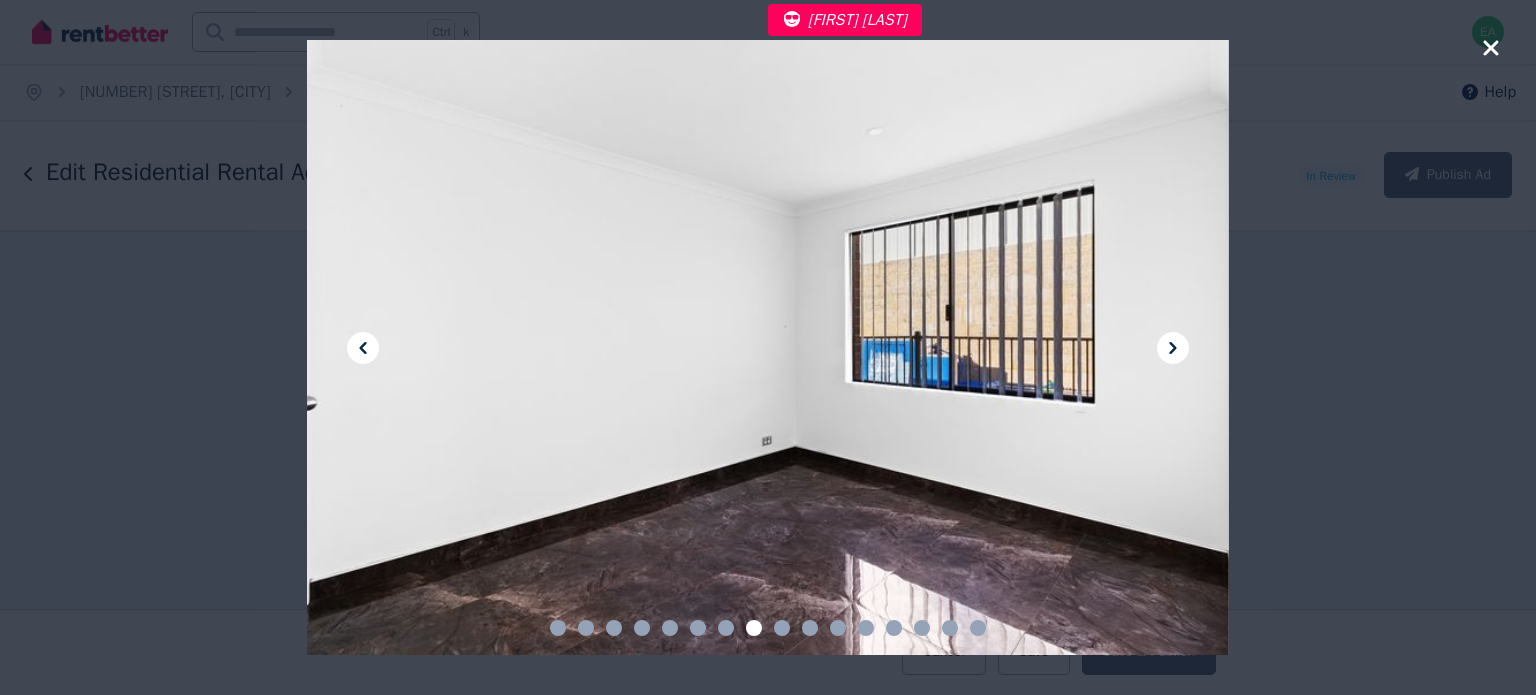 click 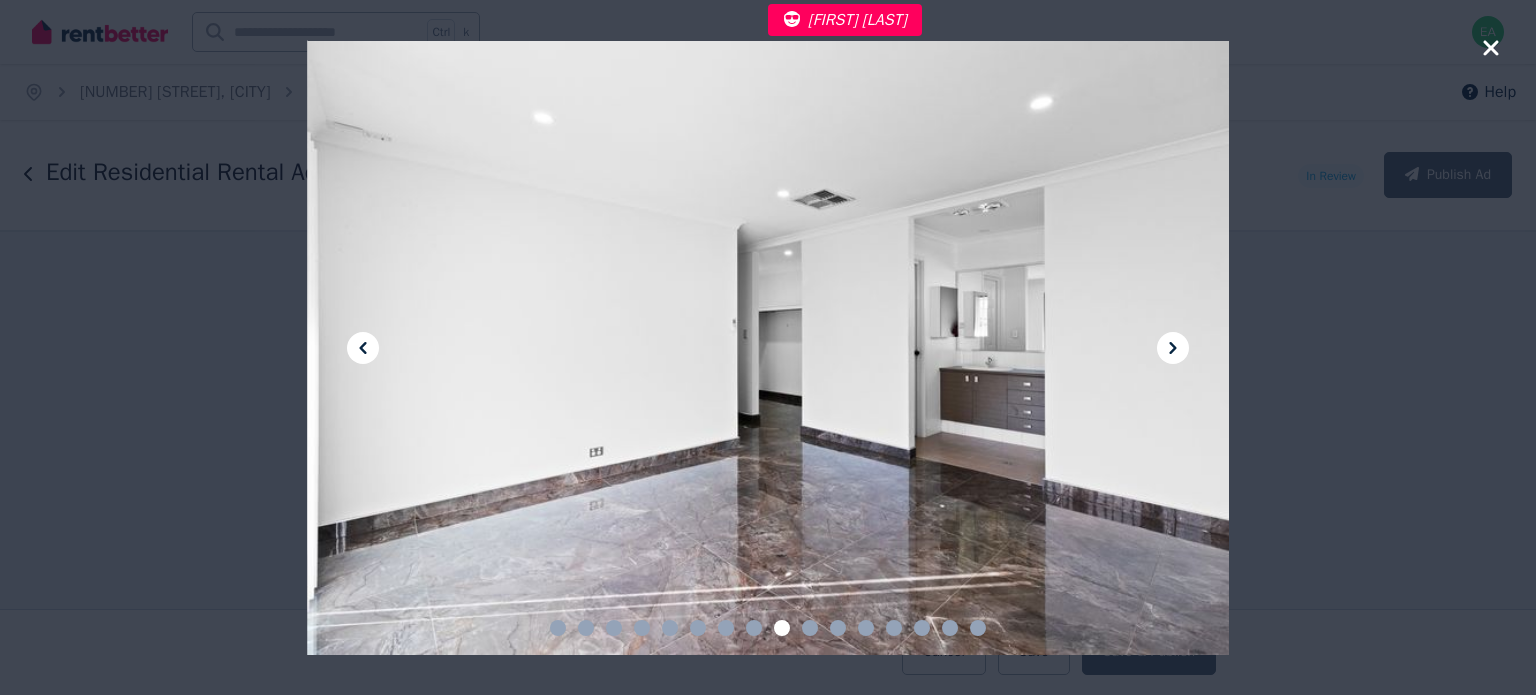 click 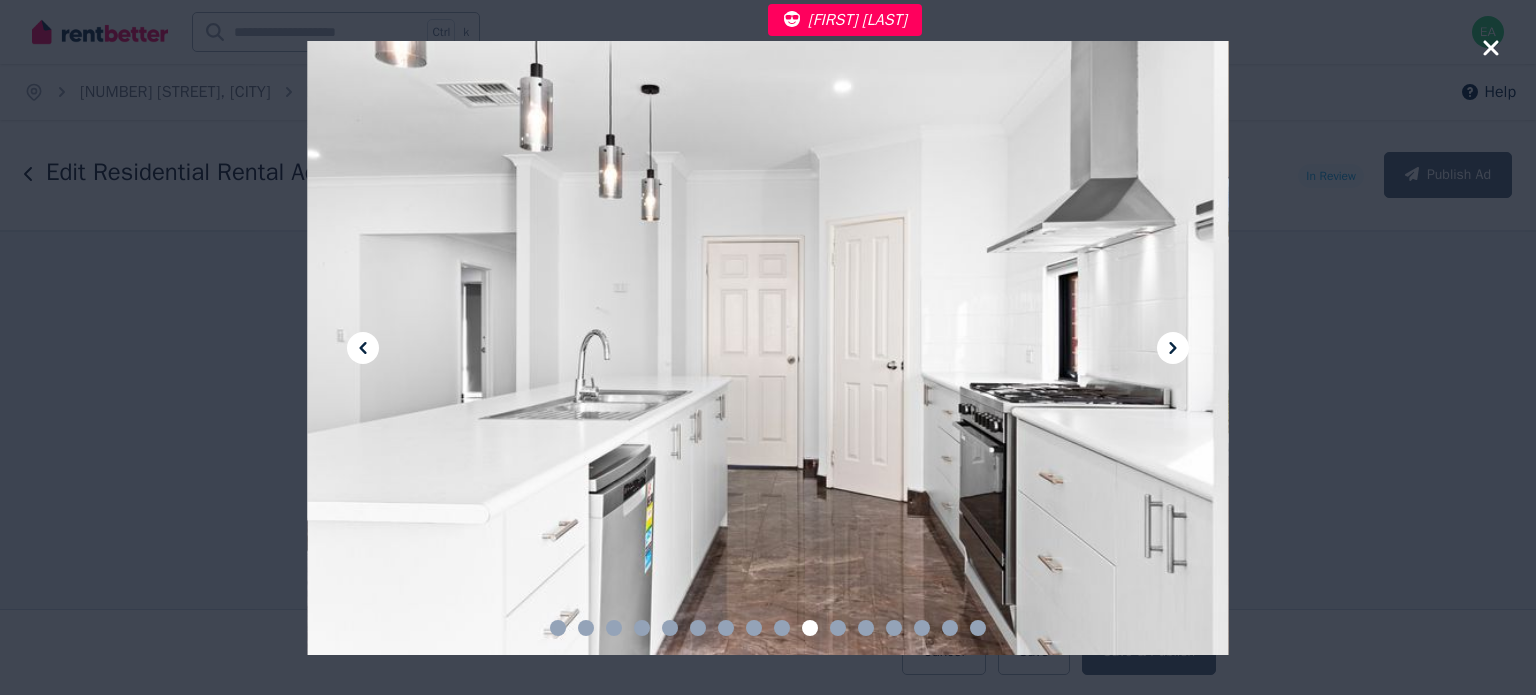 click 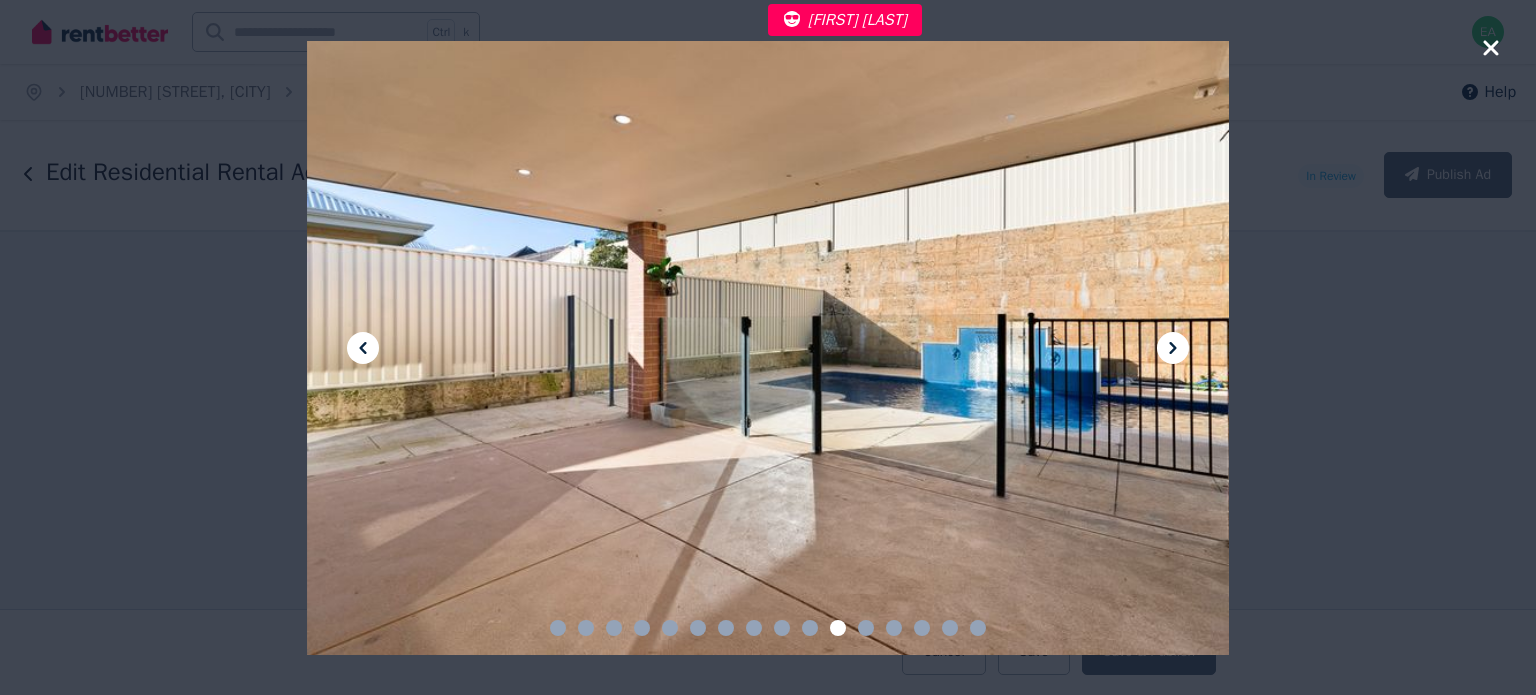 click 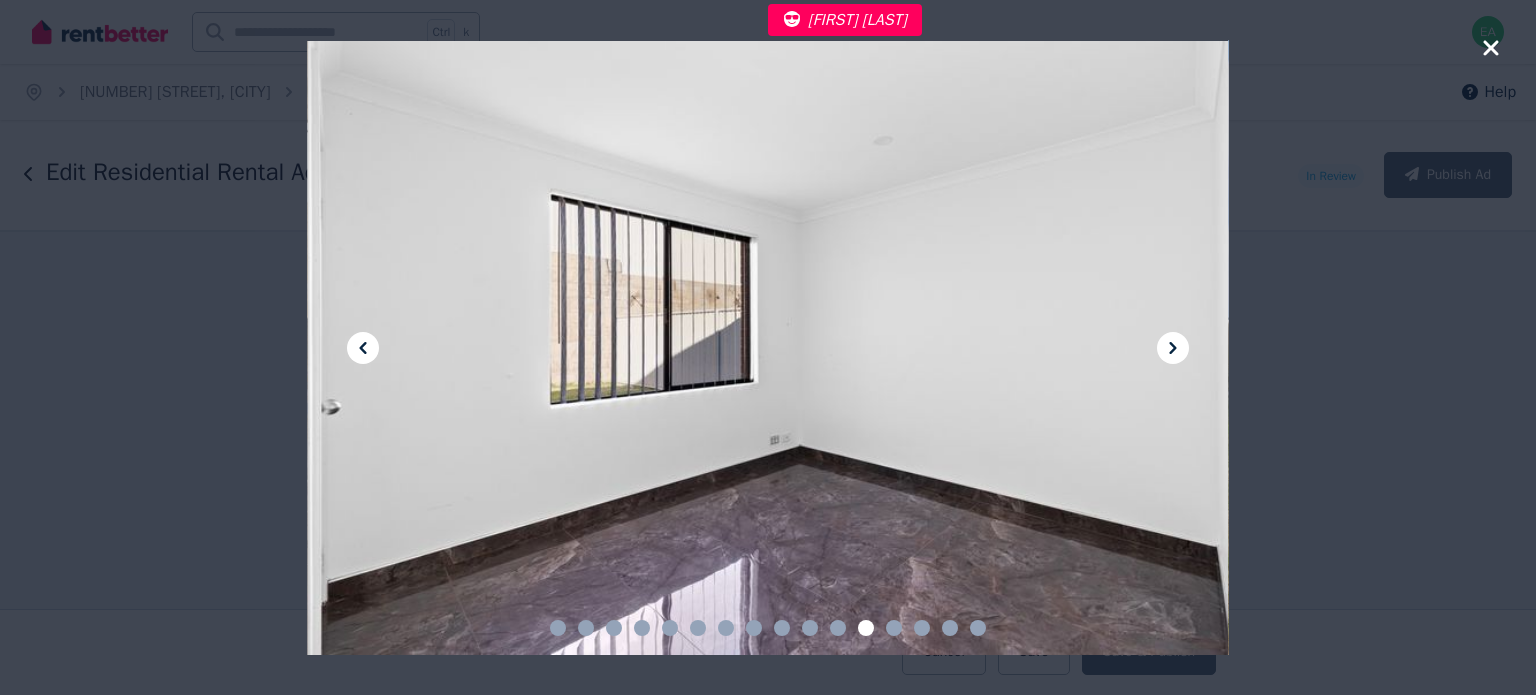 click 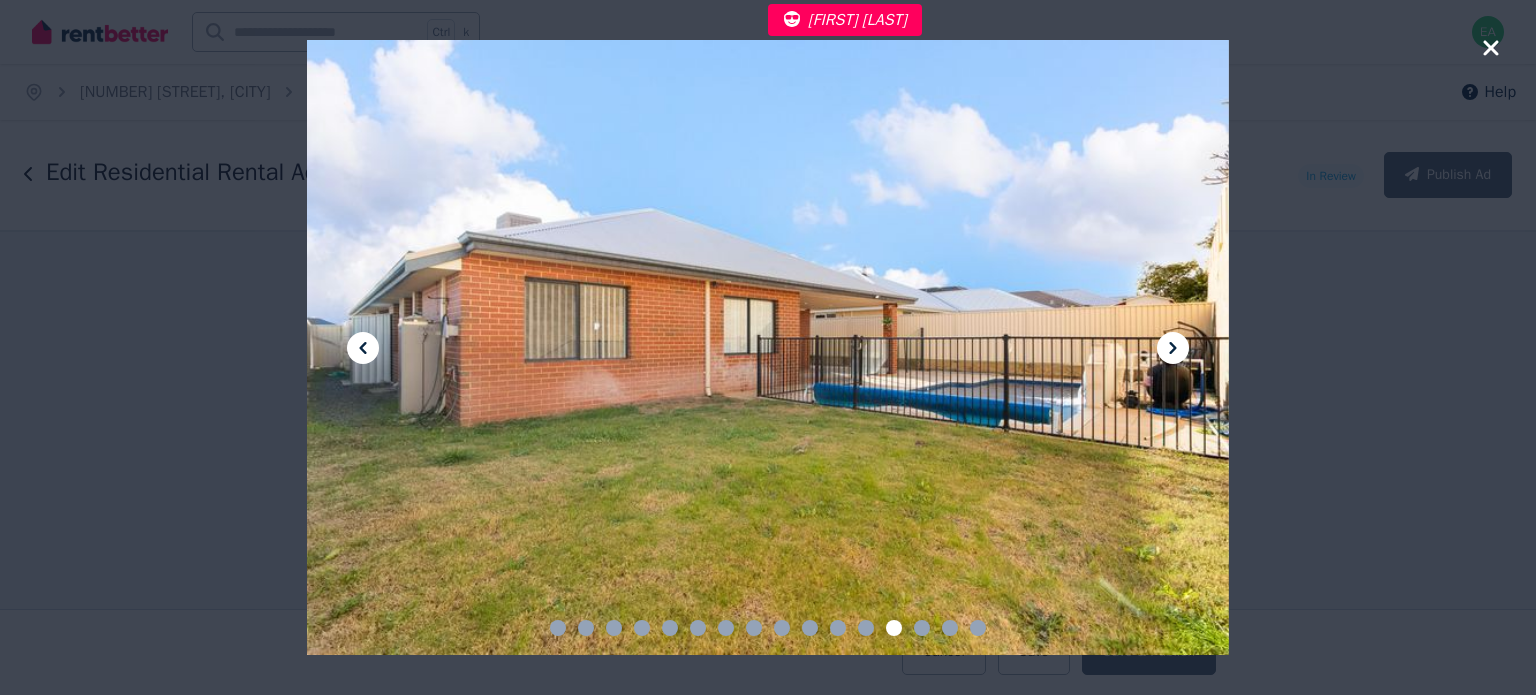 click 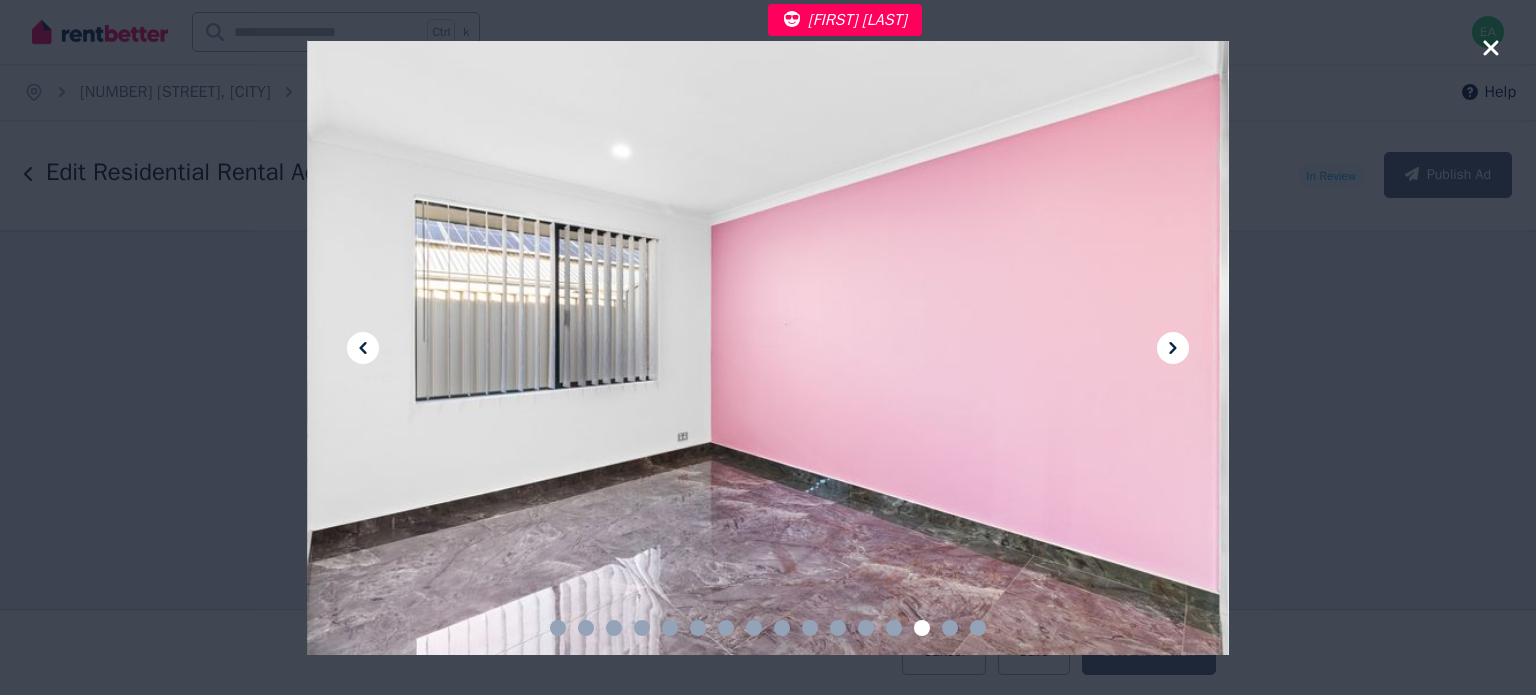click 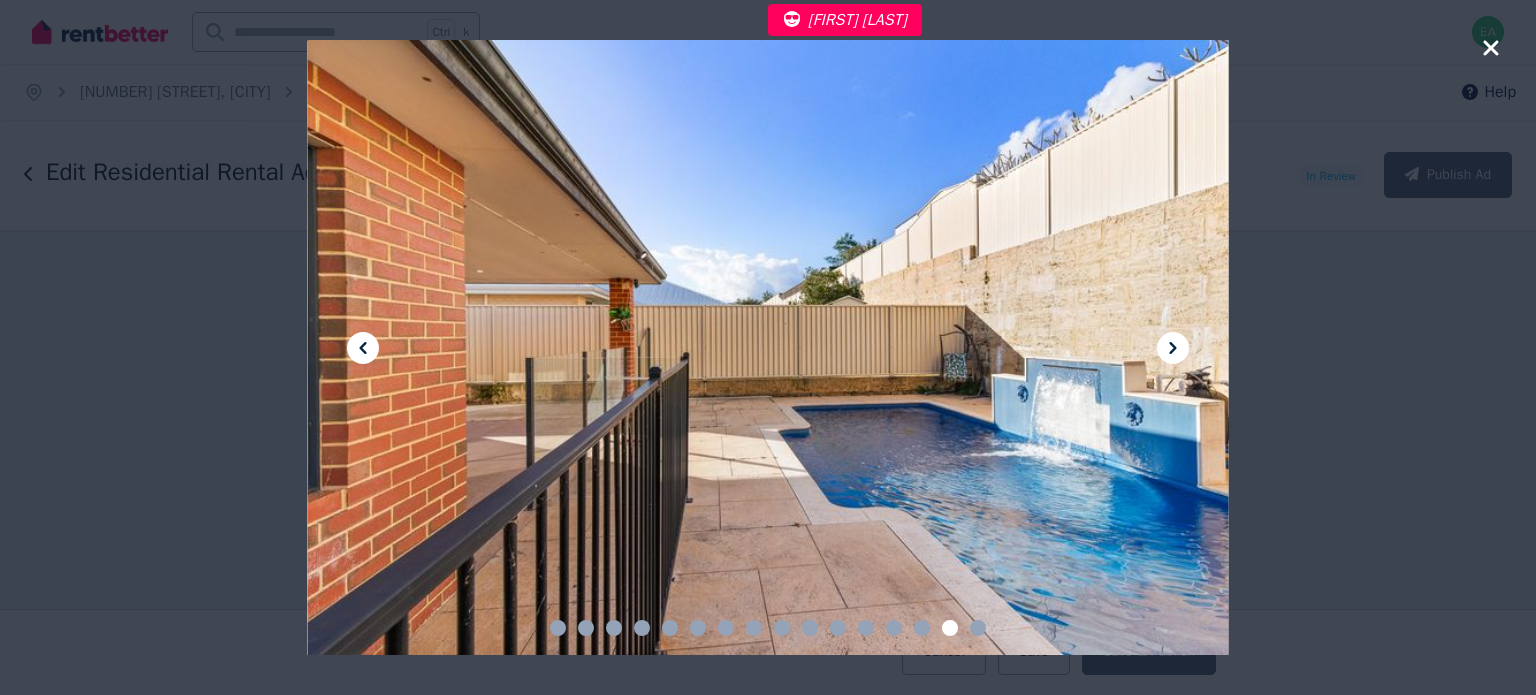 click 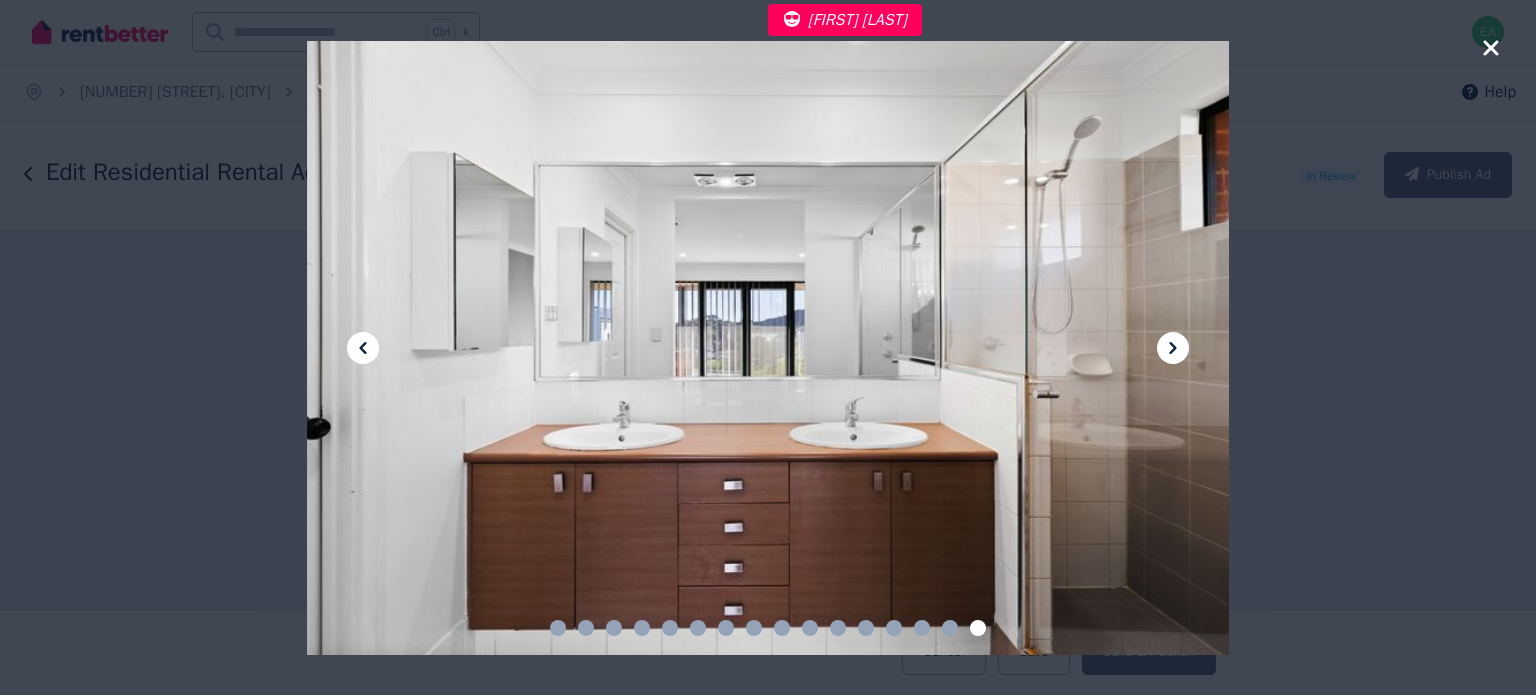 click 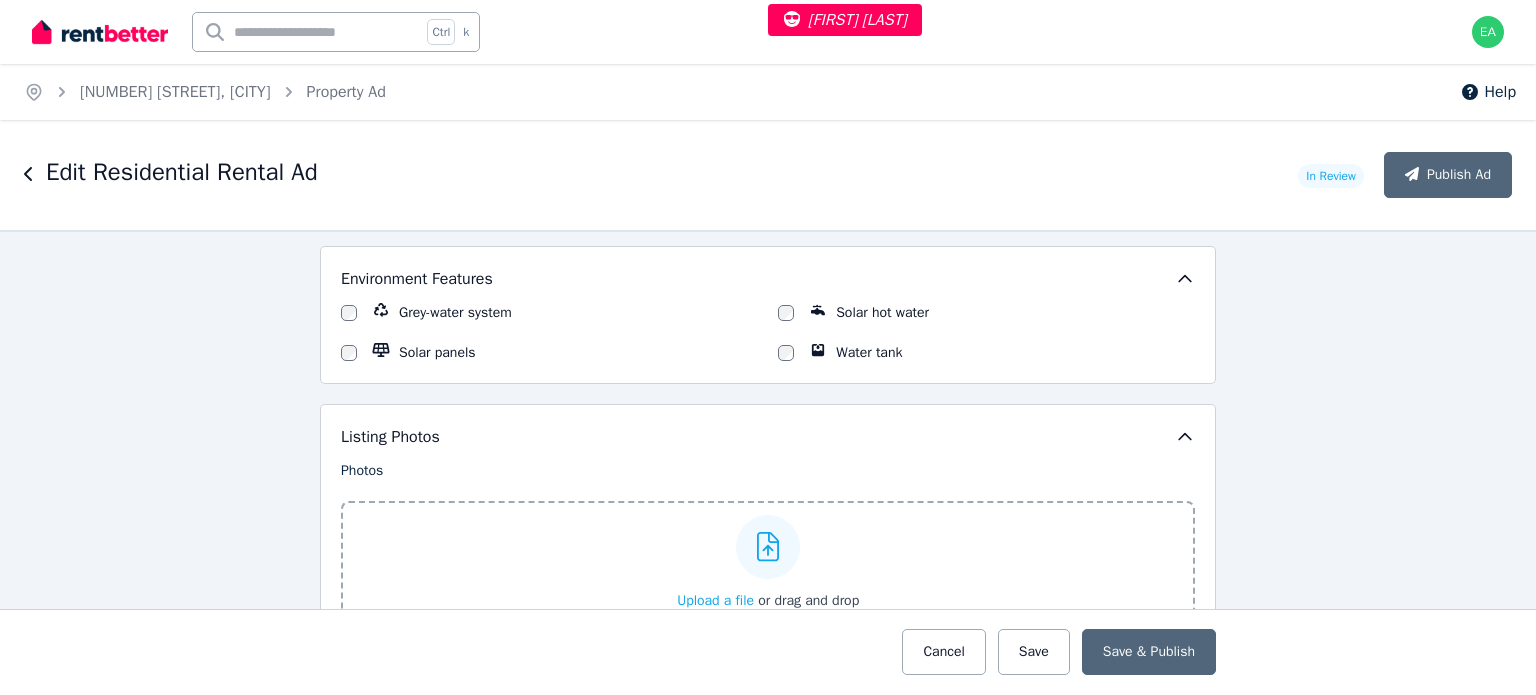 scroll, scrollTop: 2600, scrollLeft: 0, axis: vertical 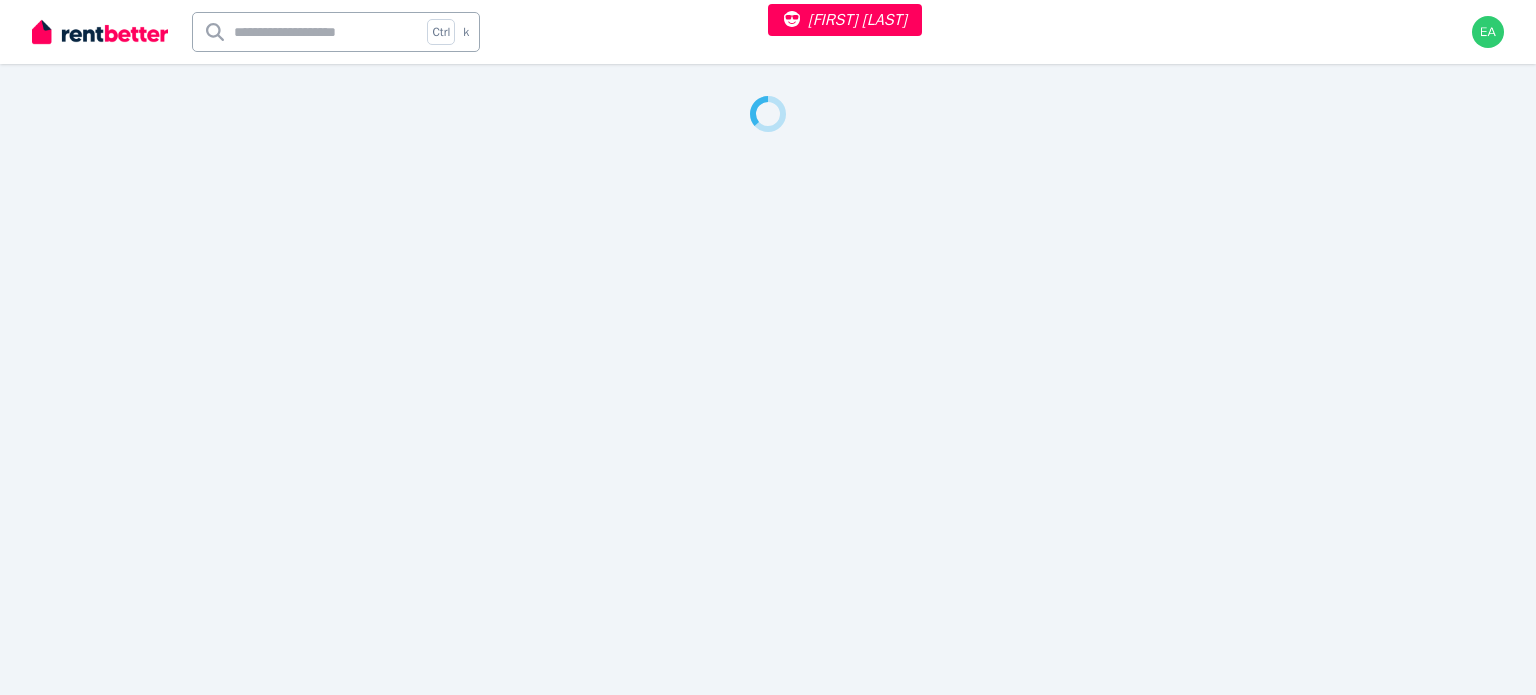 select on "***" 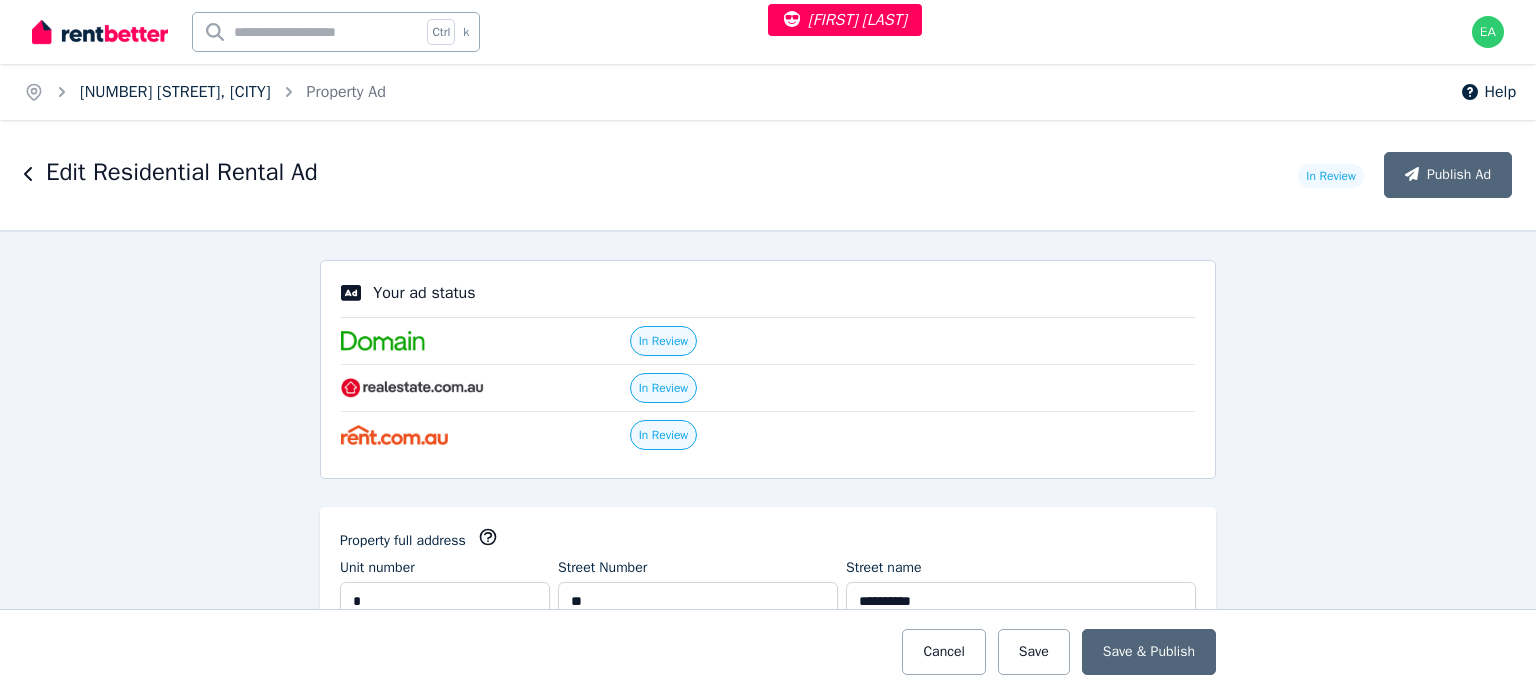 click on "[NUMBER] [STREET], [CITY]" at bounding box center [175, 92] 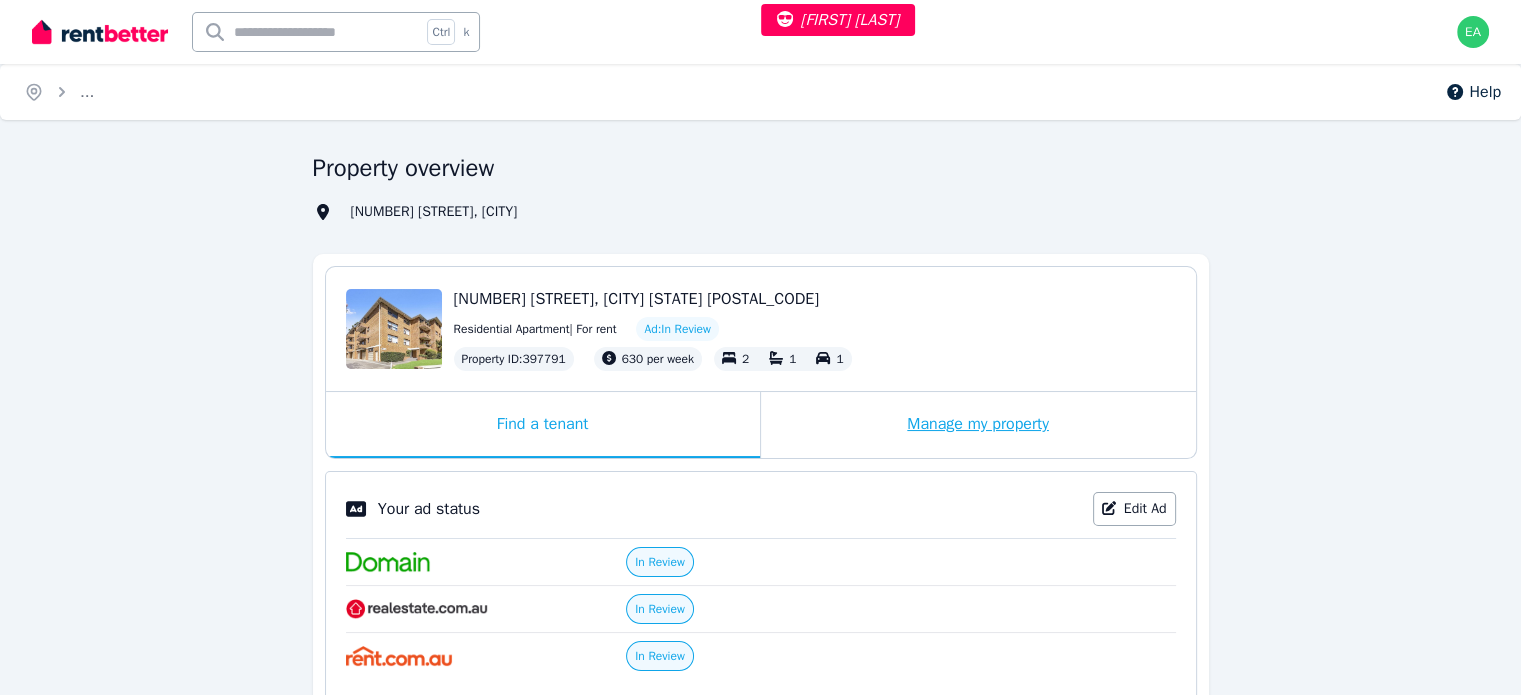 click on "Manage my property" at bounding box center [978, 425] 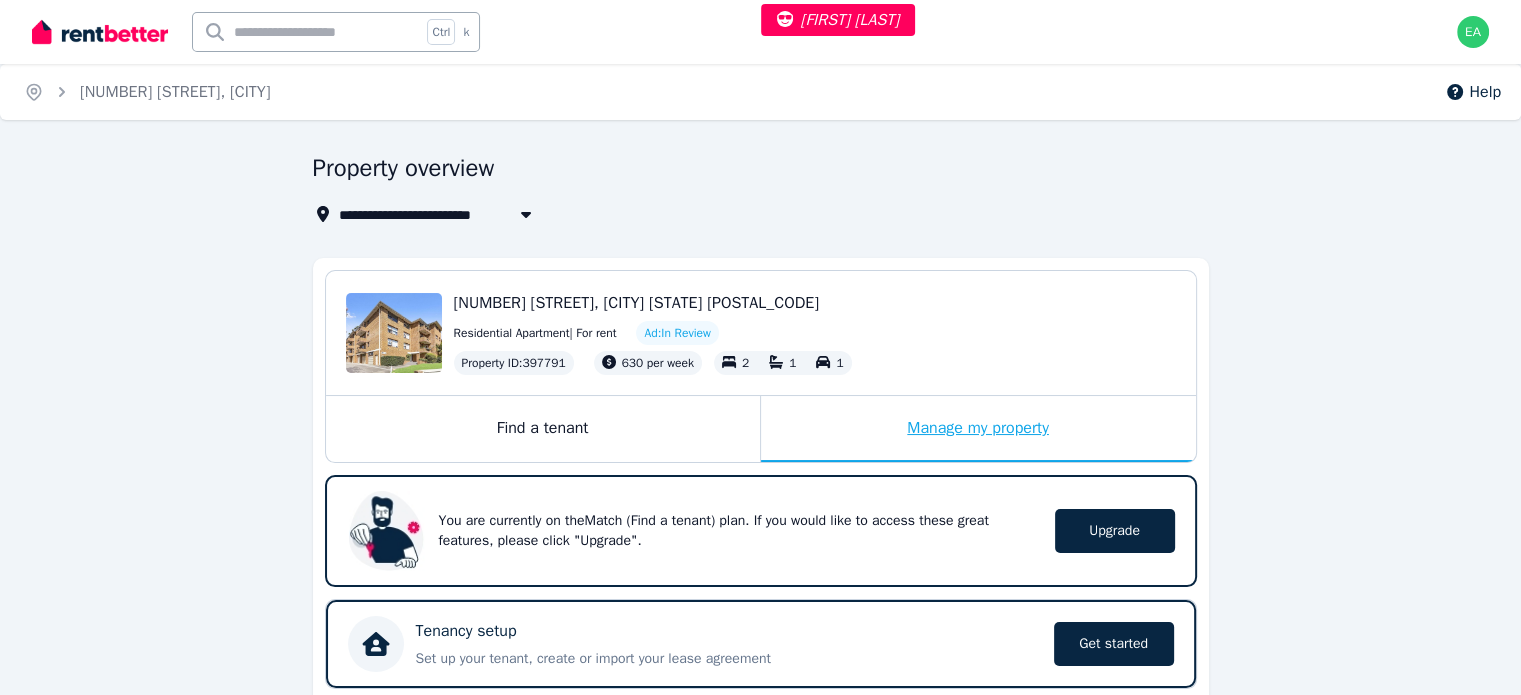scroll, scrollTop: 600, scrollLeft: 0, axis: vertical 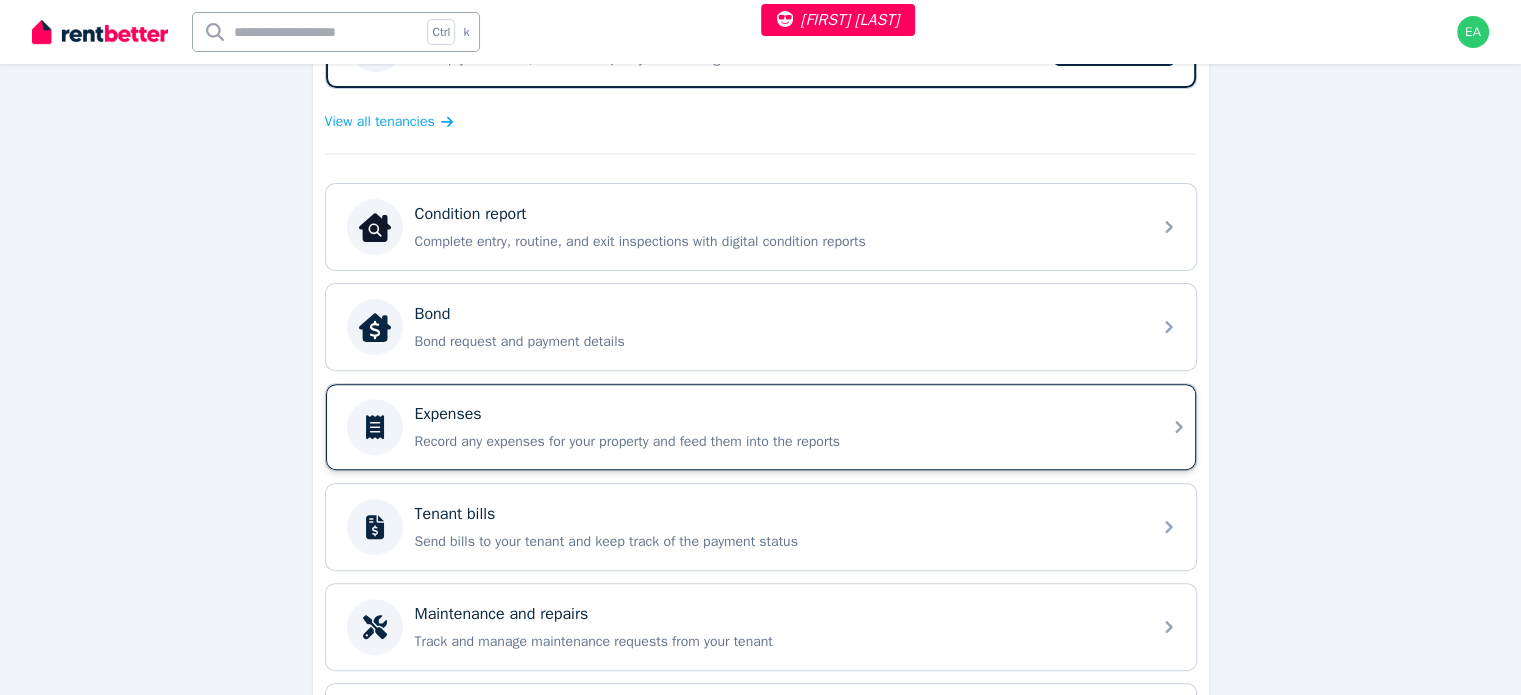 click on "Expenses" at bounding box center [777, 414] 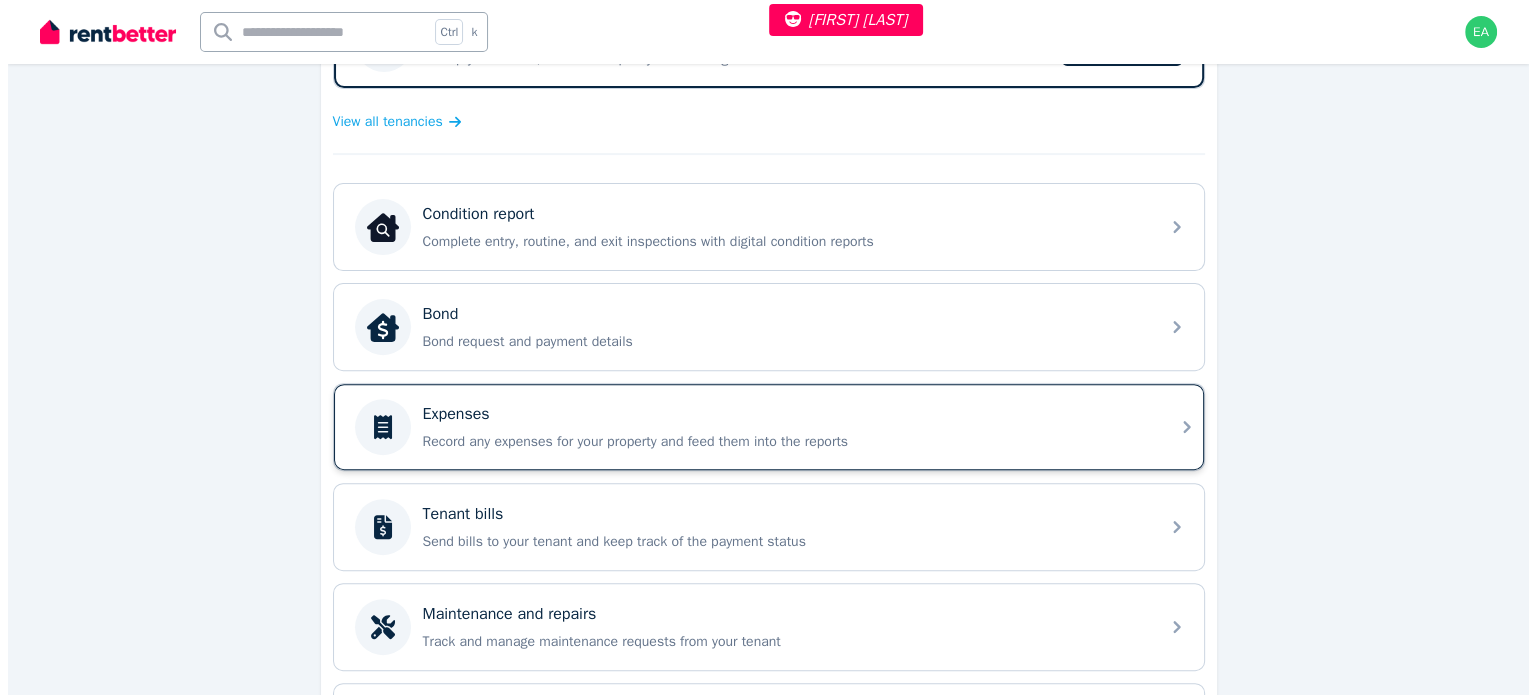 scroll, scrollTop: 0, scrollLeft: 0, axis: both 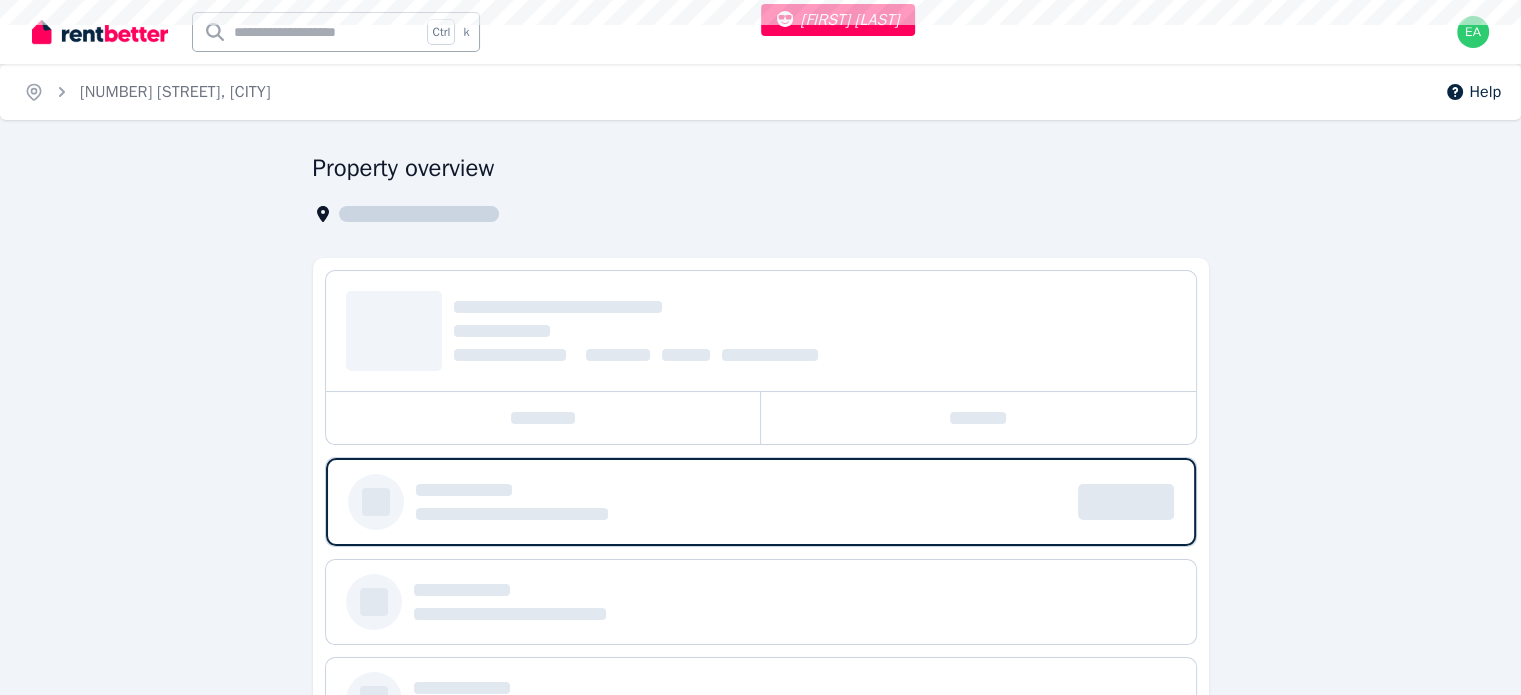select on "***" 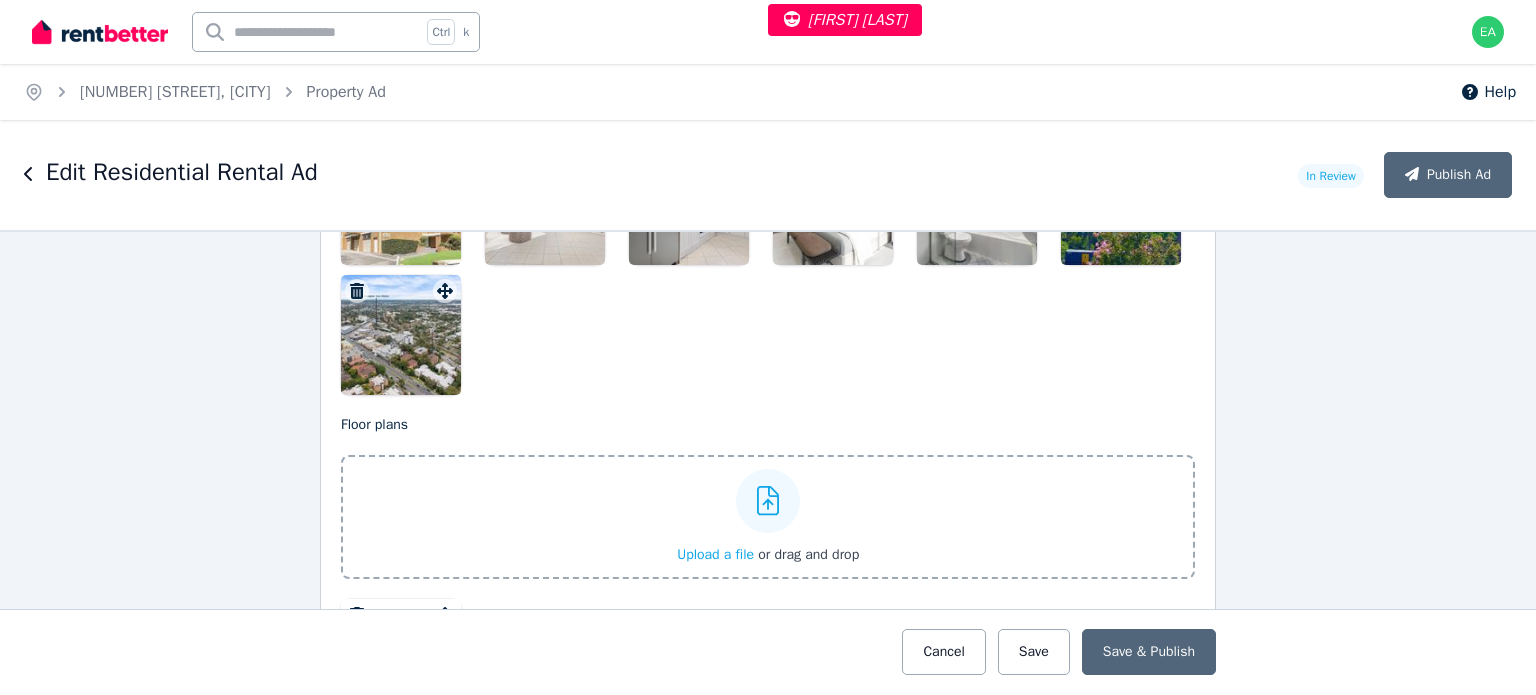 scroll, scrollTop: 2600, scrollLeft: 0, axis: vertical 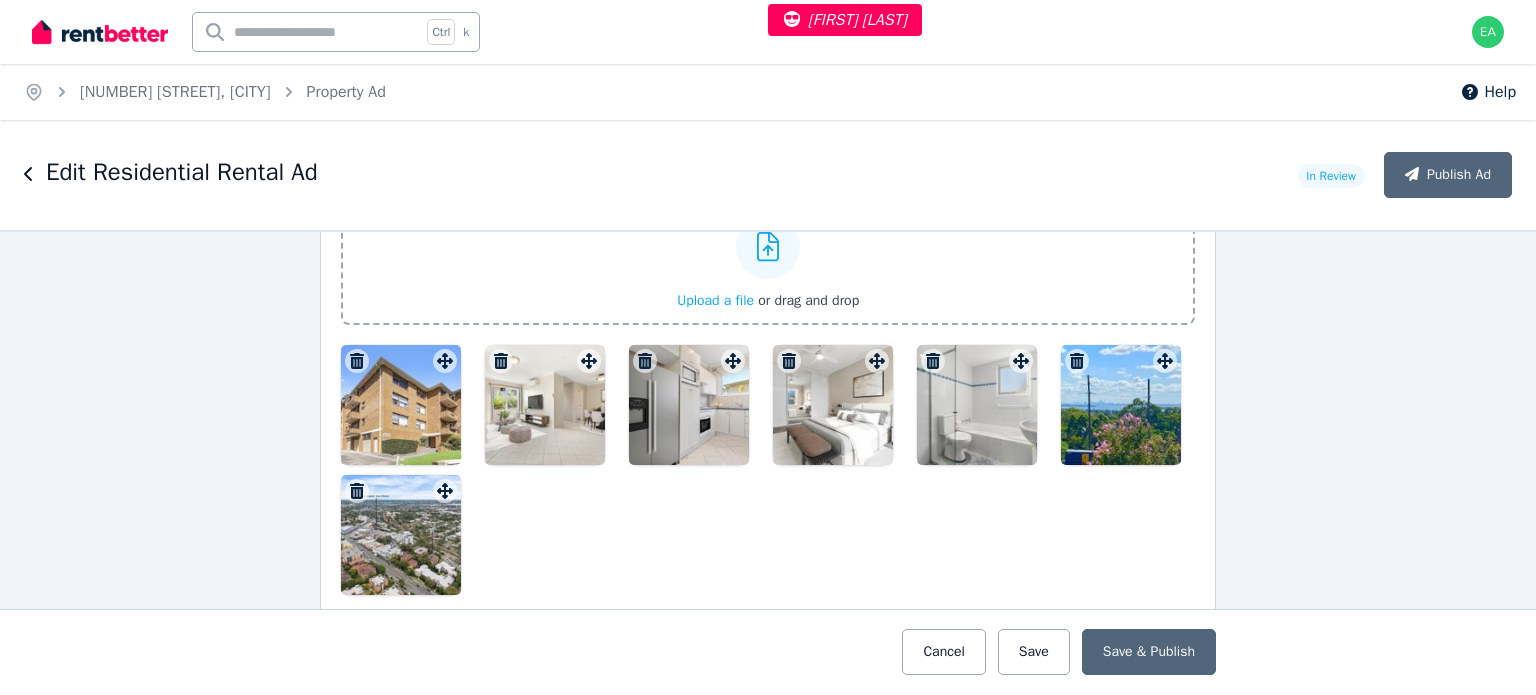 click at bounding box center (401, 405) 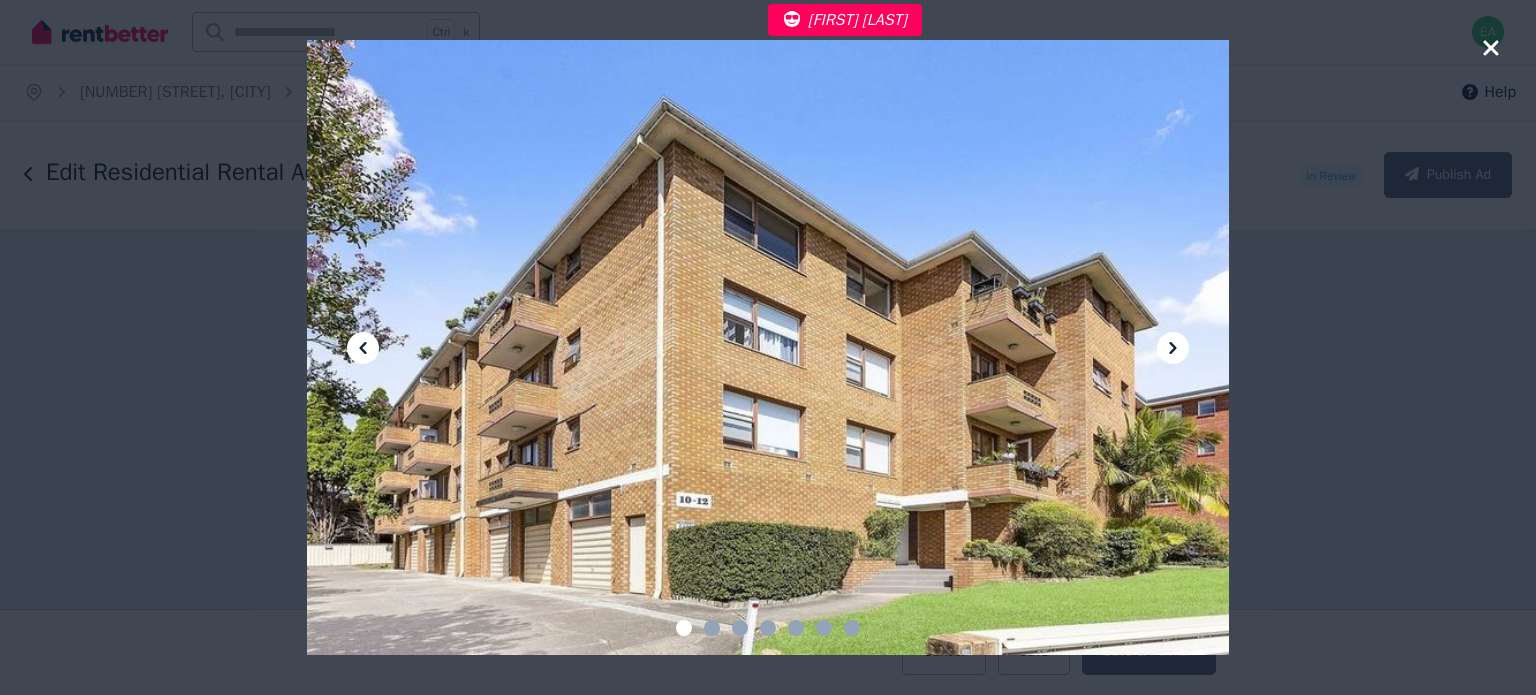 click 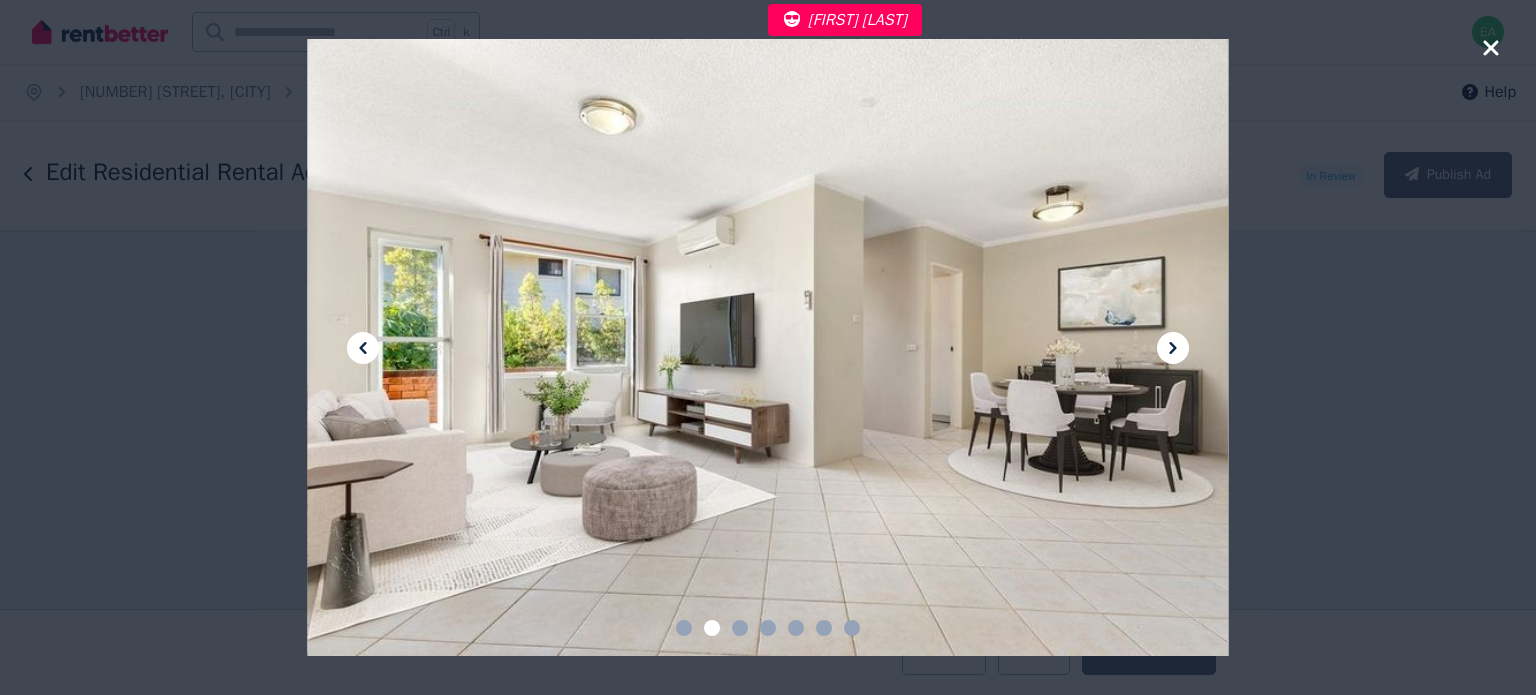 click 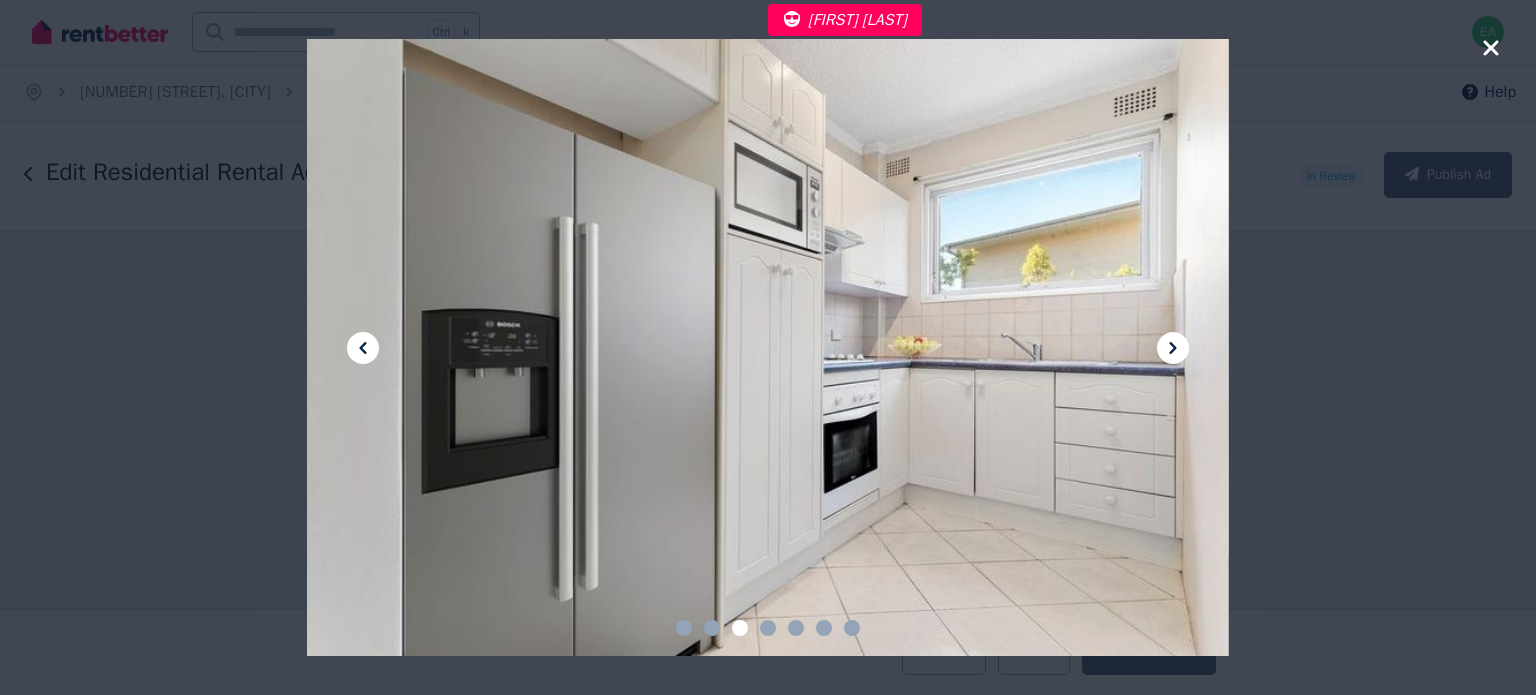 click 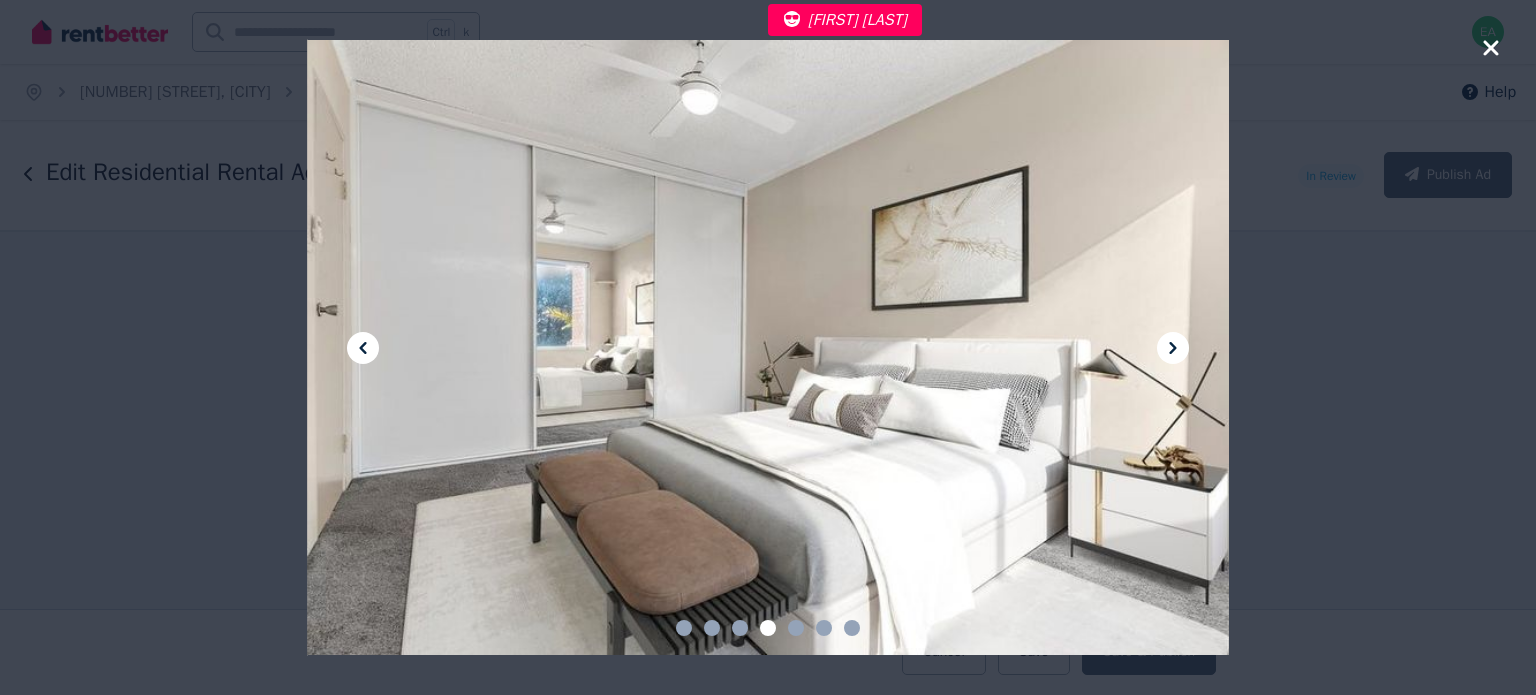 click 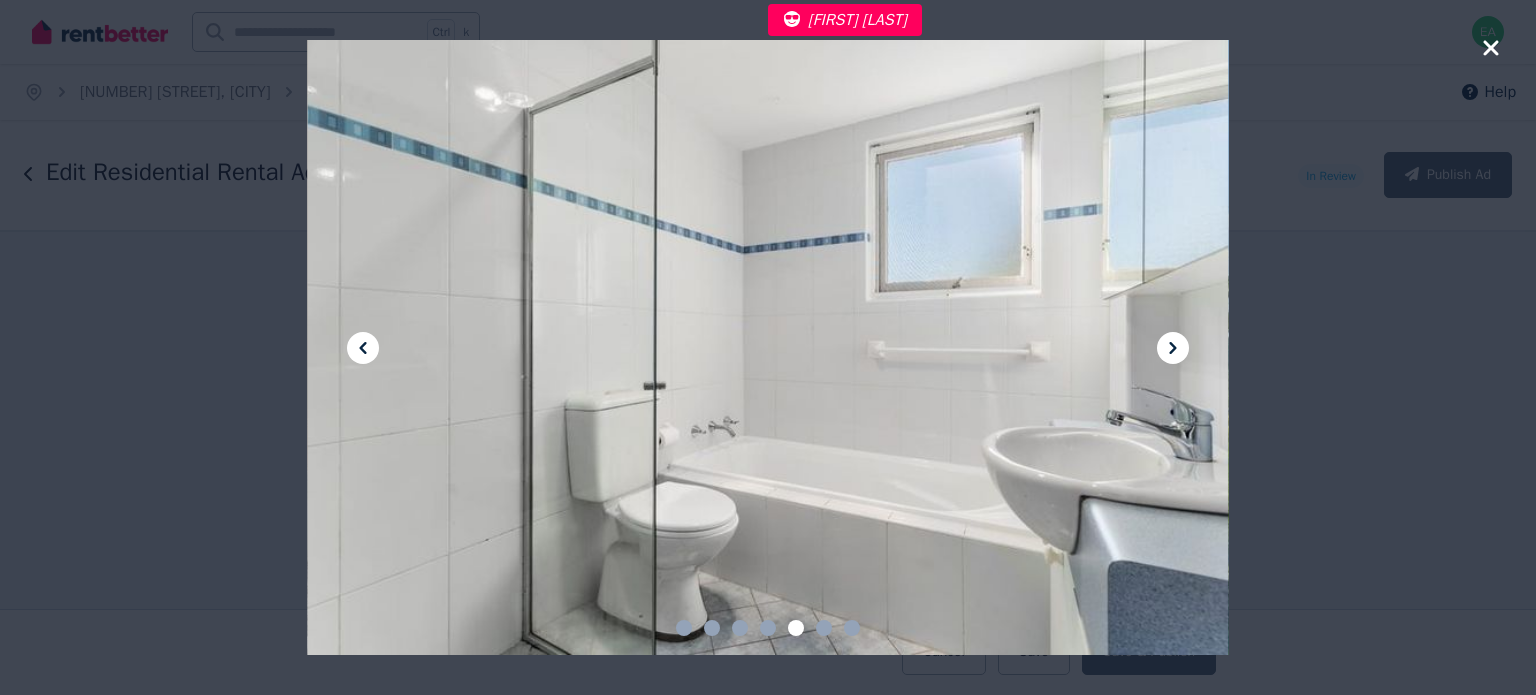 click 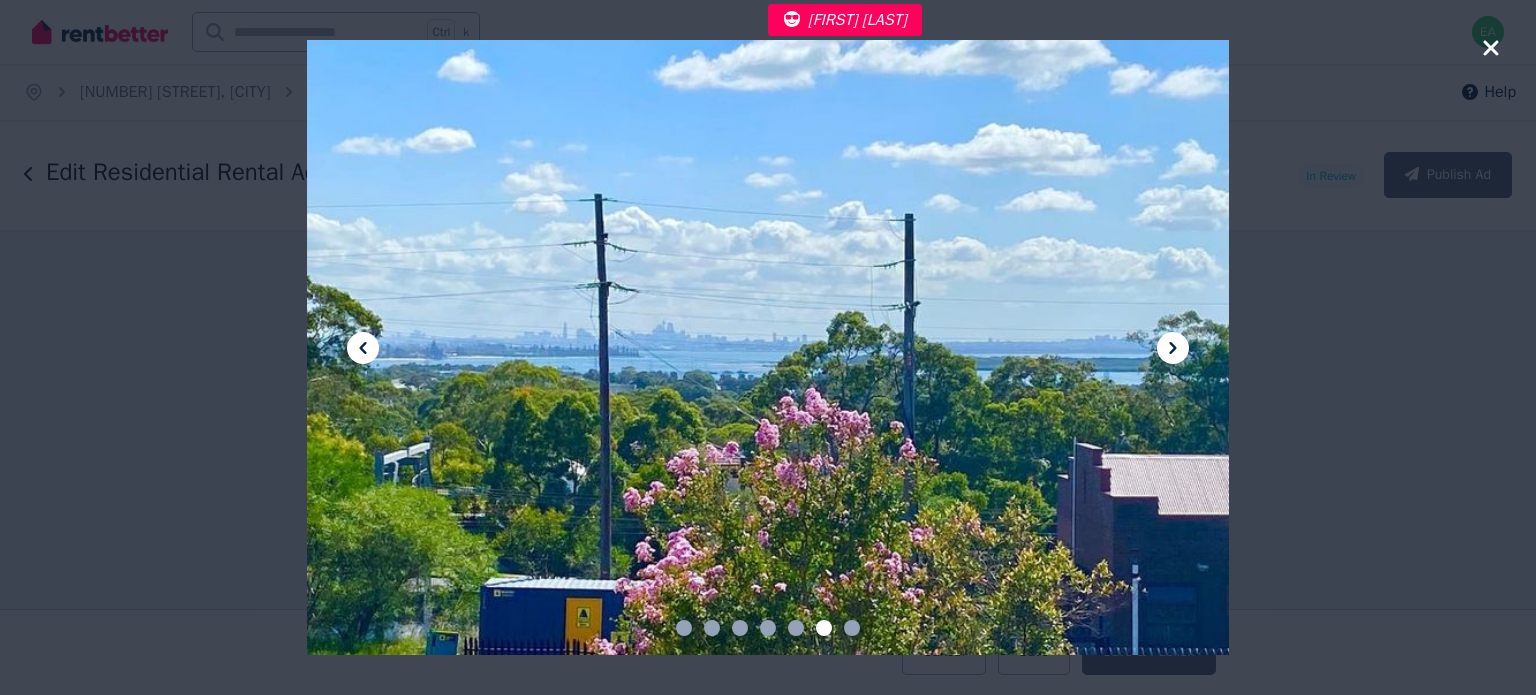 click 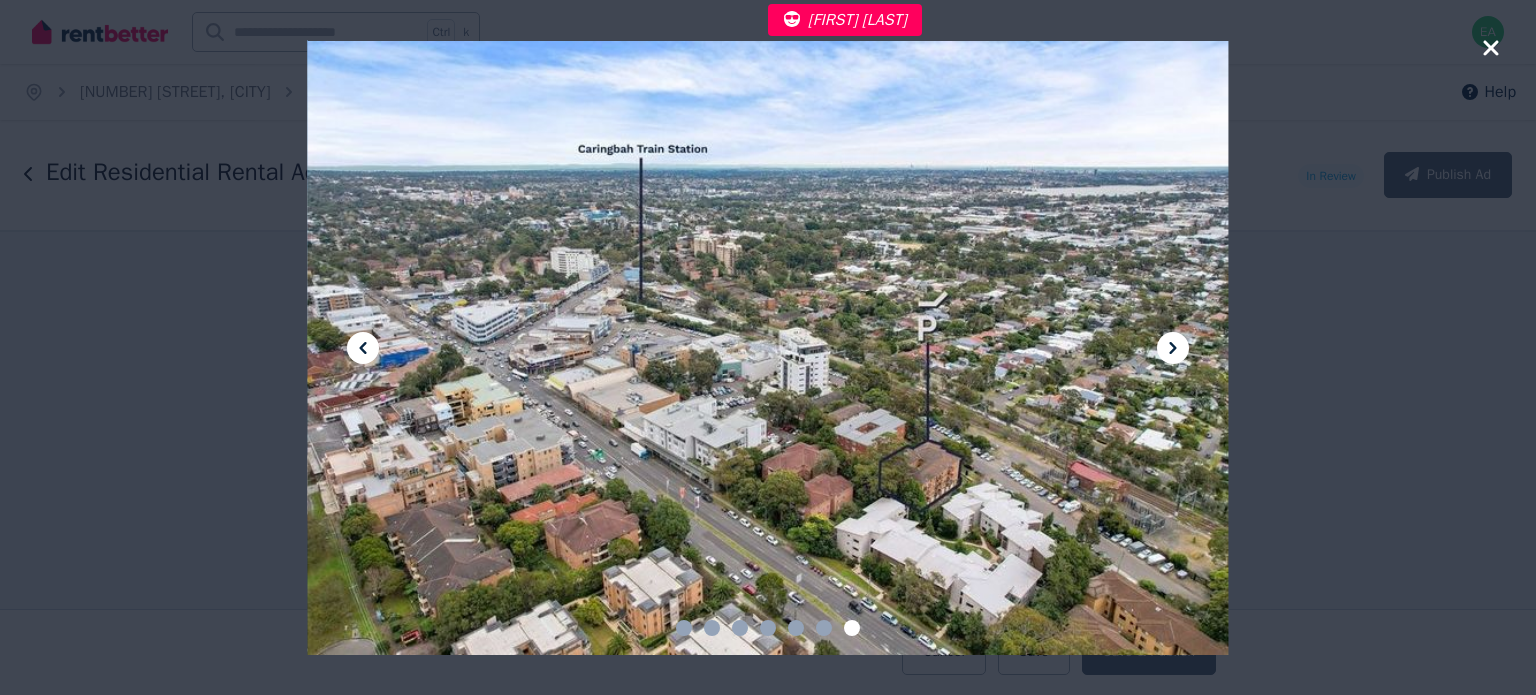 click 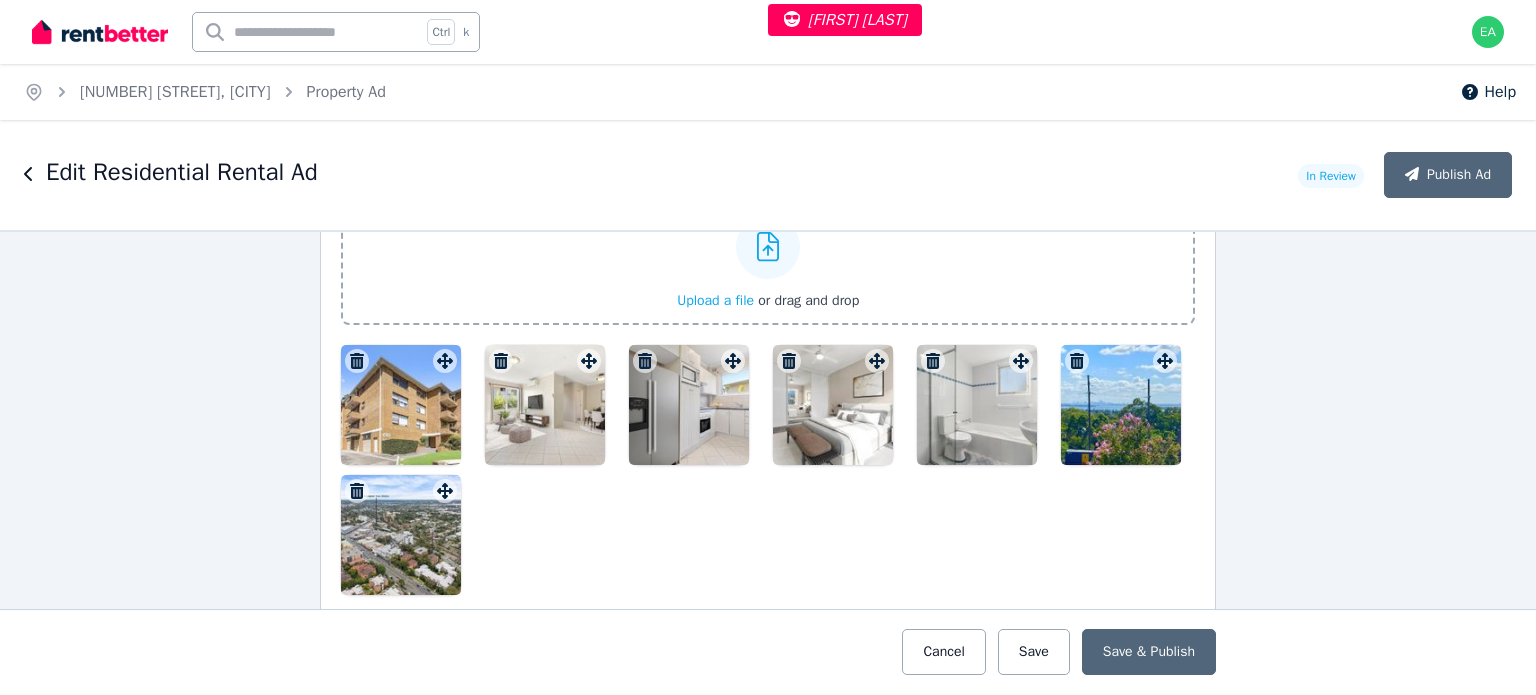 scroll, scrollTop: 3000, scrollLeft: 0, axis: vertical 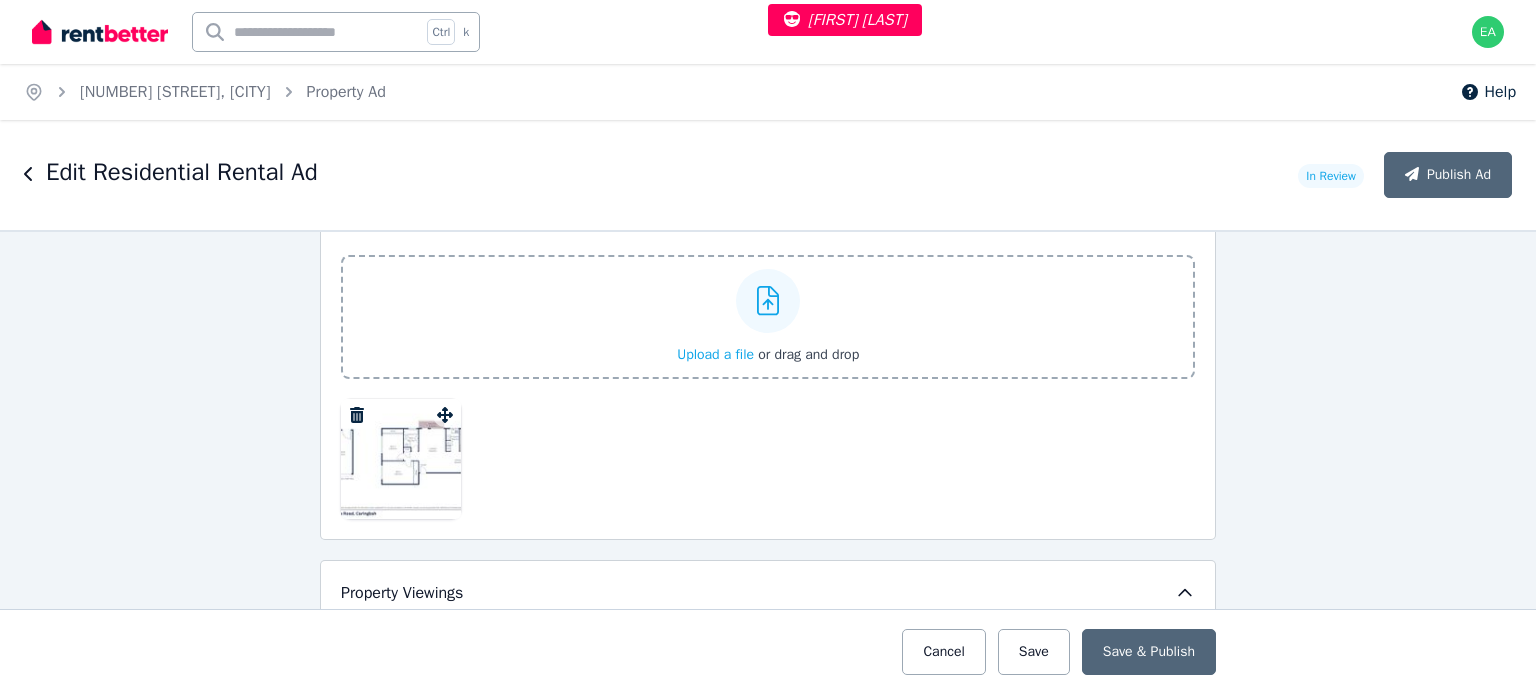 click at bounding box center [401, 459] 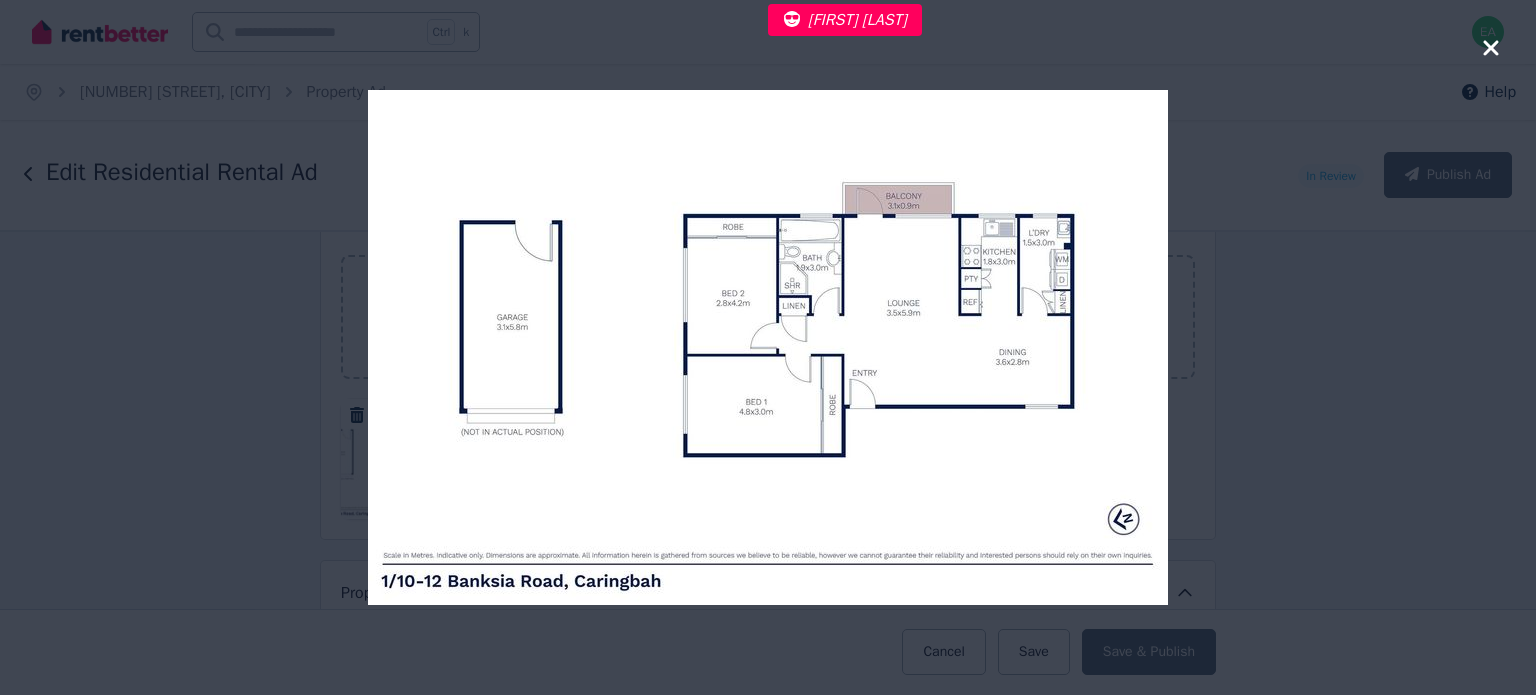 click 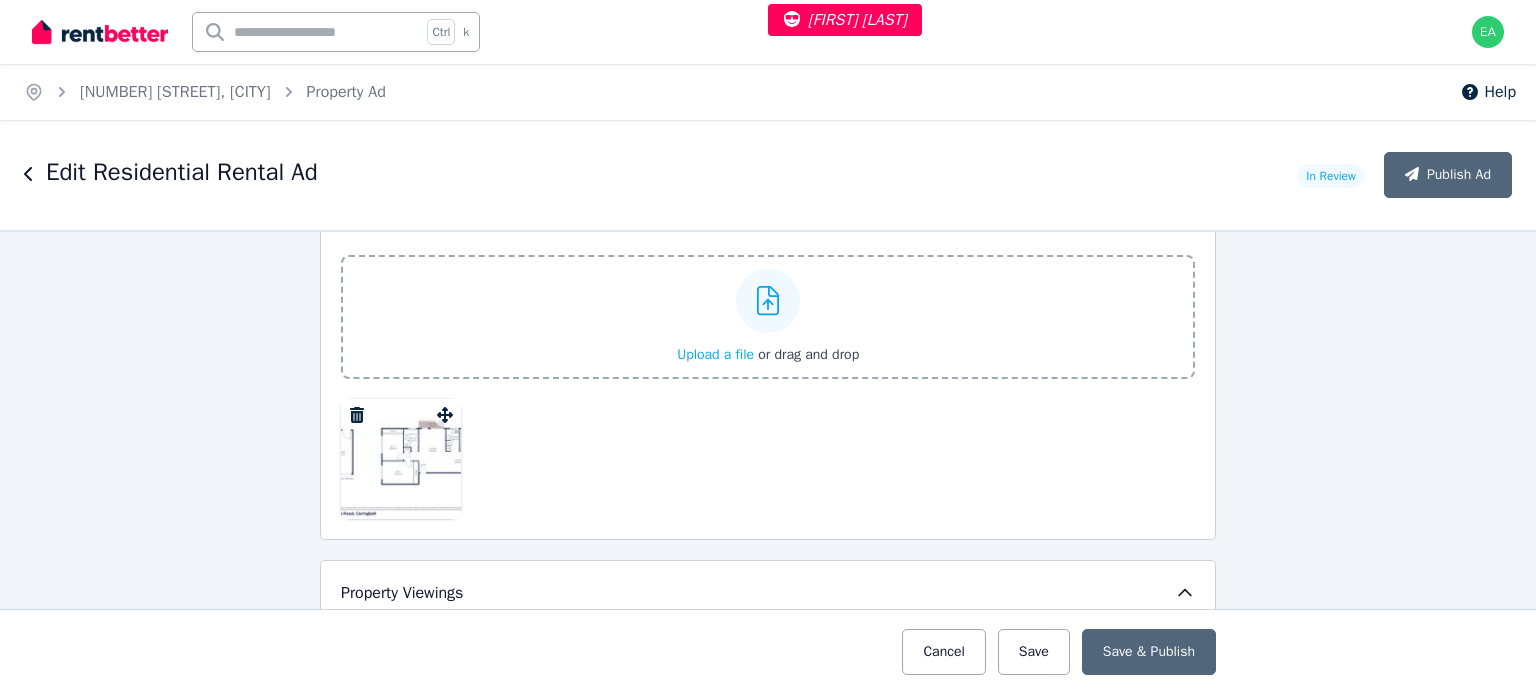 scroll, scrollTop: 2700, scrollLeft: 0, axis: vertical 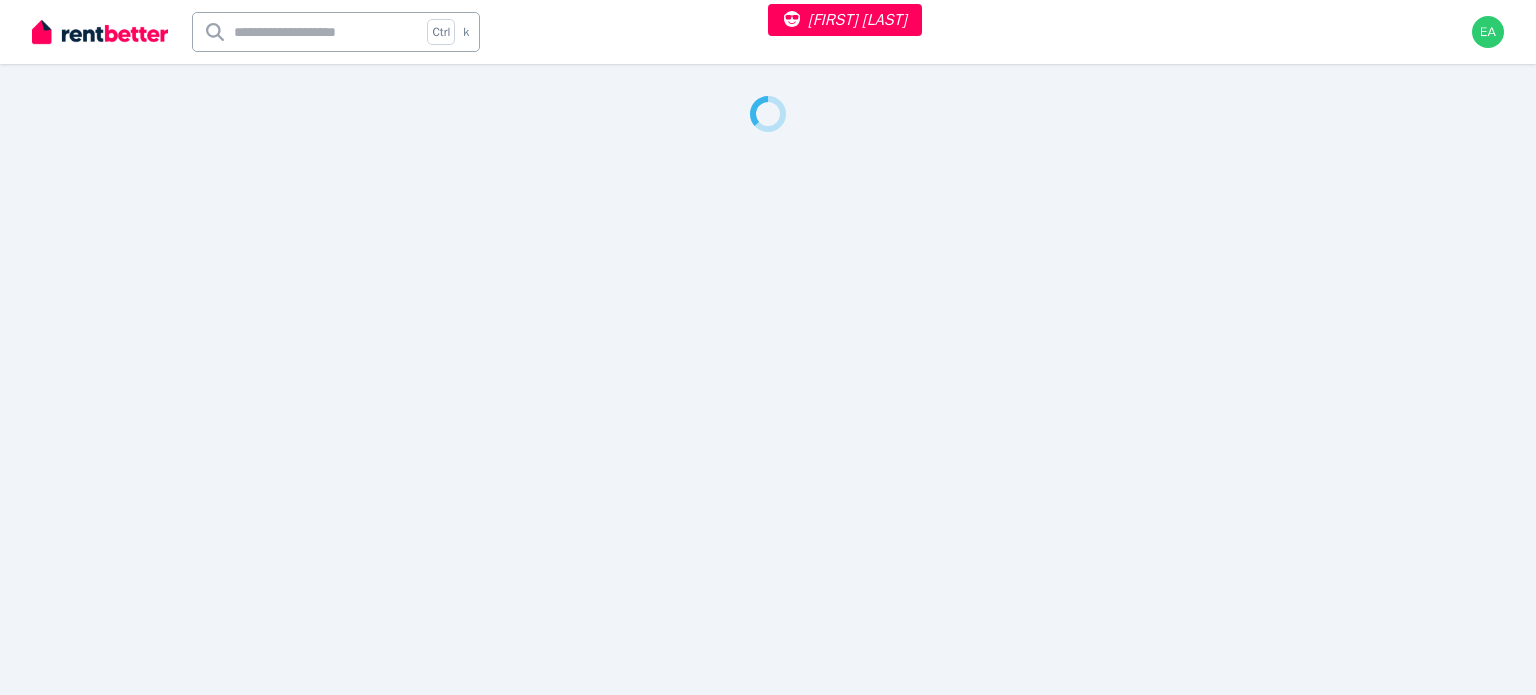 select on "***" 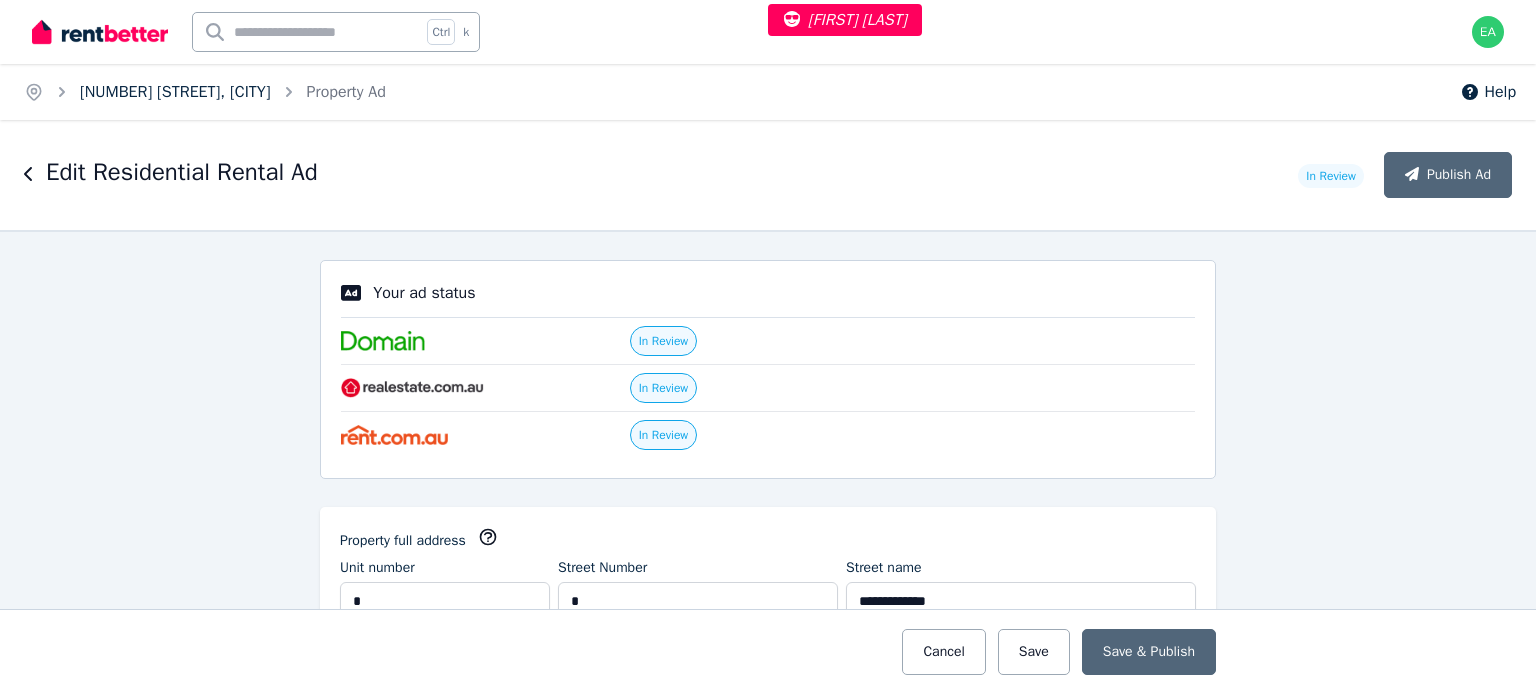 click on "[NUMBER] [STREET], [CITY]" at bounding box center (175, 92) 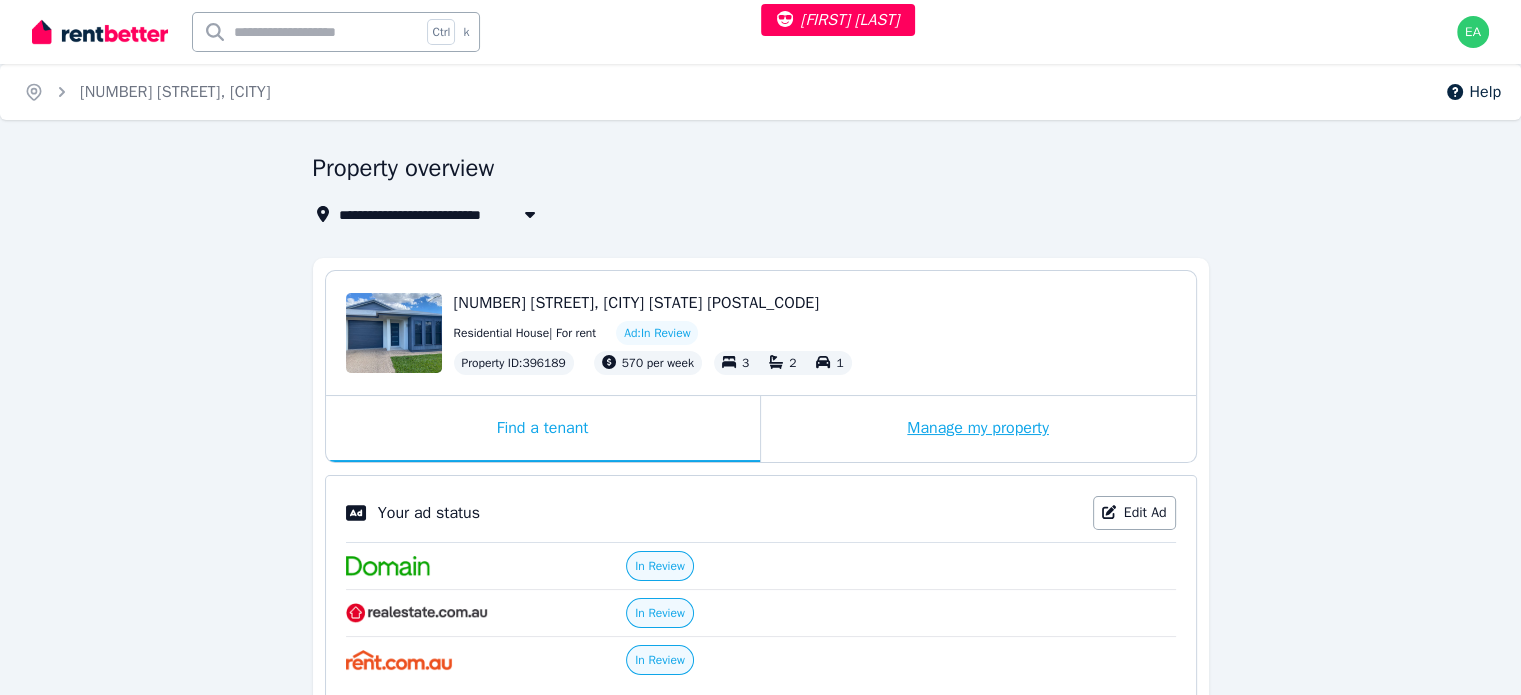 click on "Manage my property" at bounding box center [978, 429] 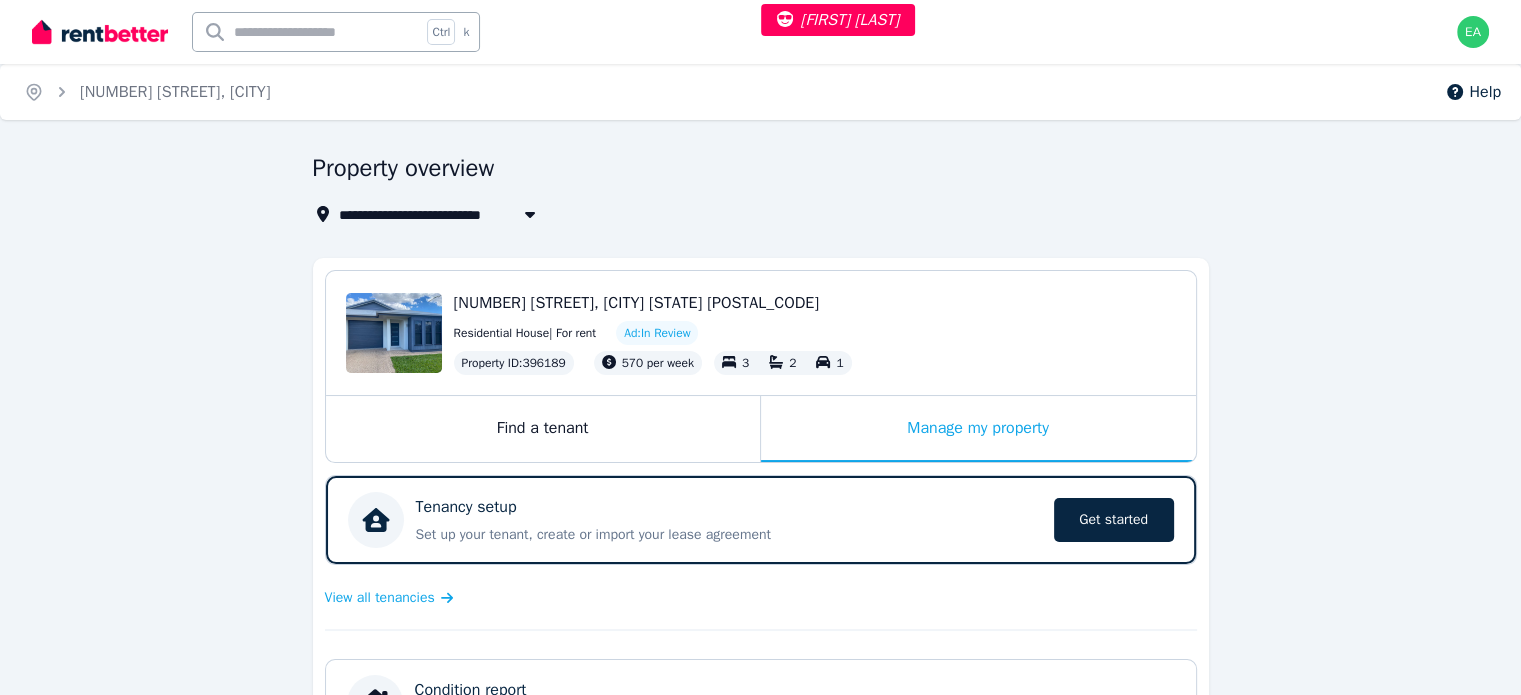 scroll, scrollTop: 400, scrollLeft: 0, axis: vertical 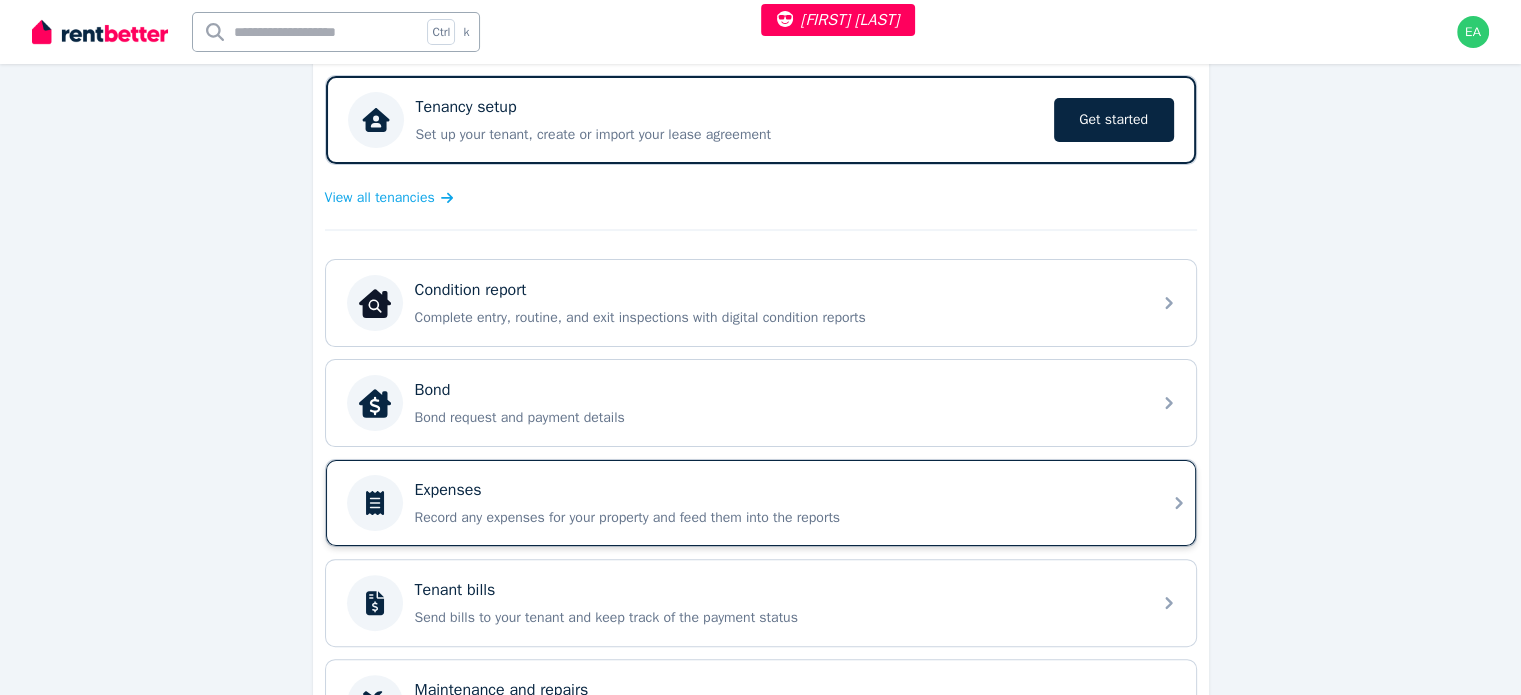 click on "Expenses" at bounding box center [777, 490] 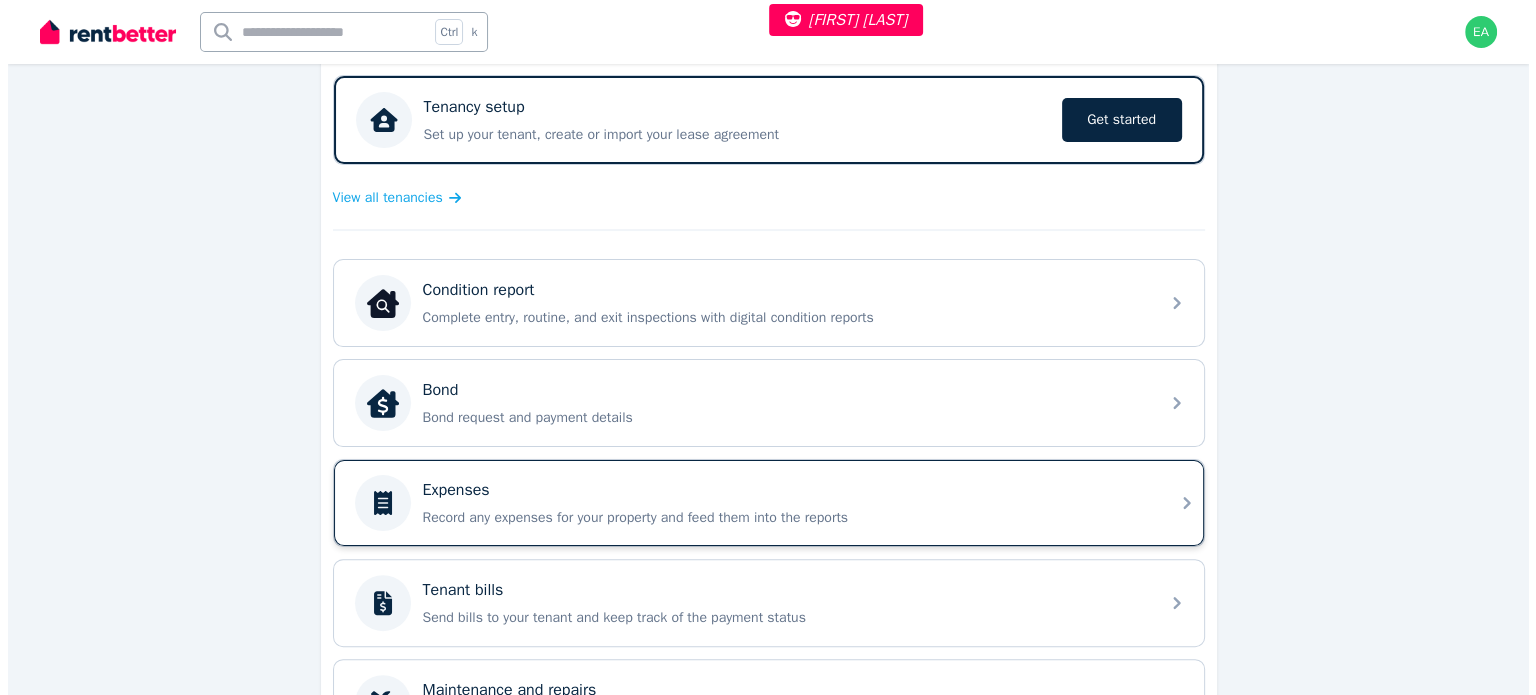 scroll, scrollTop: 0, scrollLeft: 0, axis: both 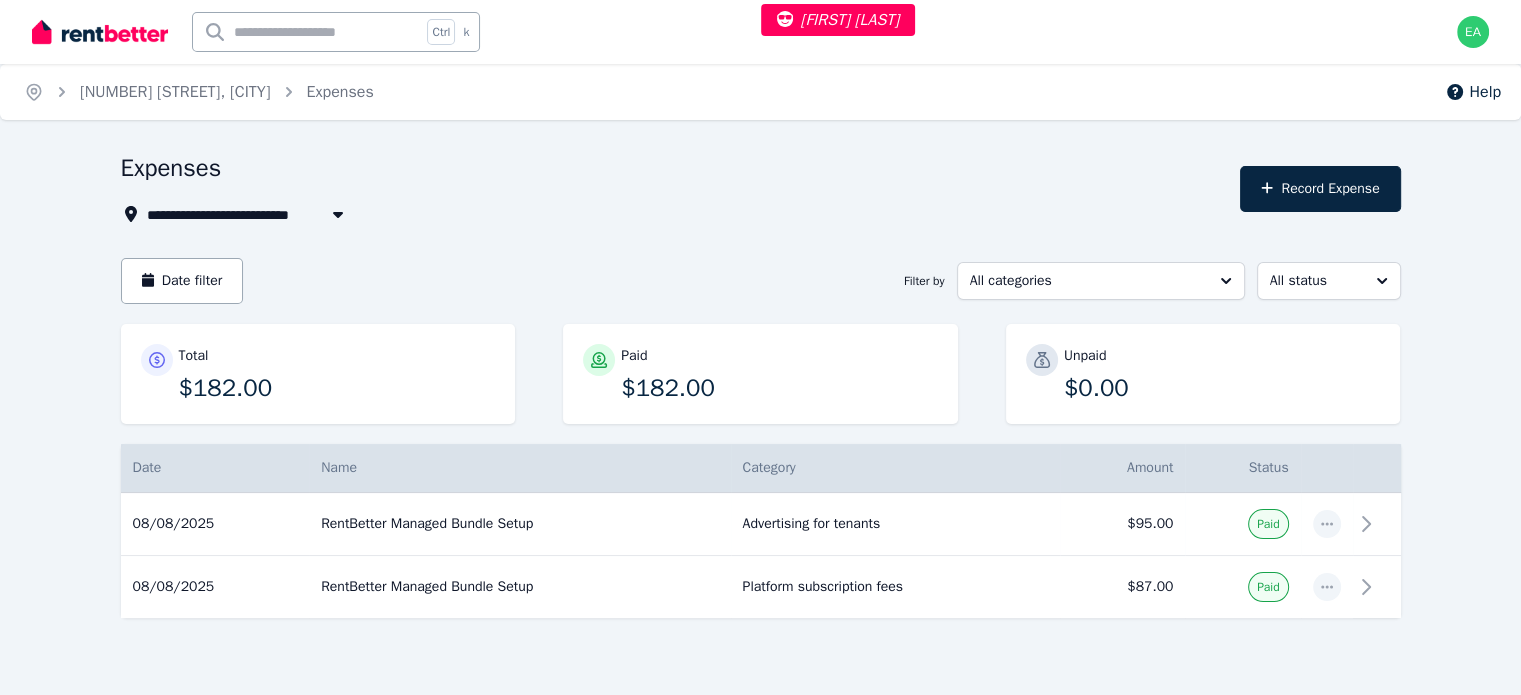 select on "***" 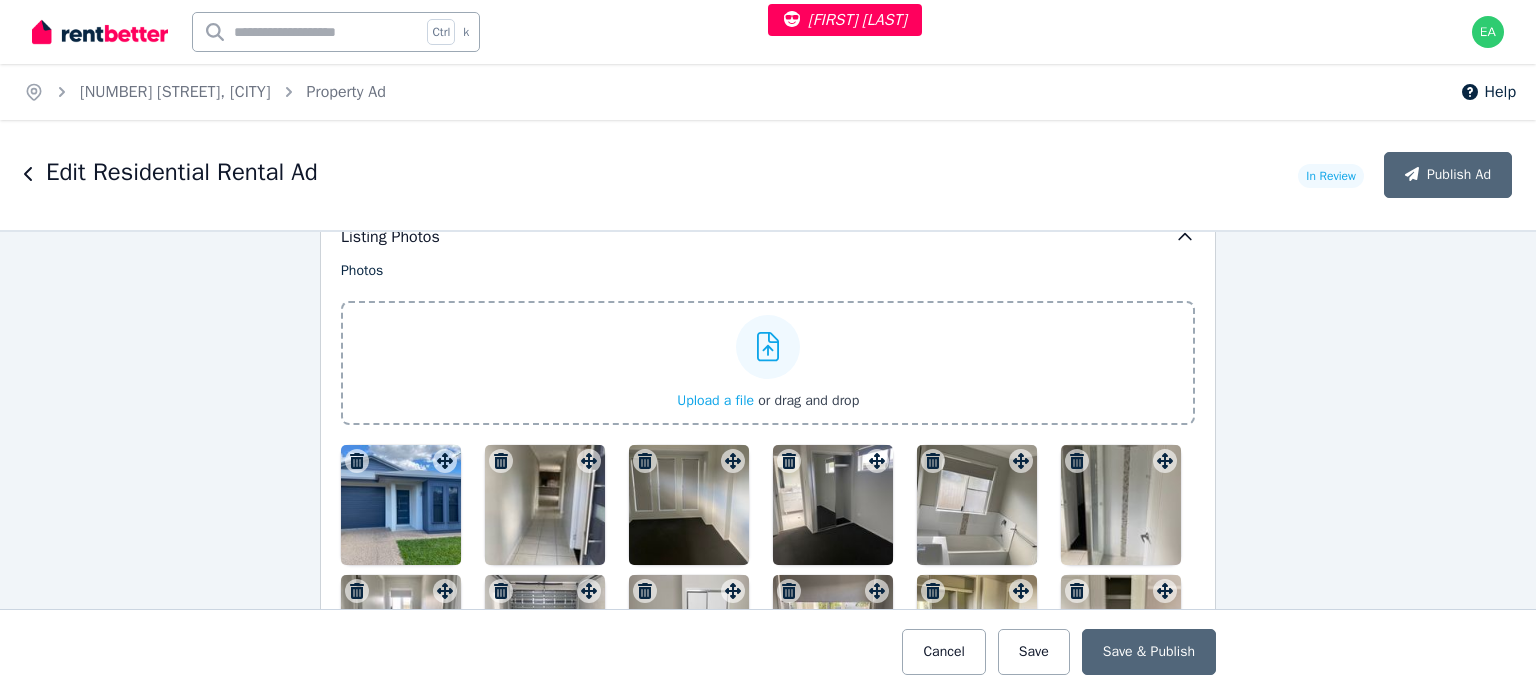 scroll, scrollTop: 2700, scrollLeft: 0, axis: vertical 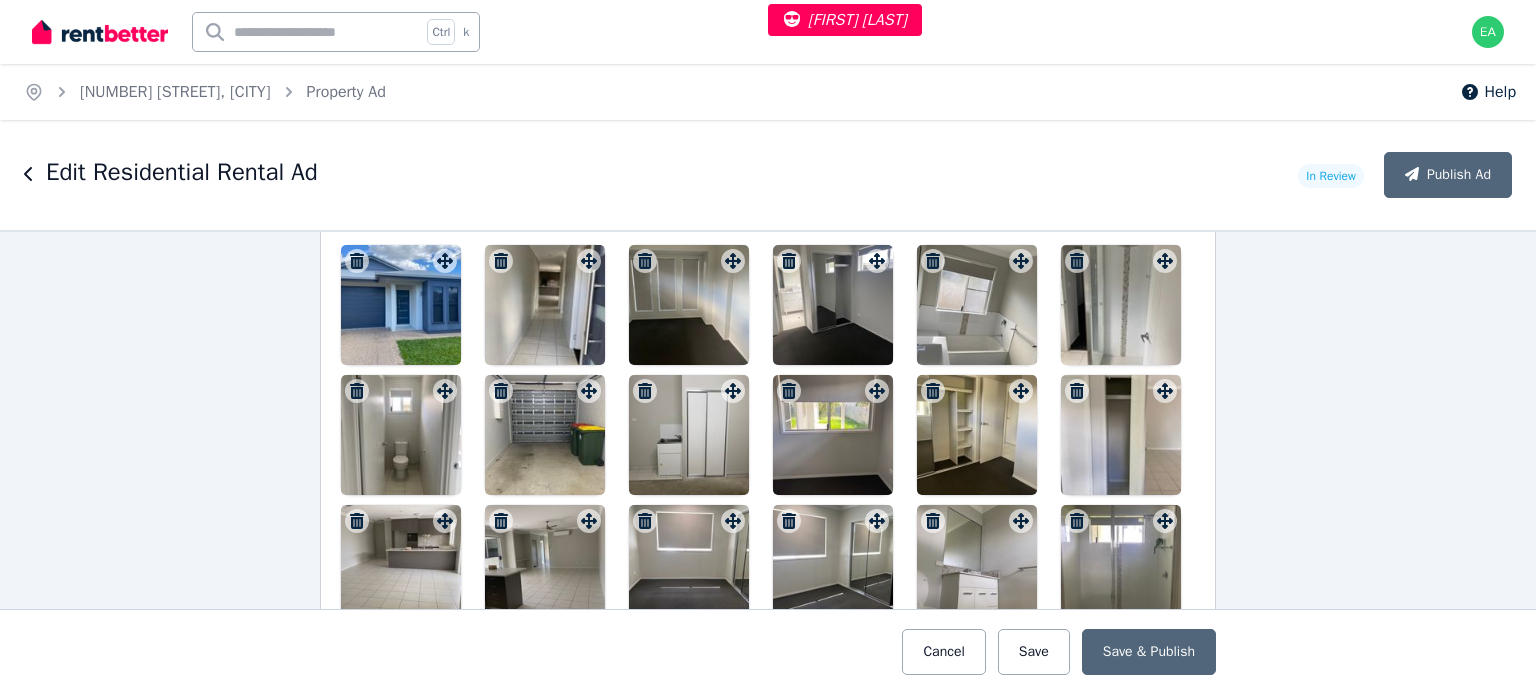 click at bounding box center [401, 305] 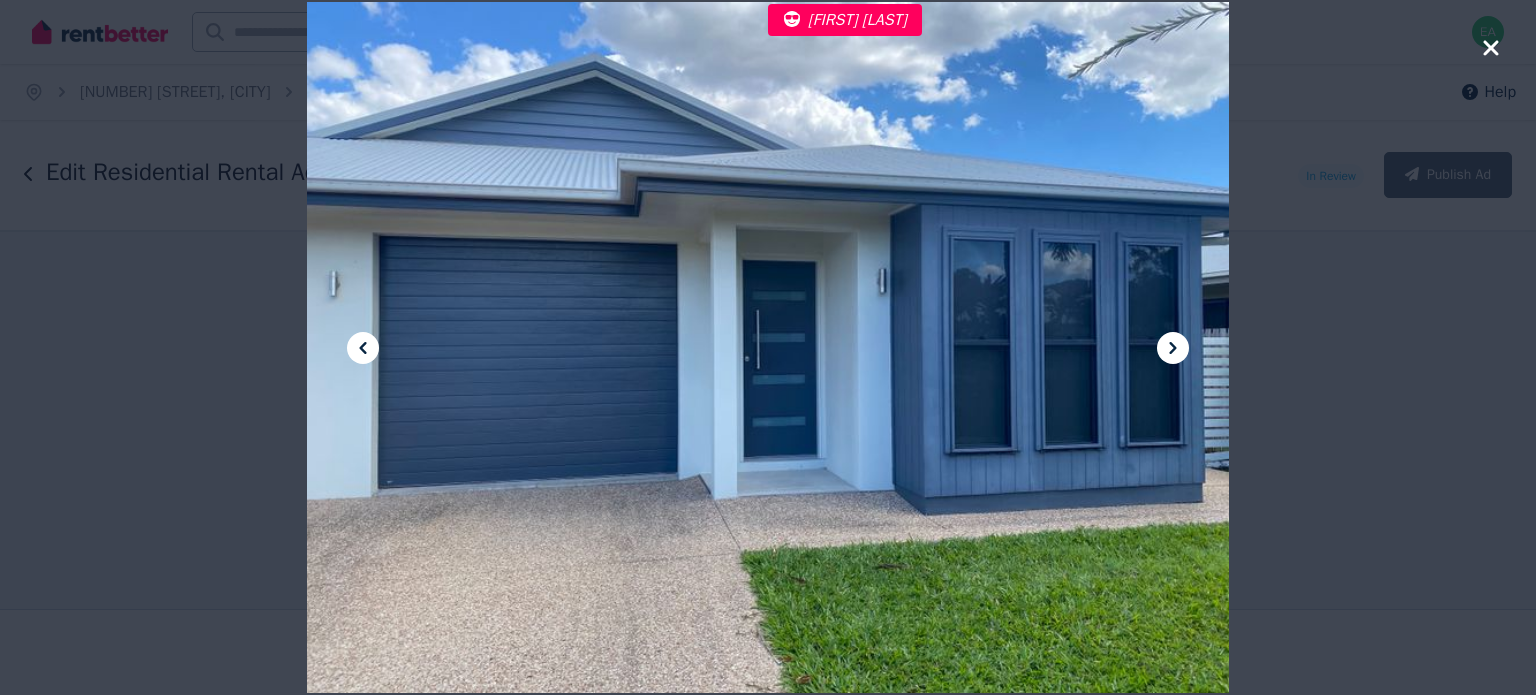 click 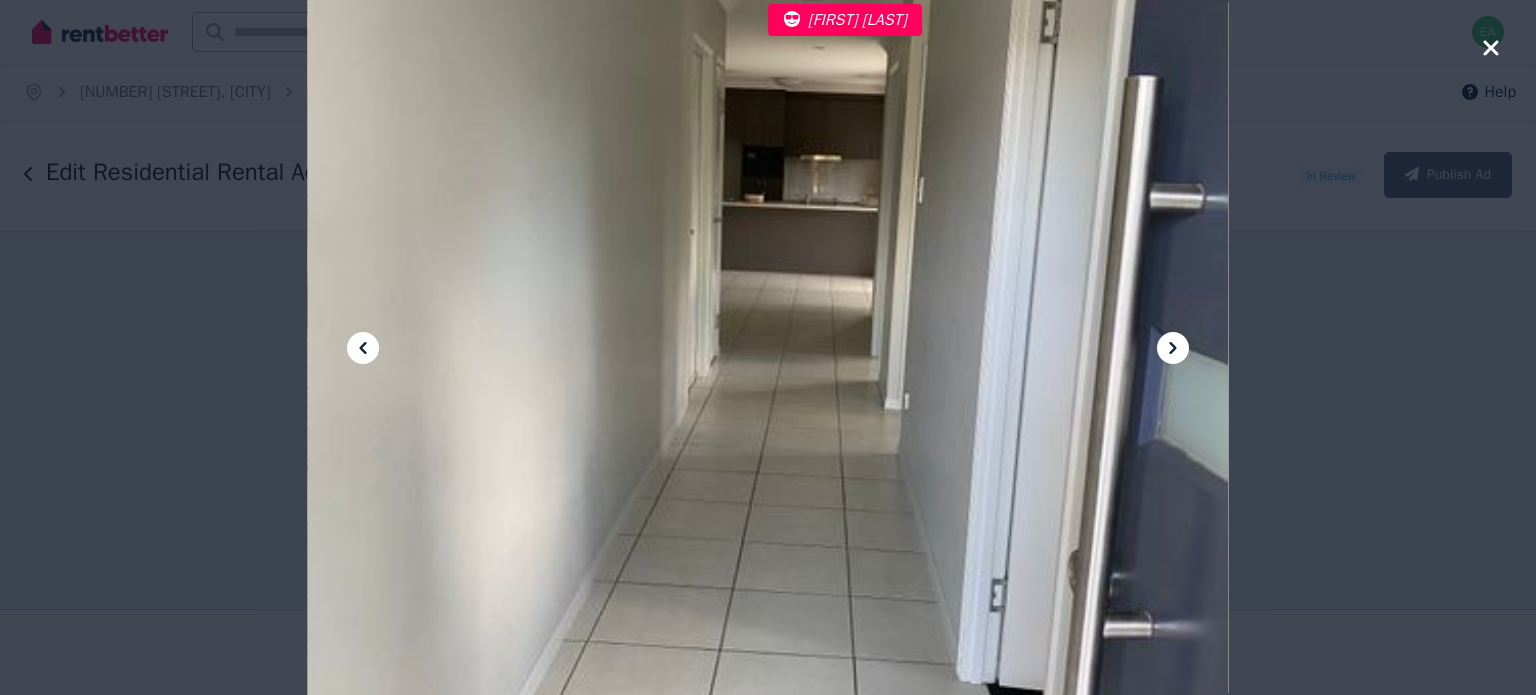 click 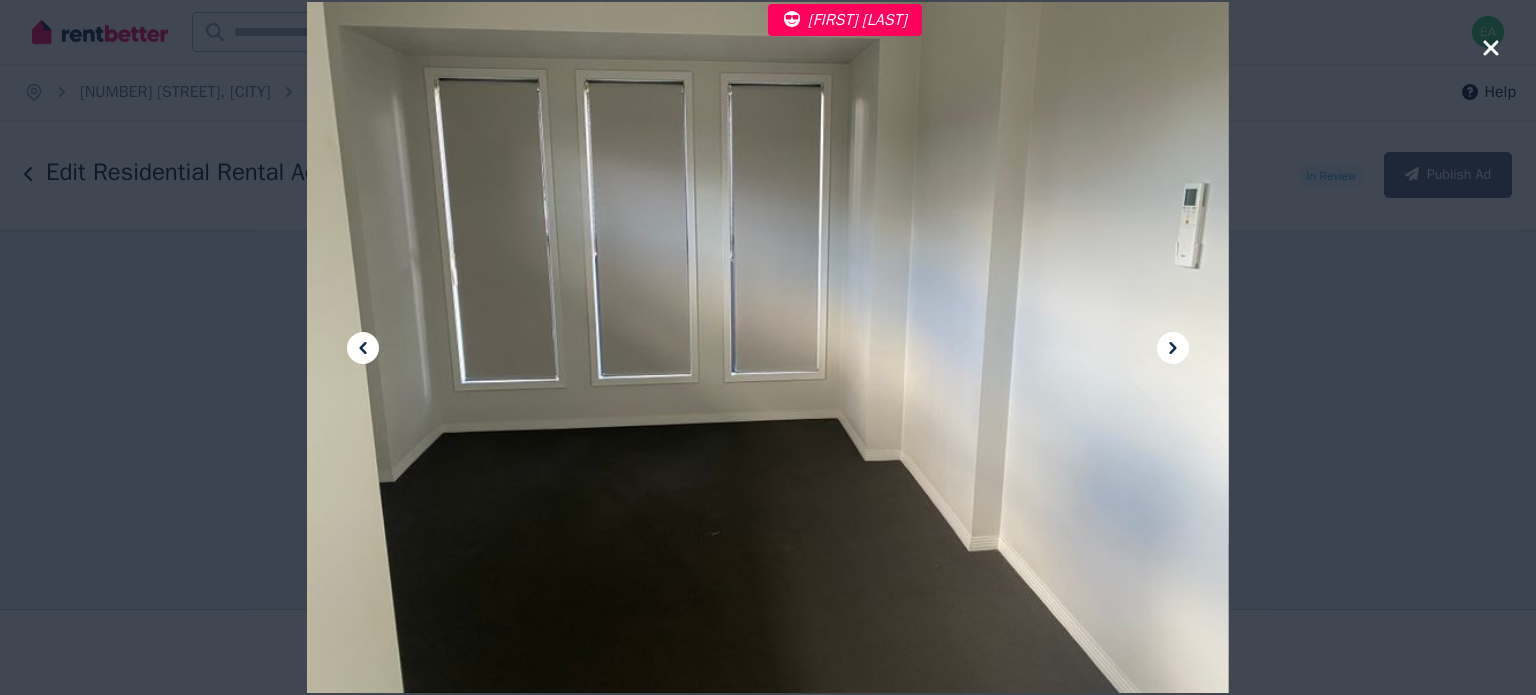 click 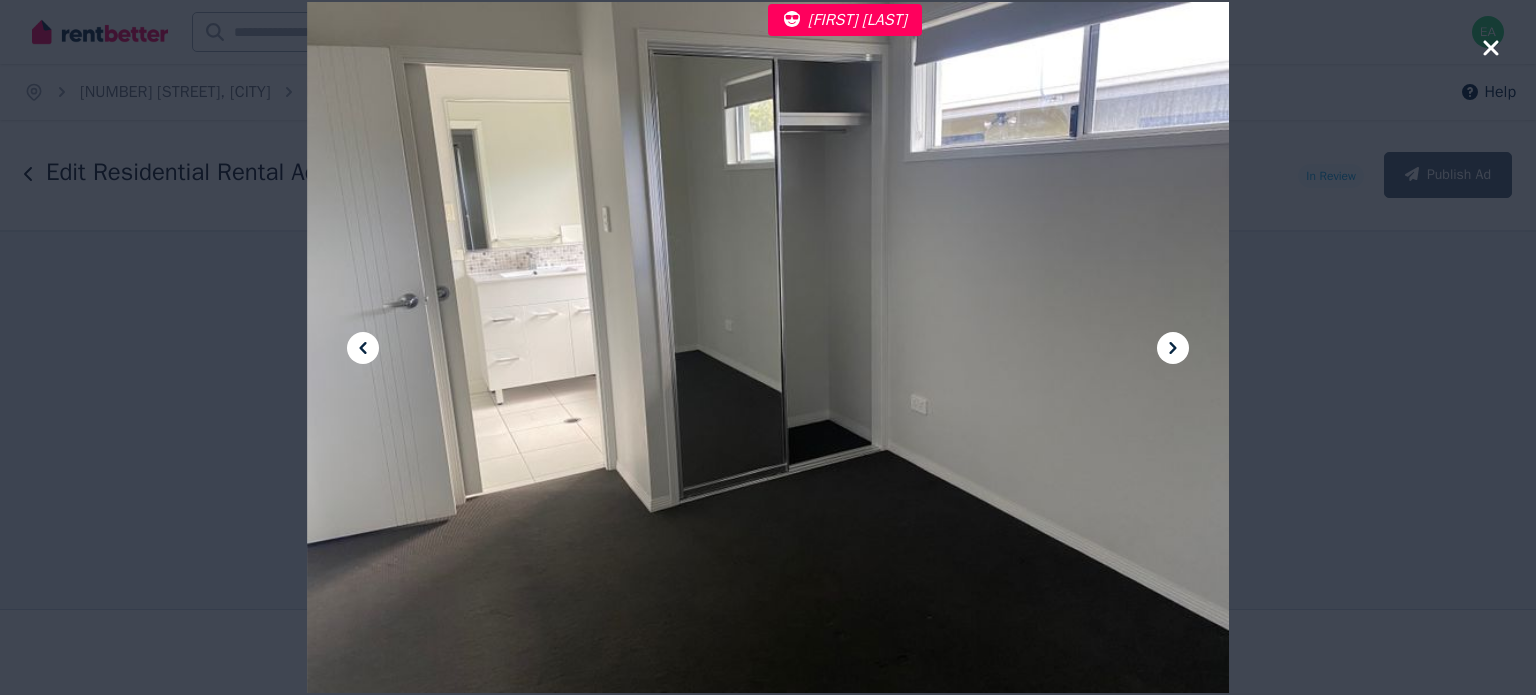 click 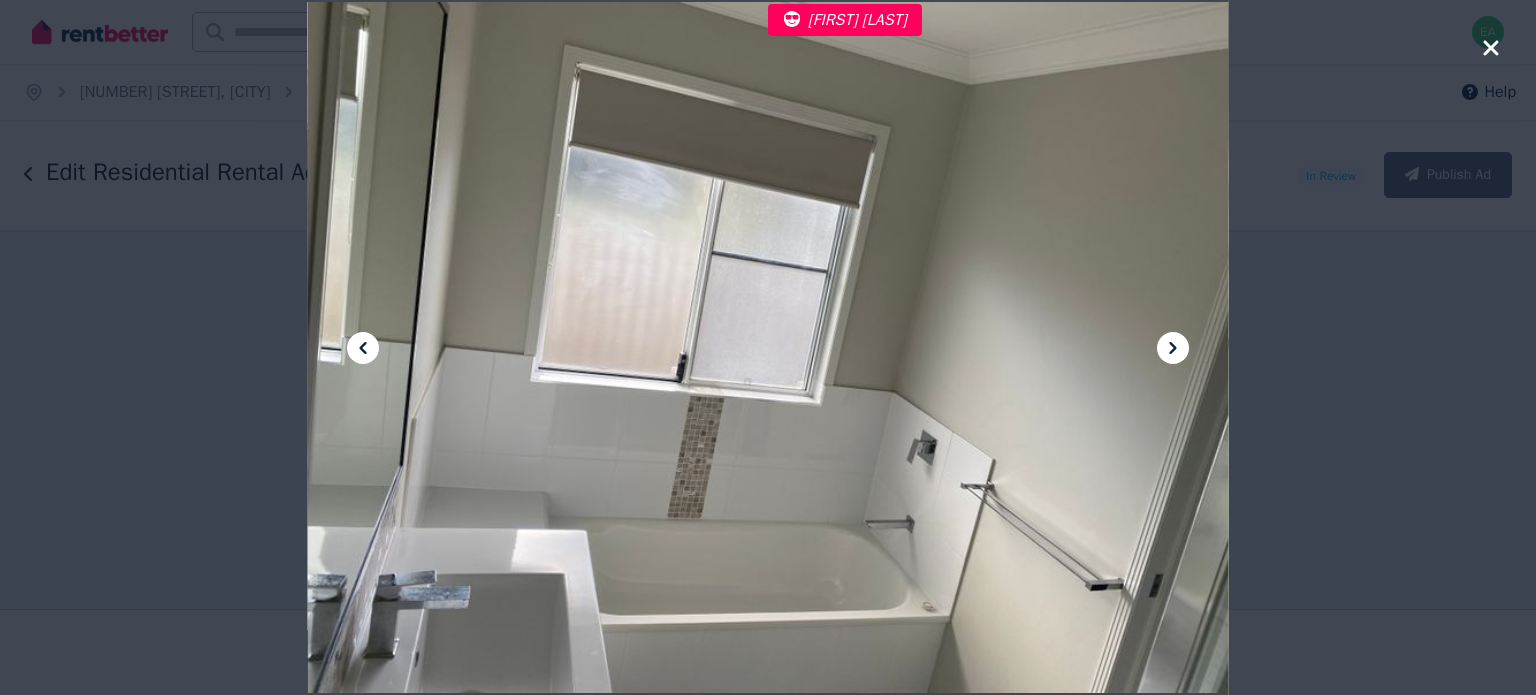 click 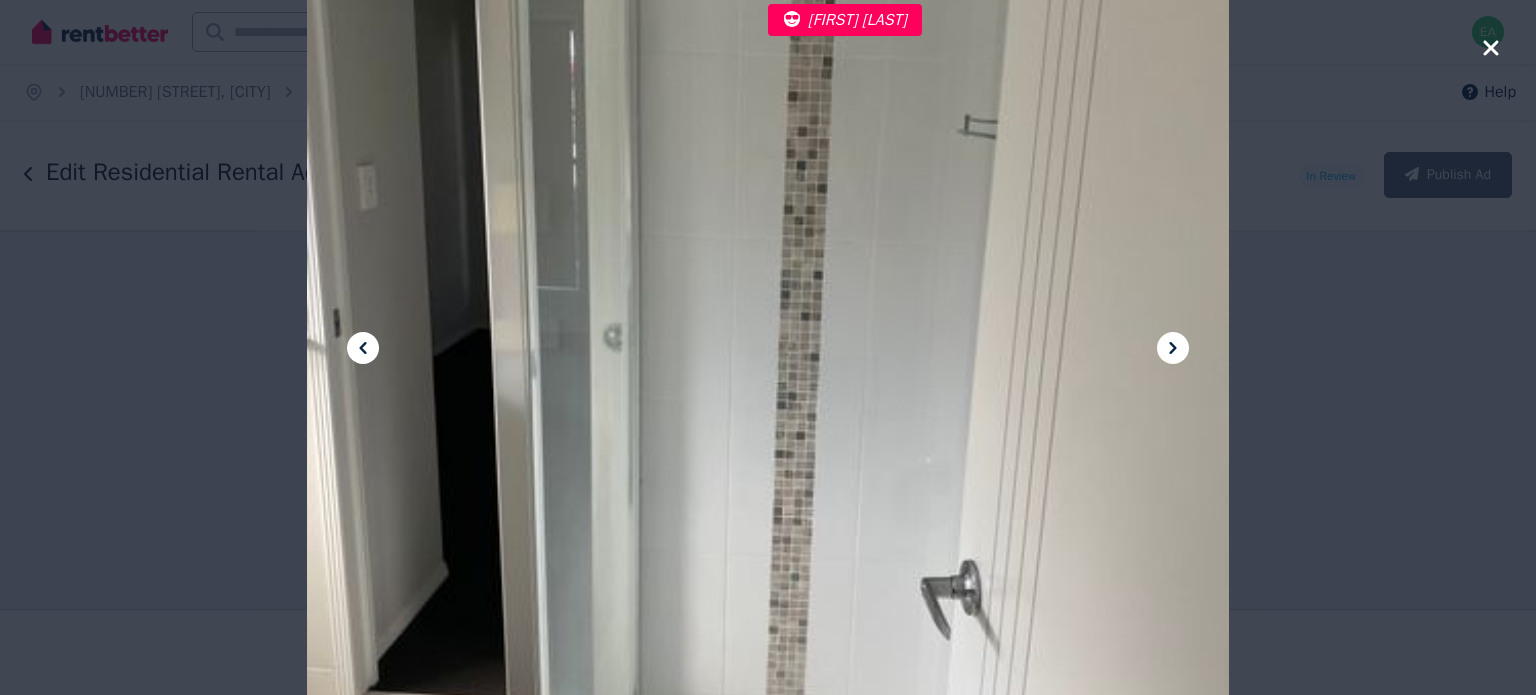 click 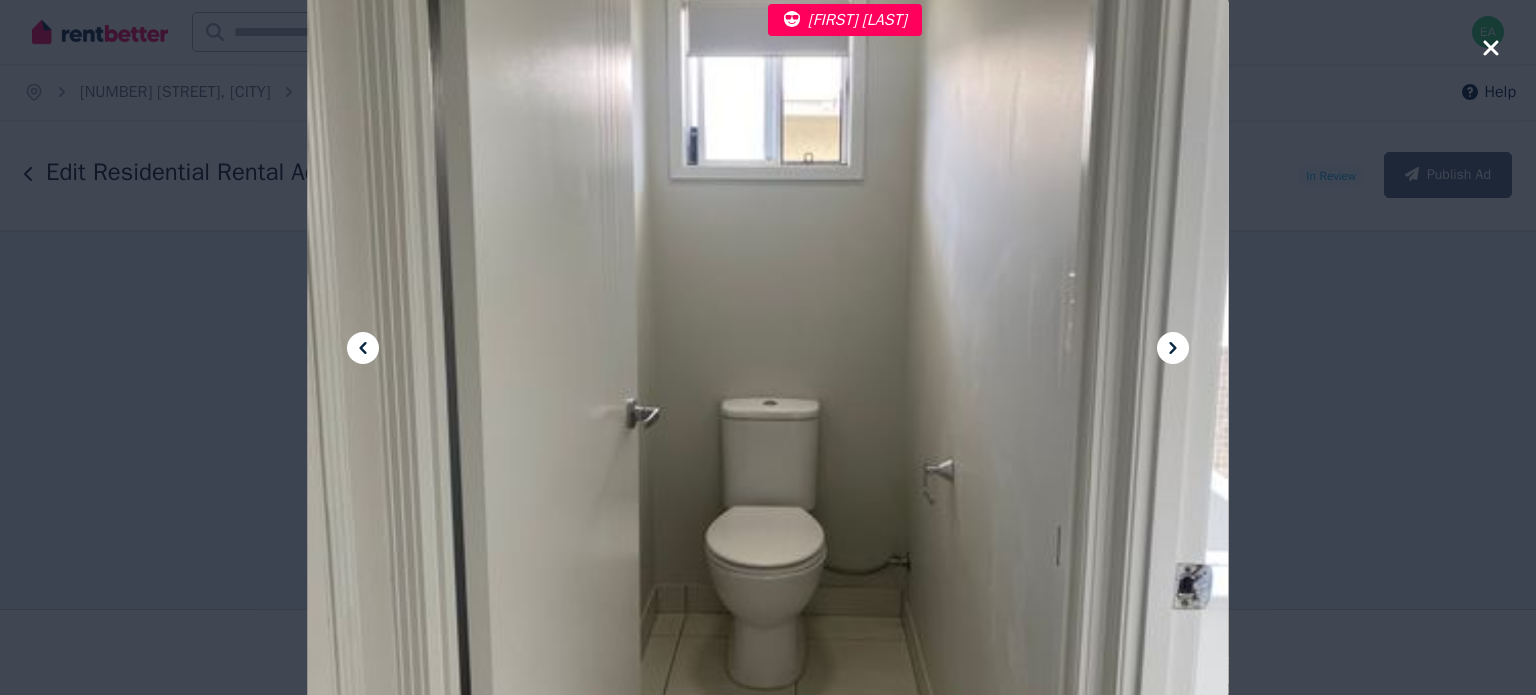 click 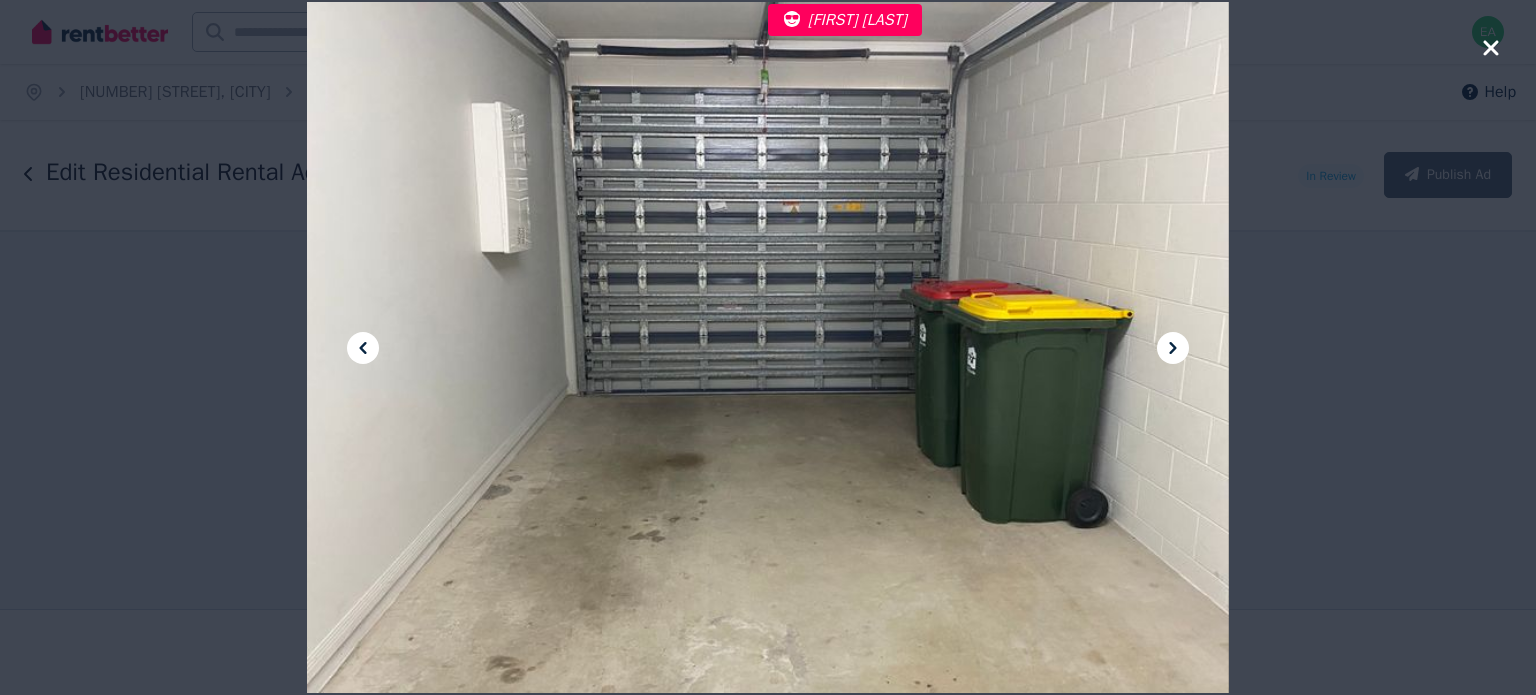 click 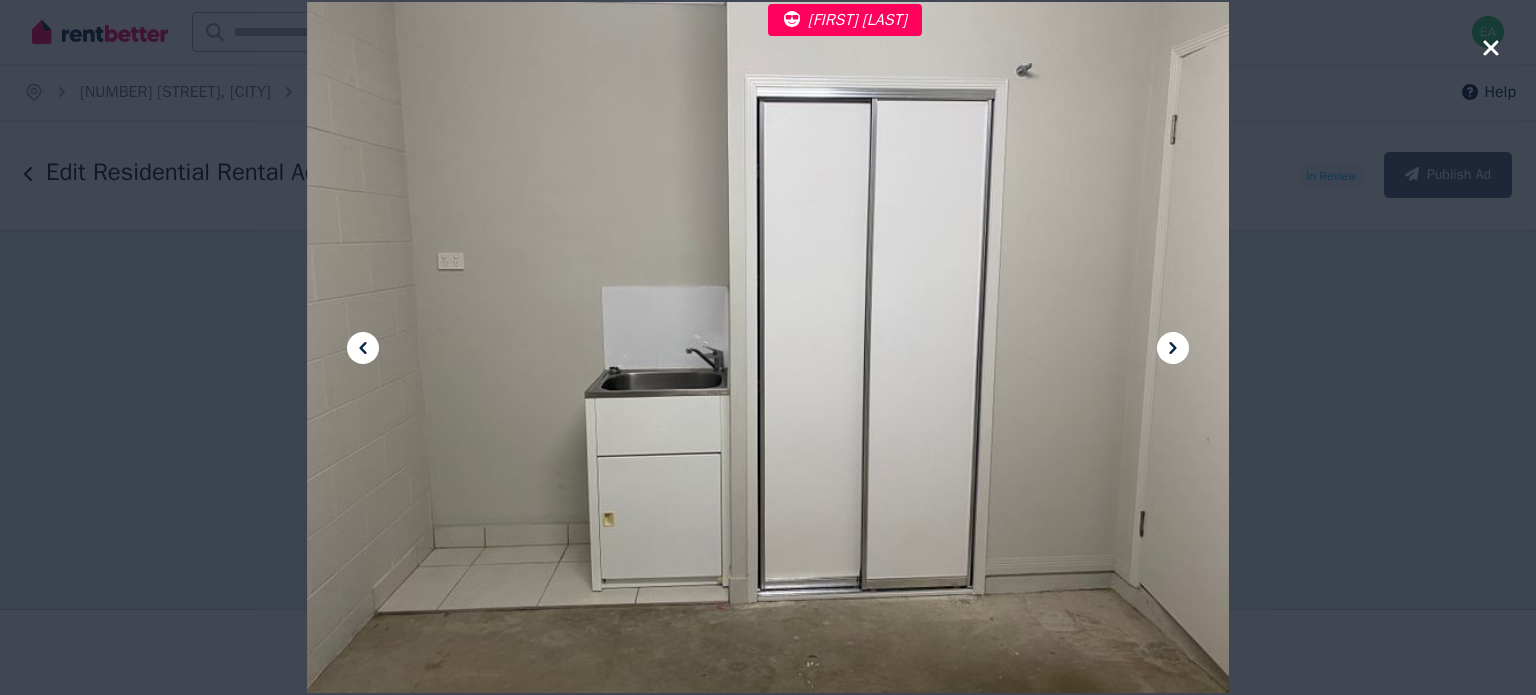 click 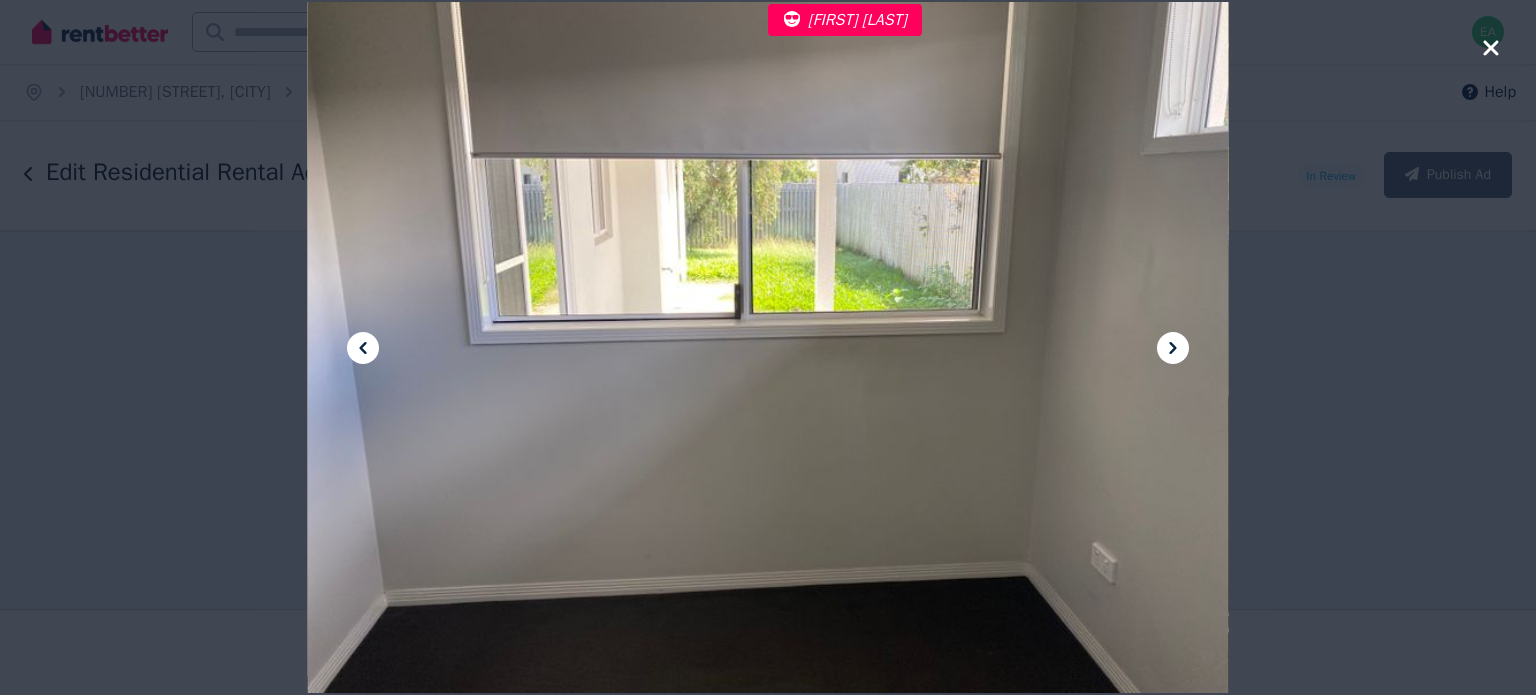 click 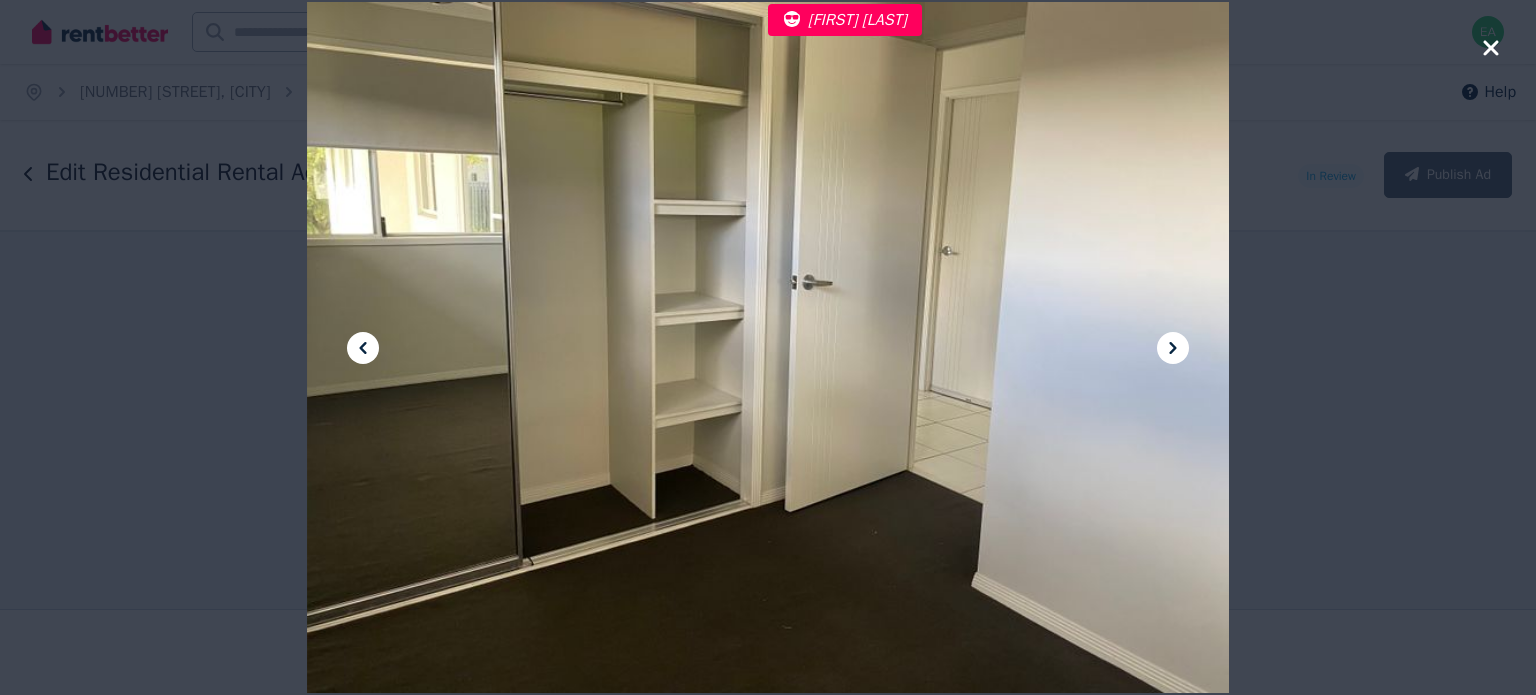 click 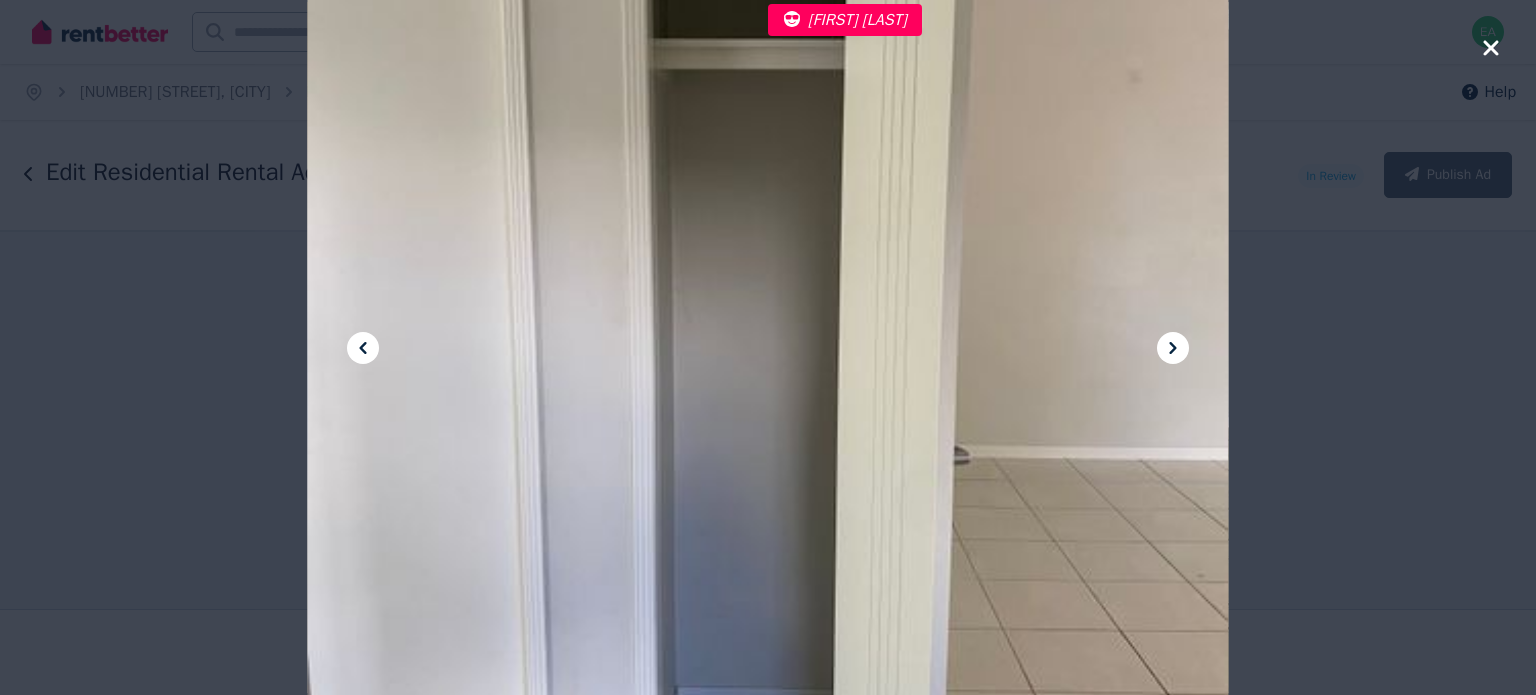 click 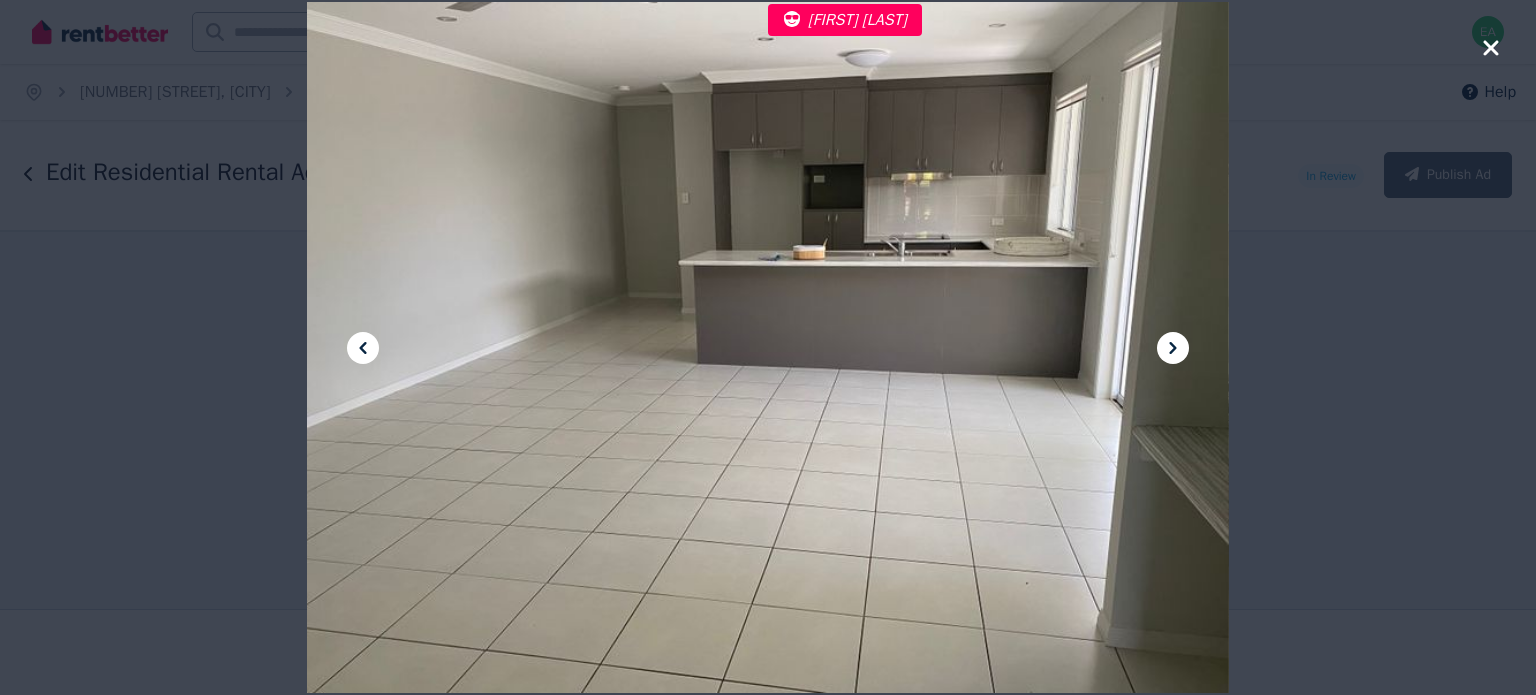 click 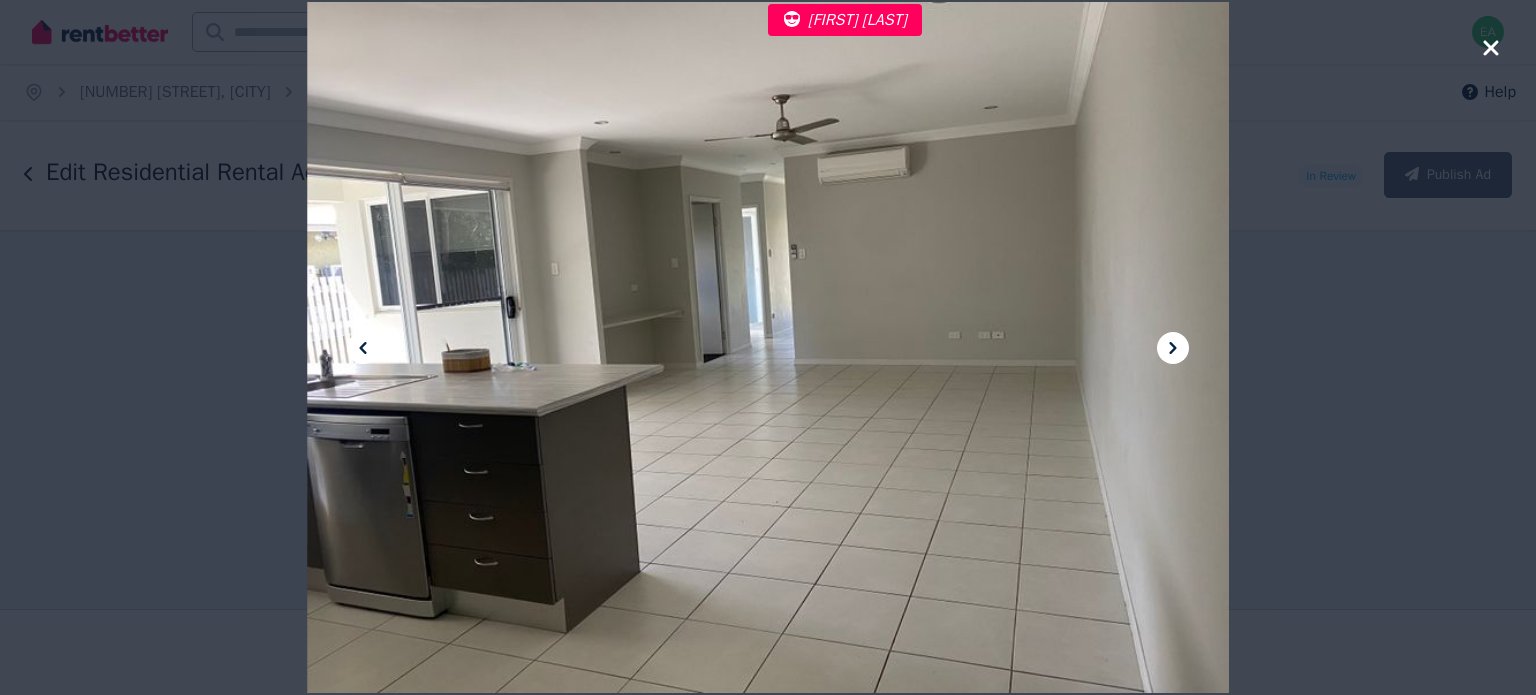 click 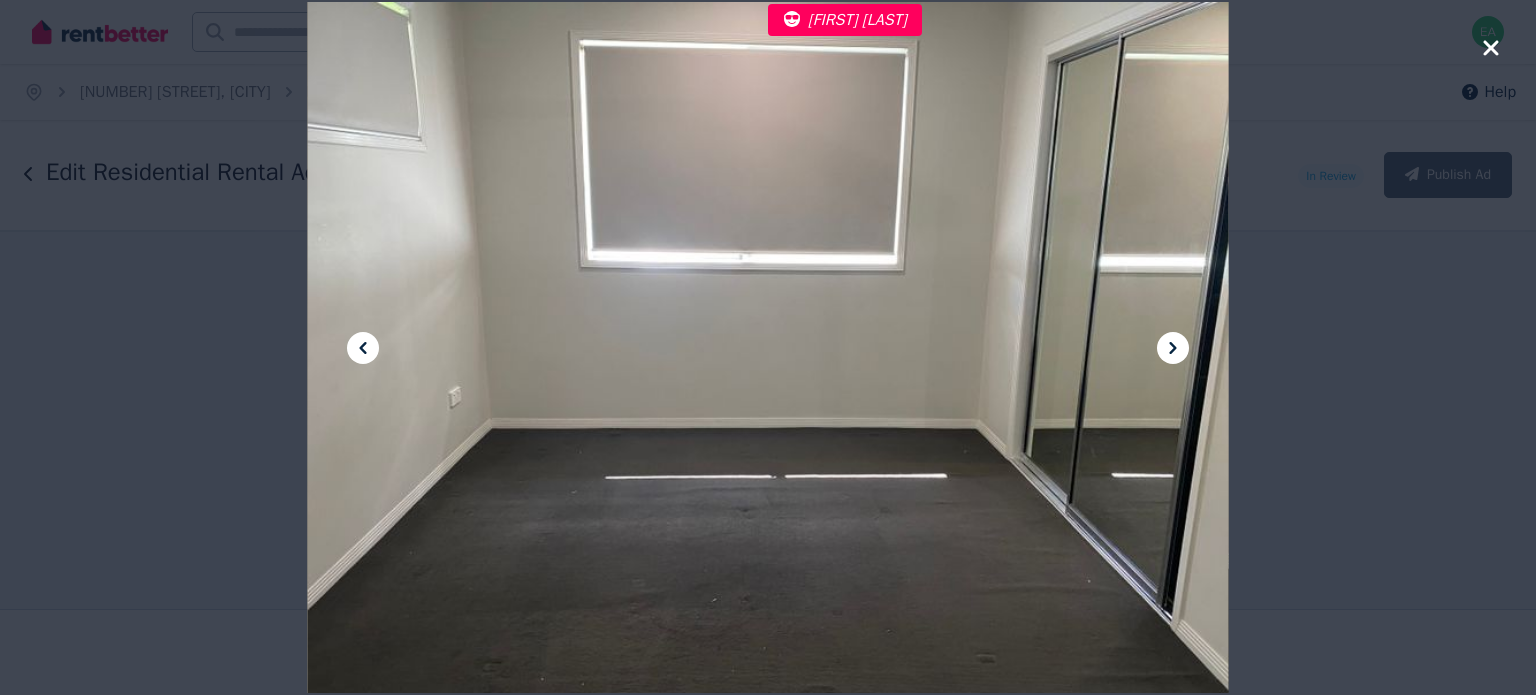 click 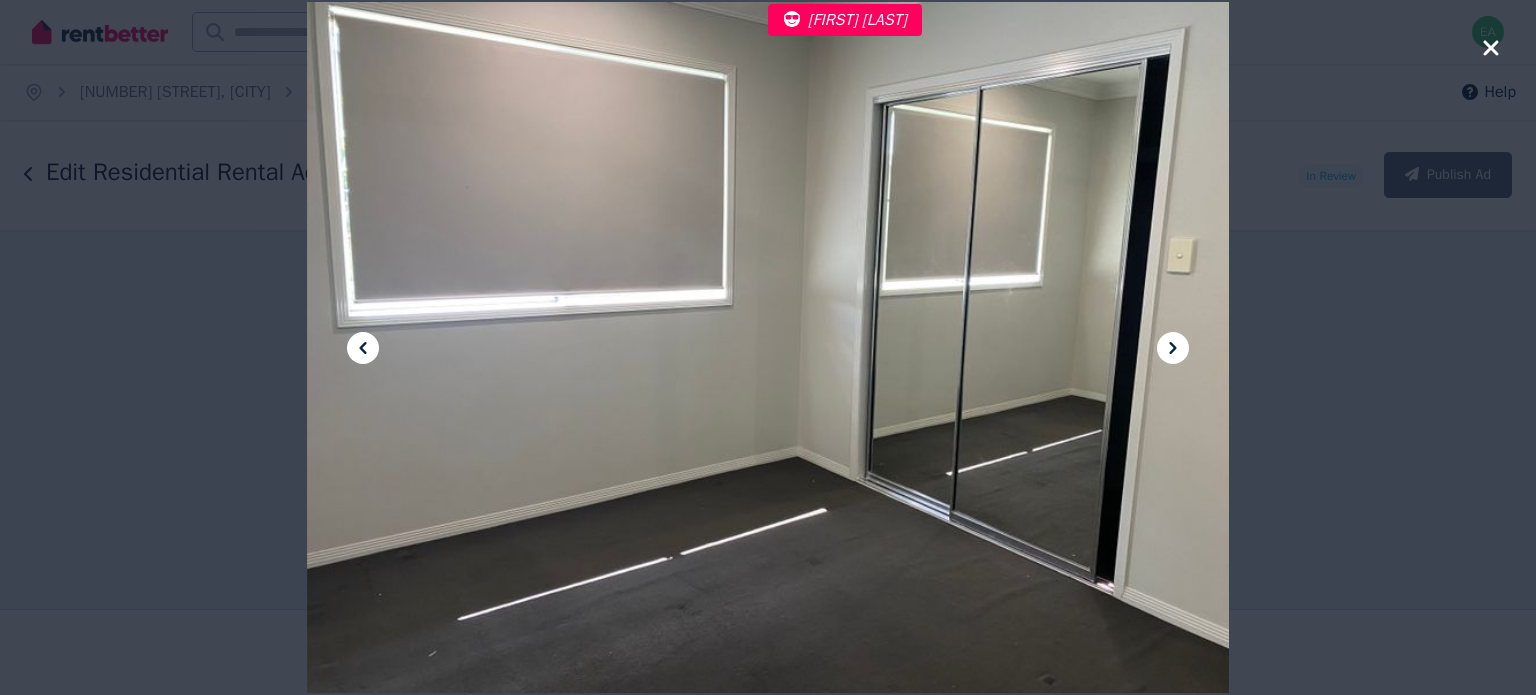 click 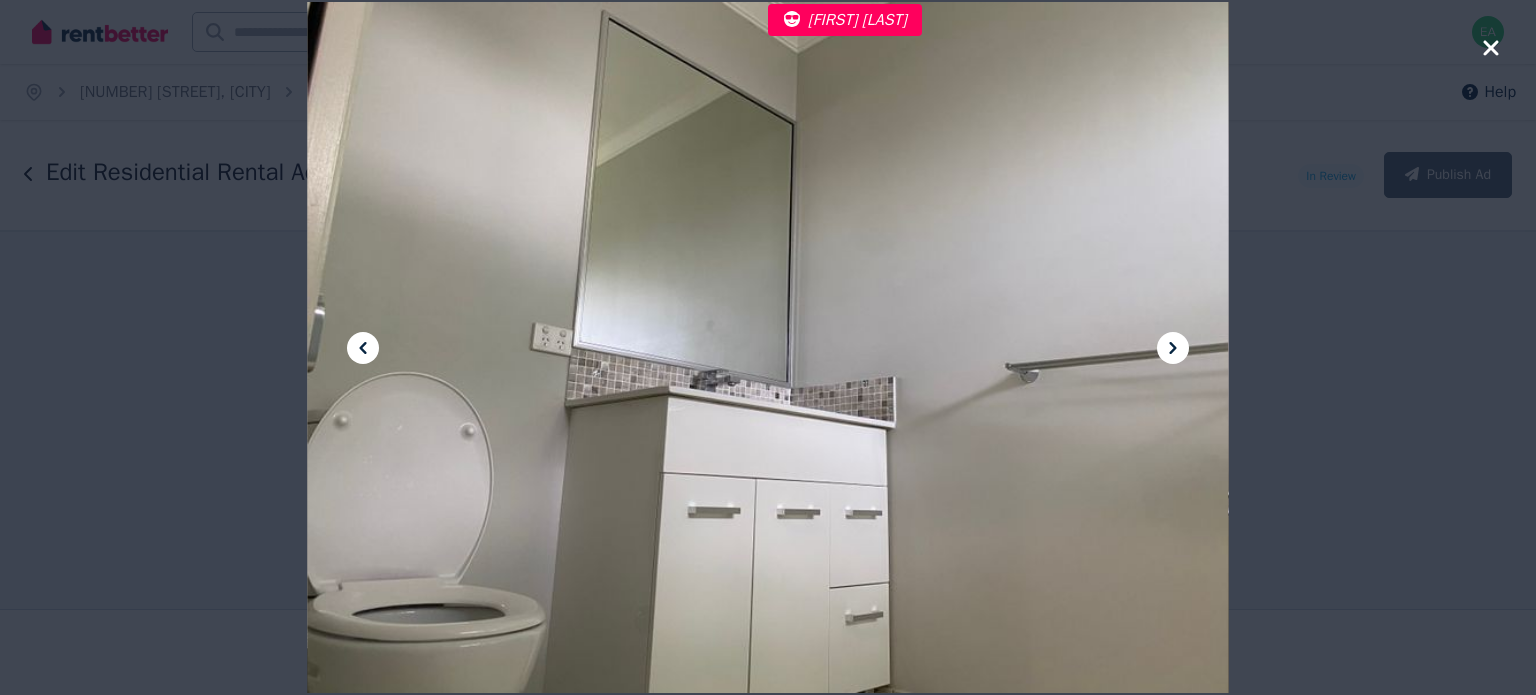 click 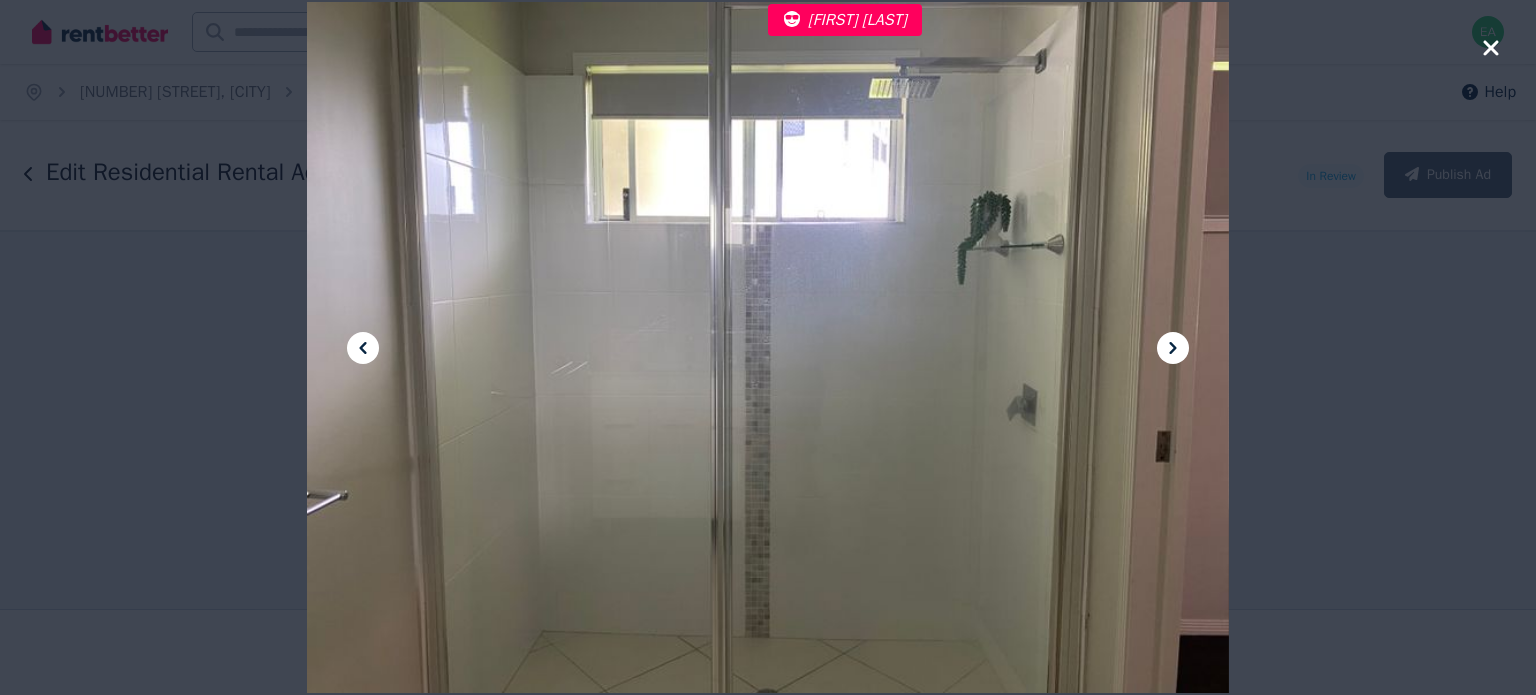 click 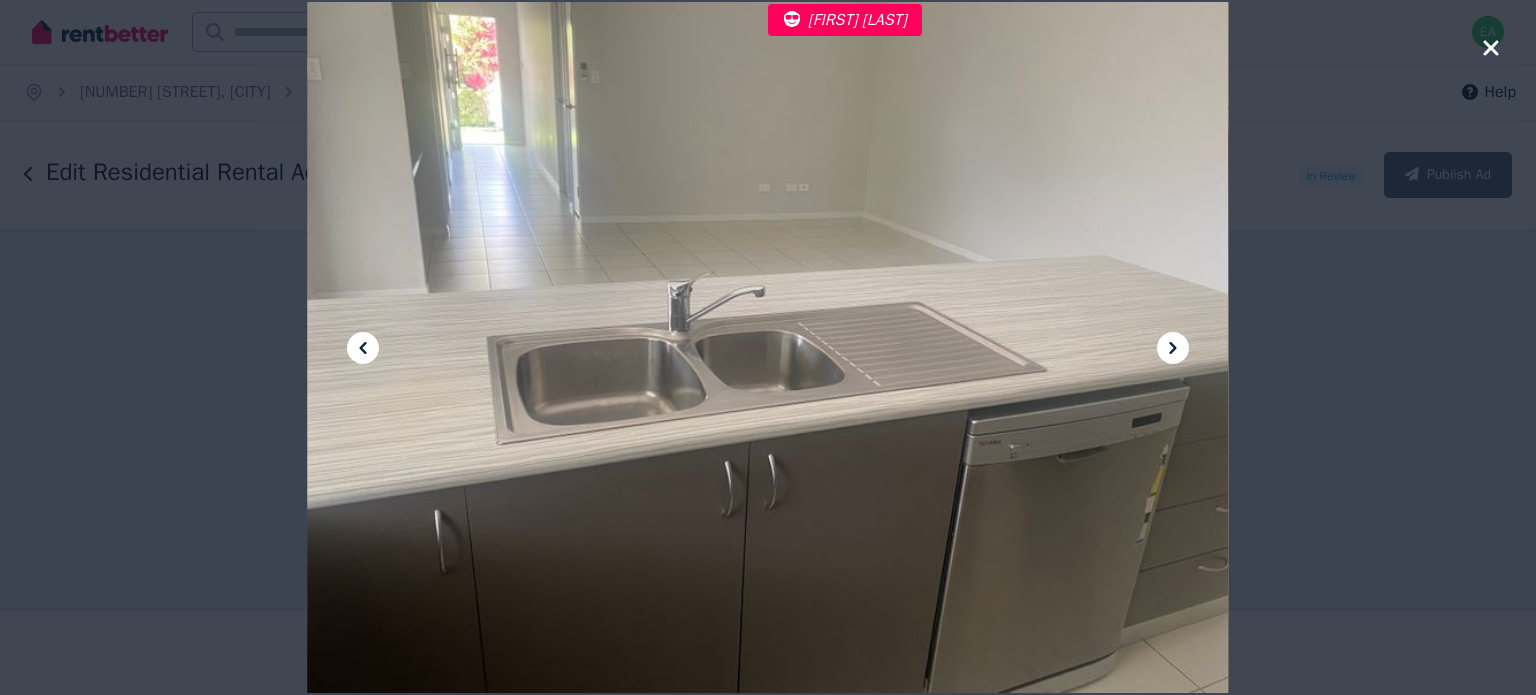 click 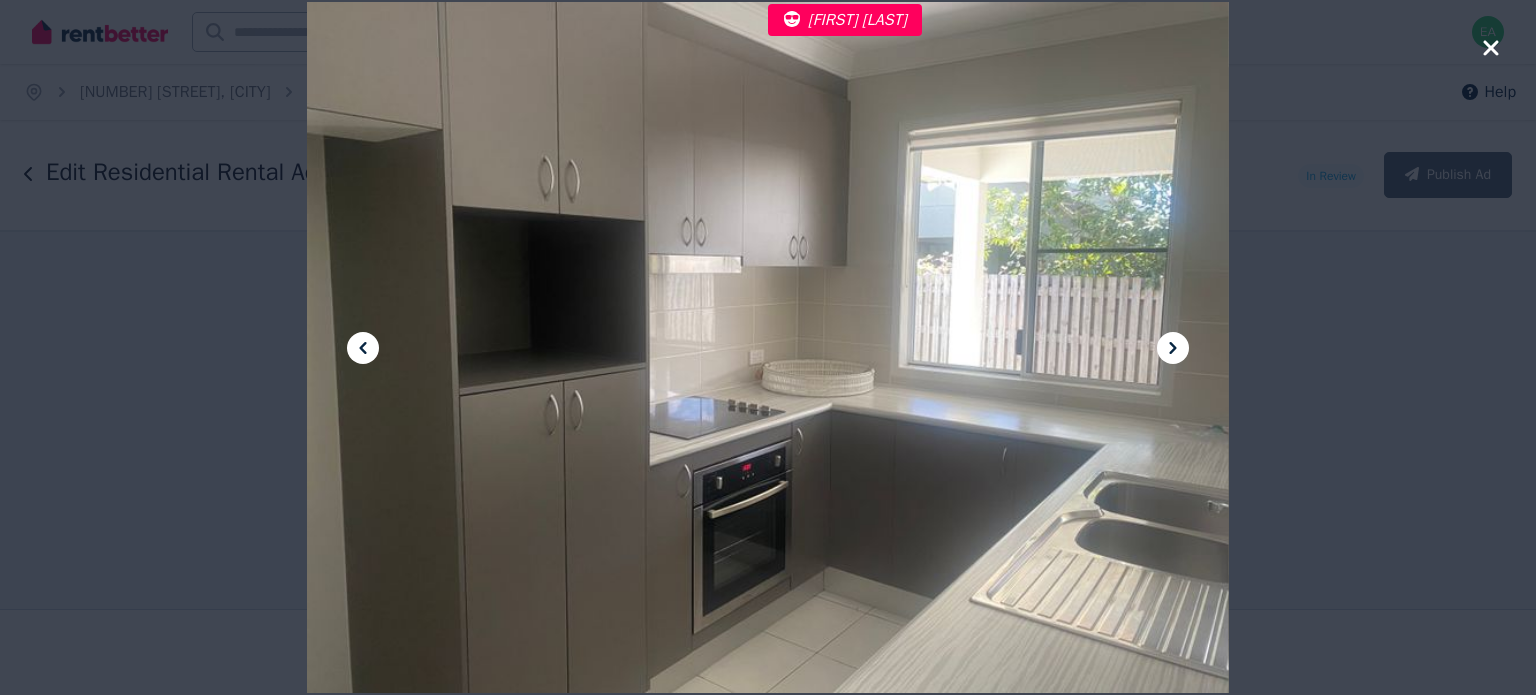 click 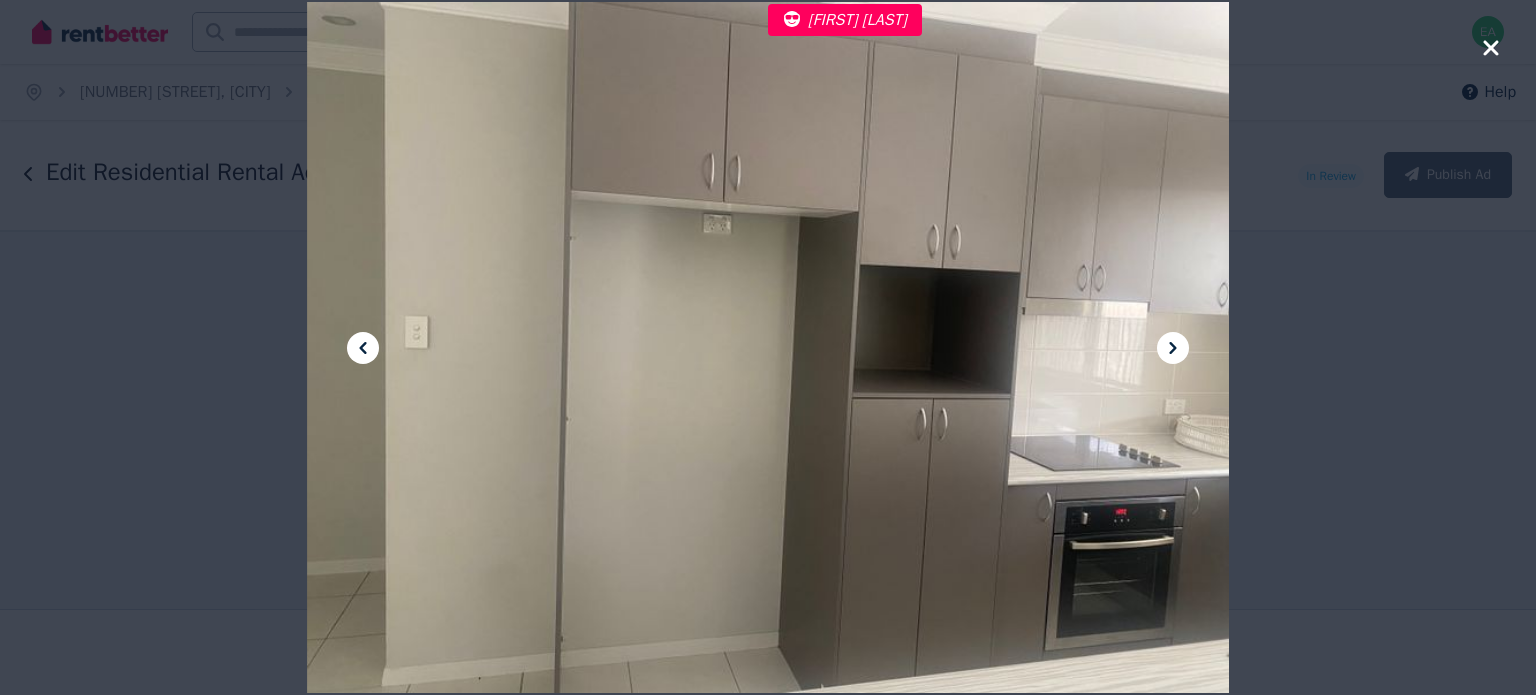click 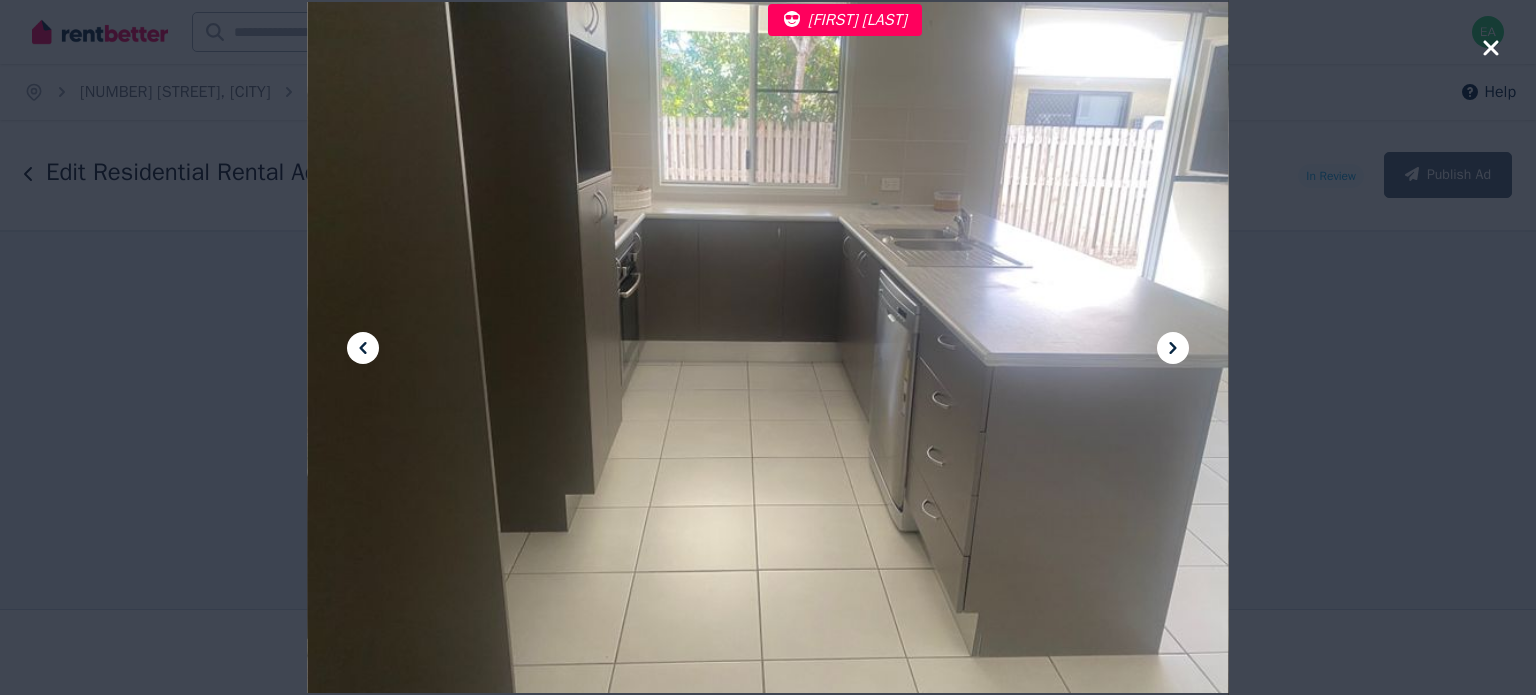 click 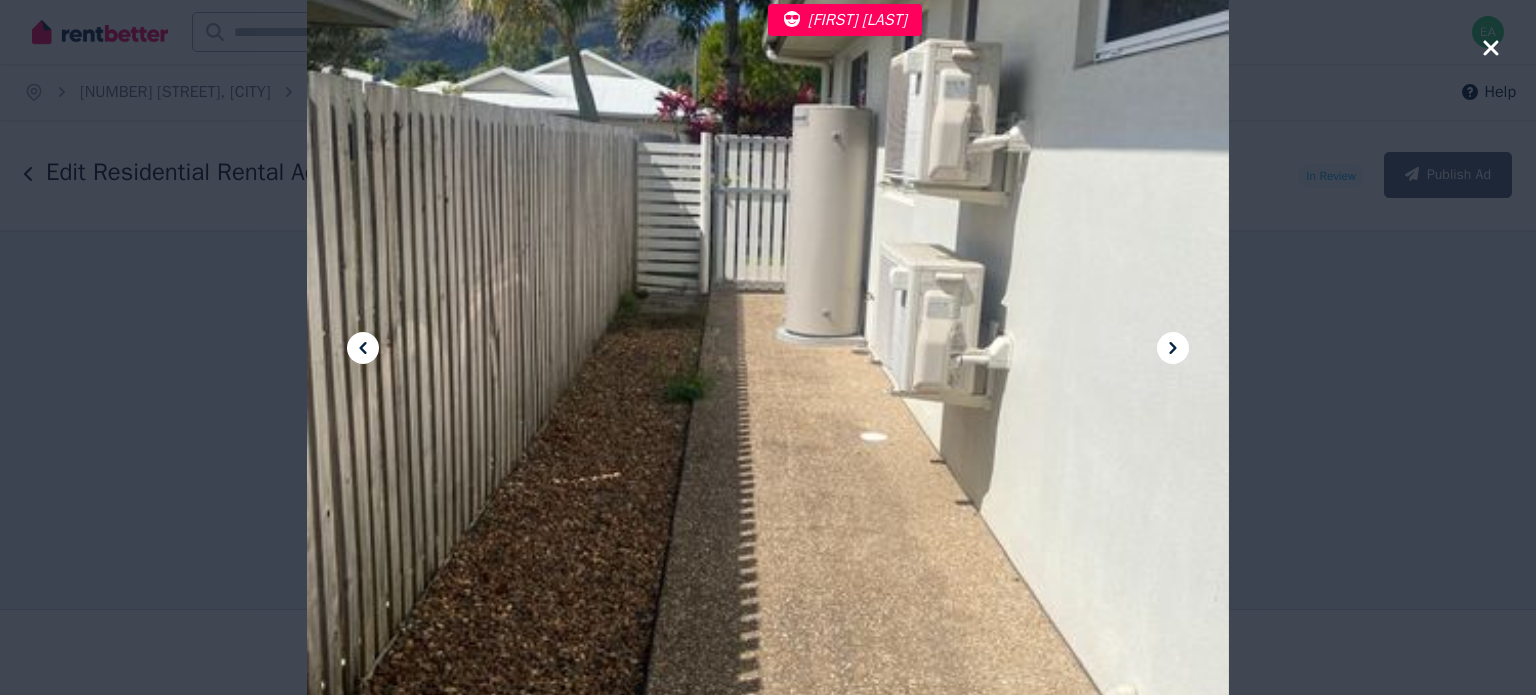 click 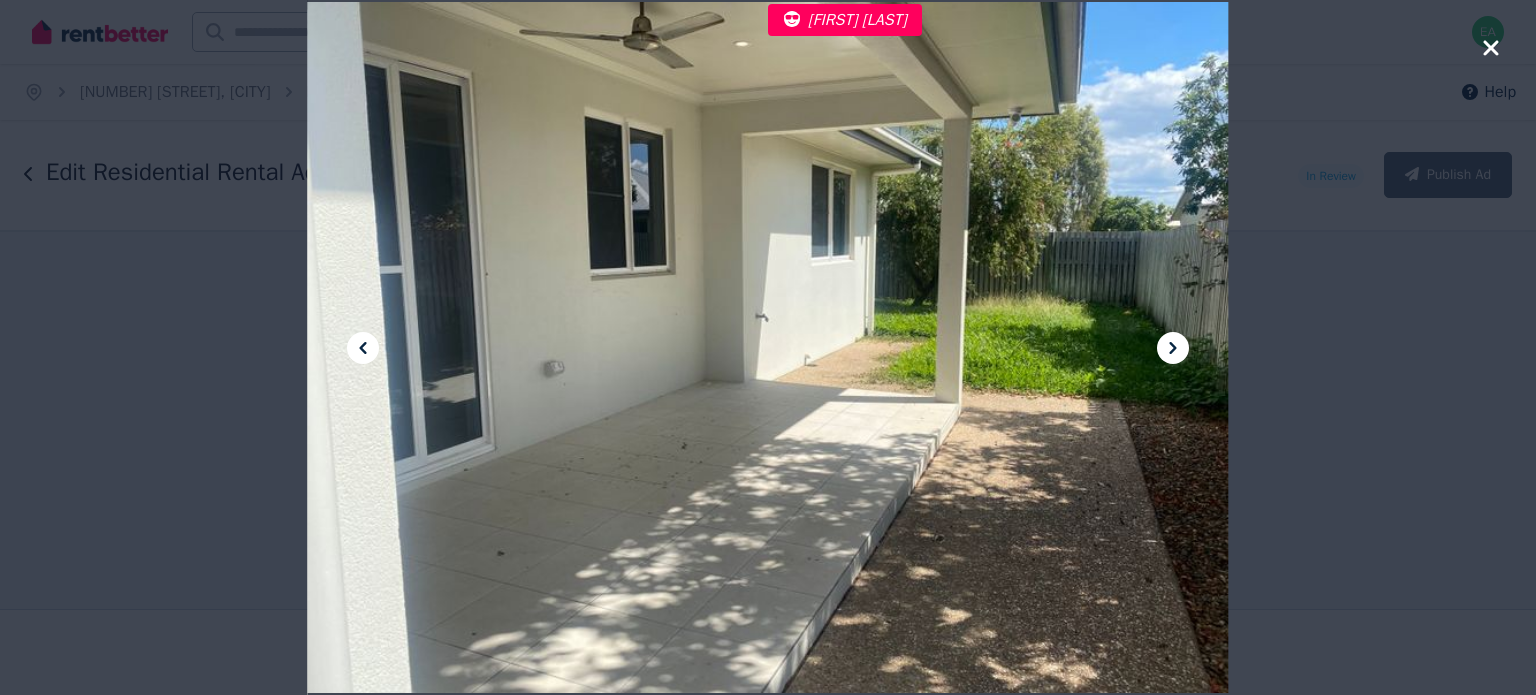 click 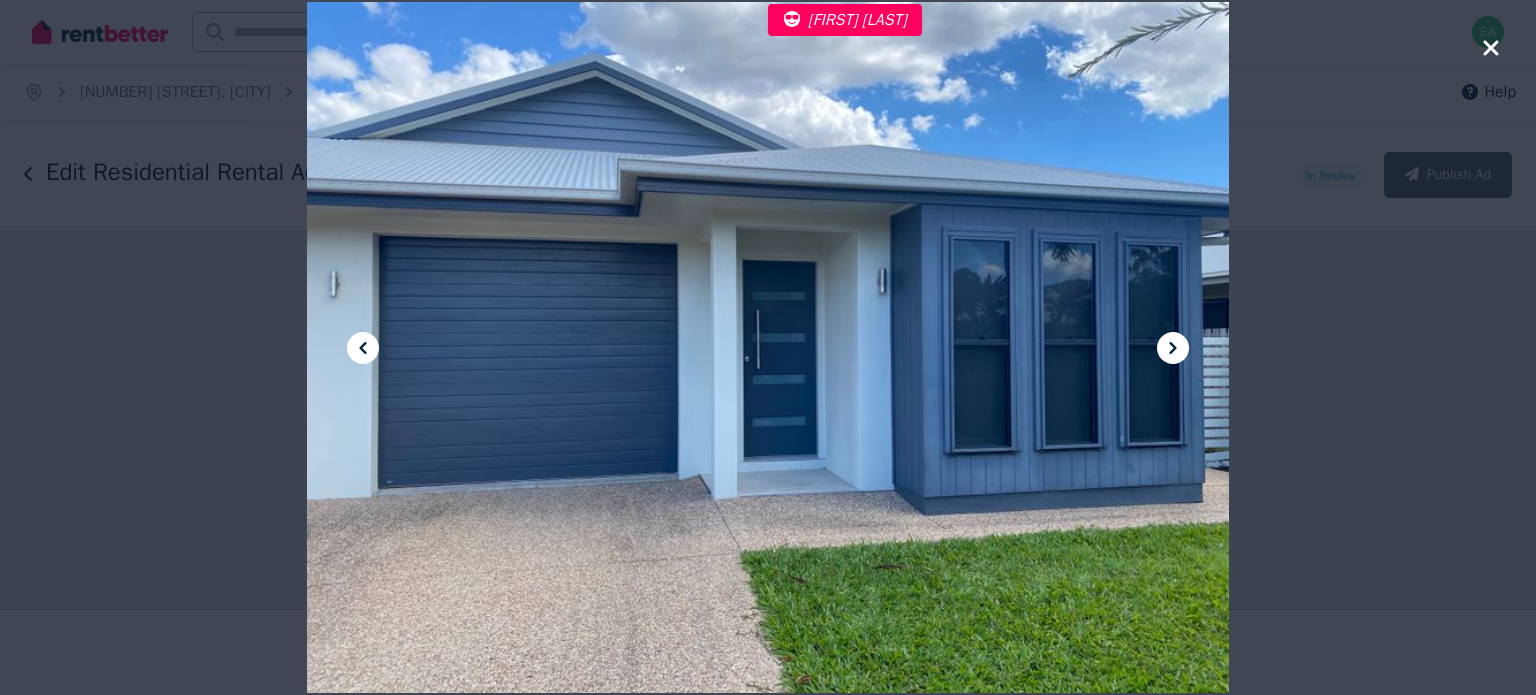 click 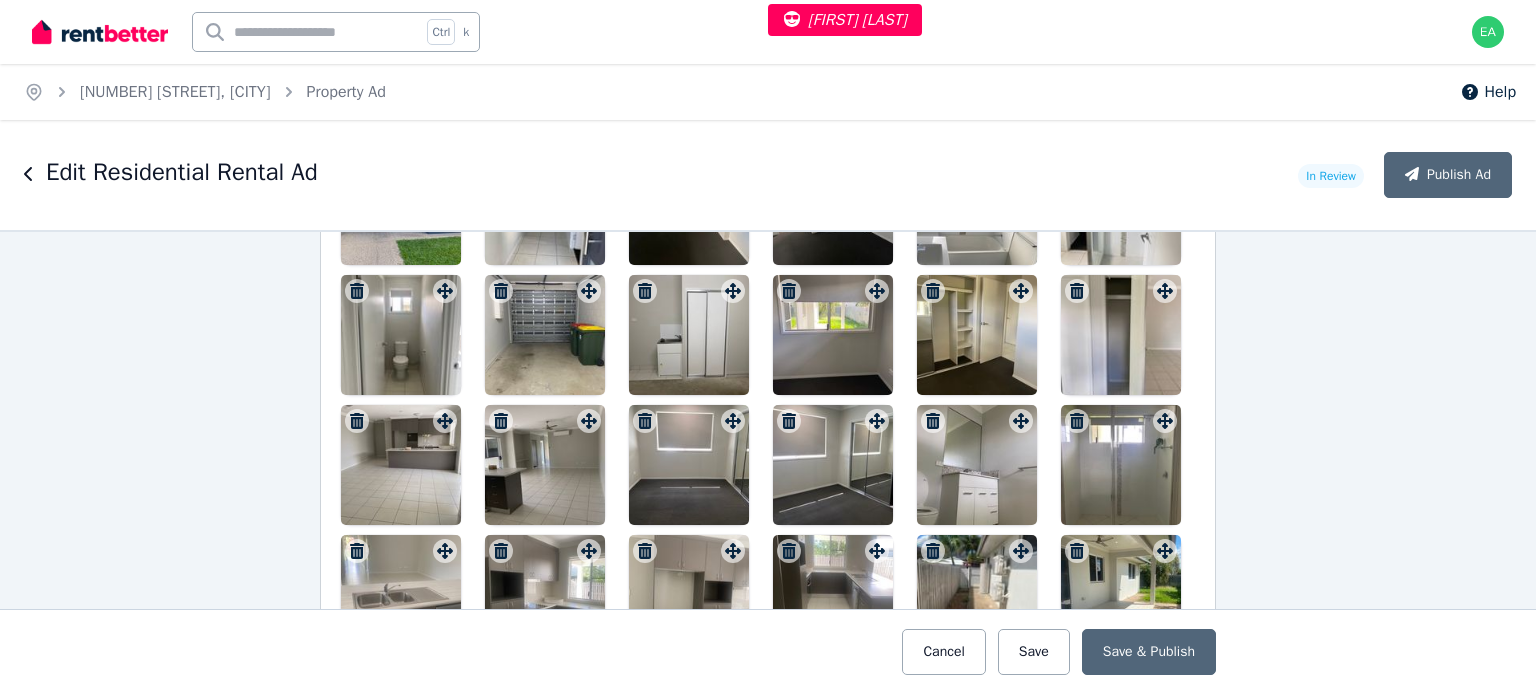 scroll, scrollTop: 2600, scrollLeft: 0, axis: vertical 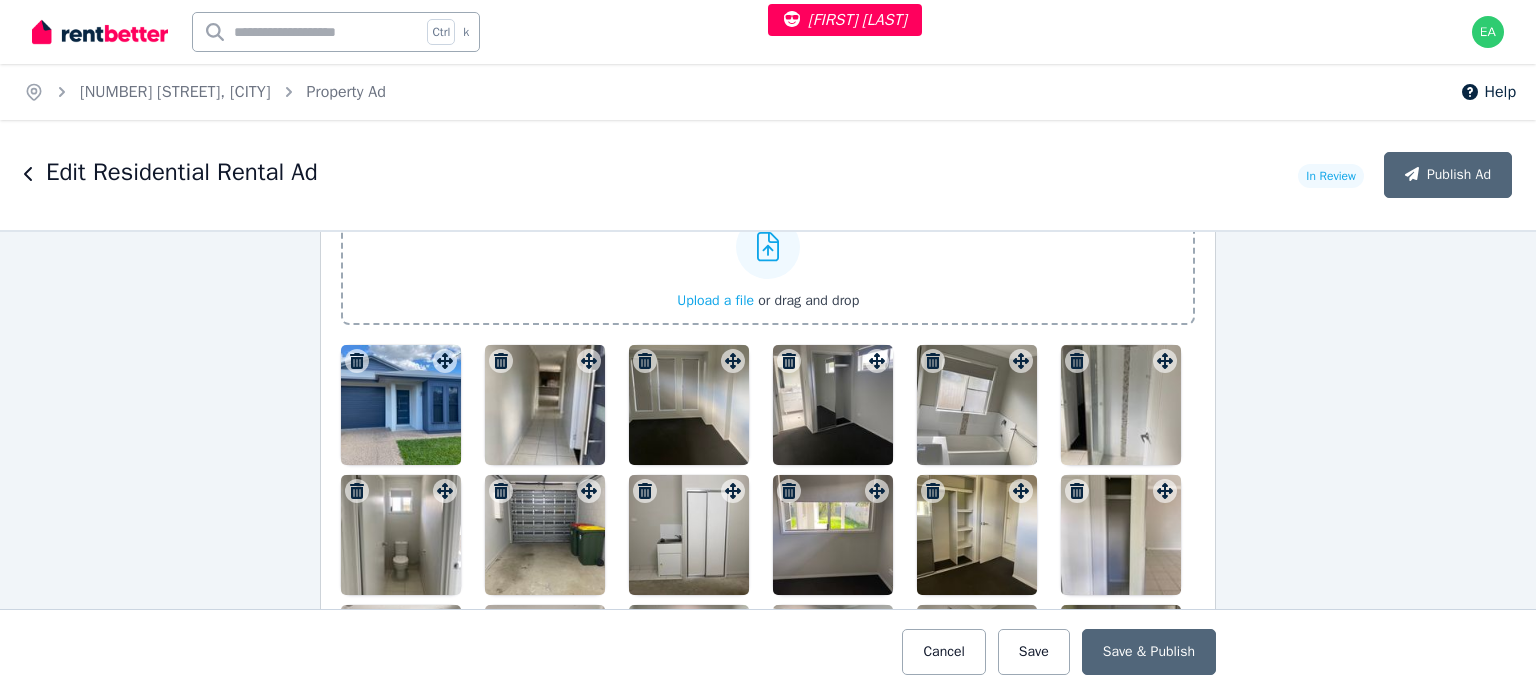 click at bounding box center [401, 405] 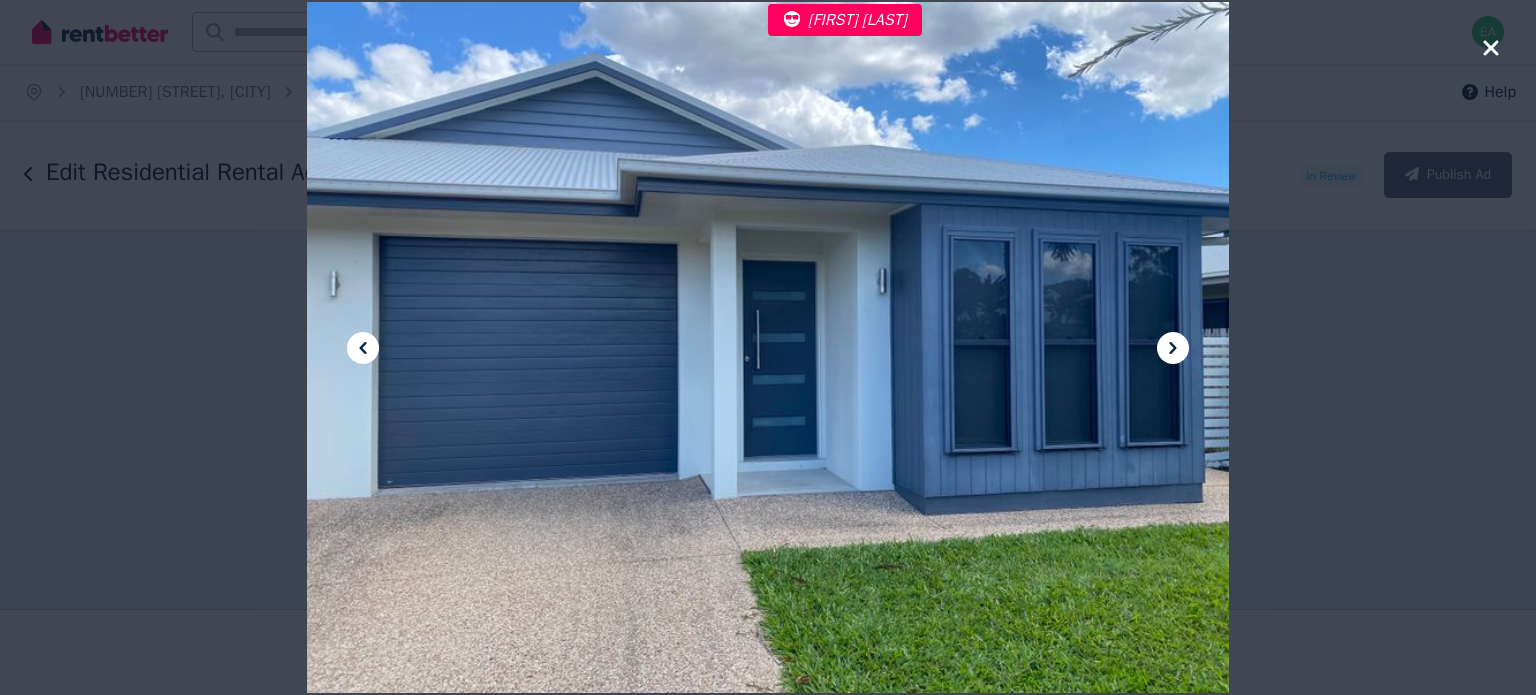 click 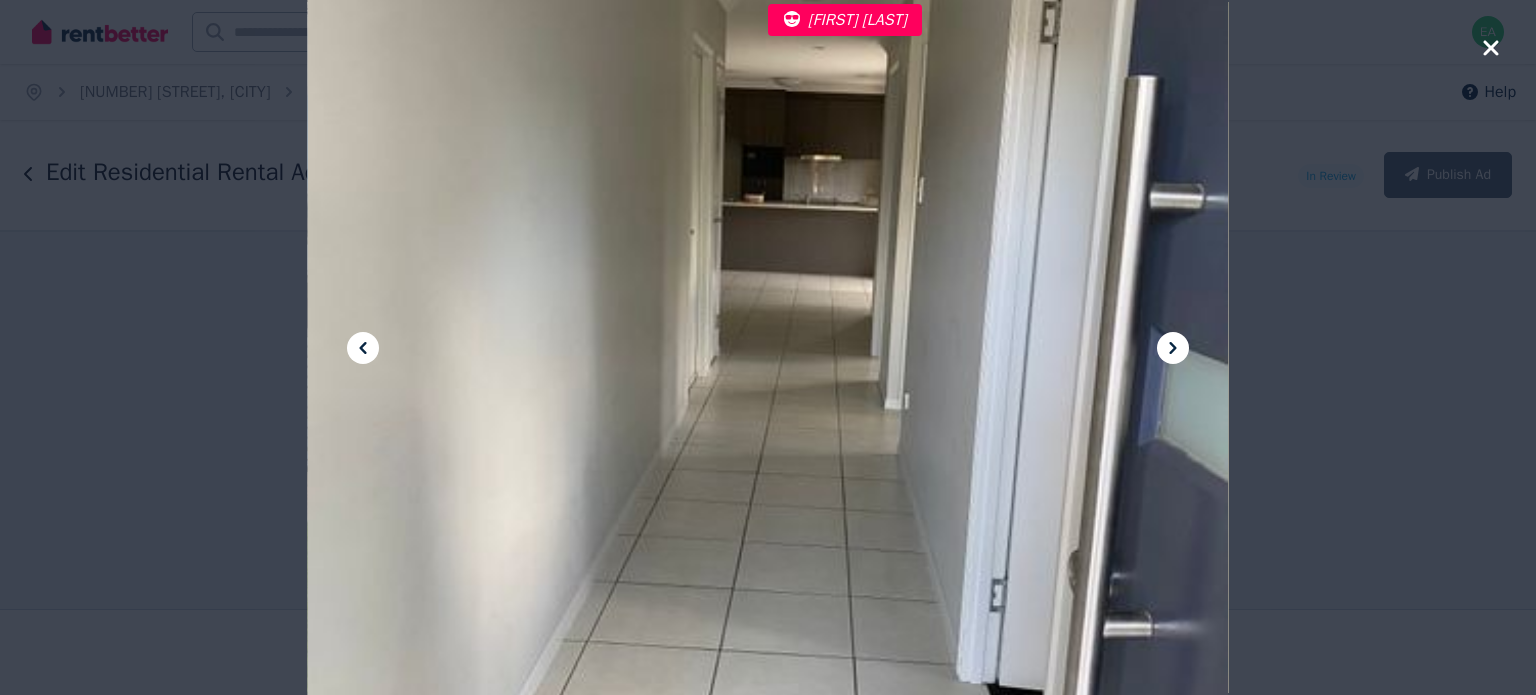 click 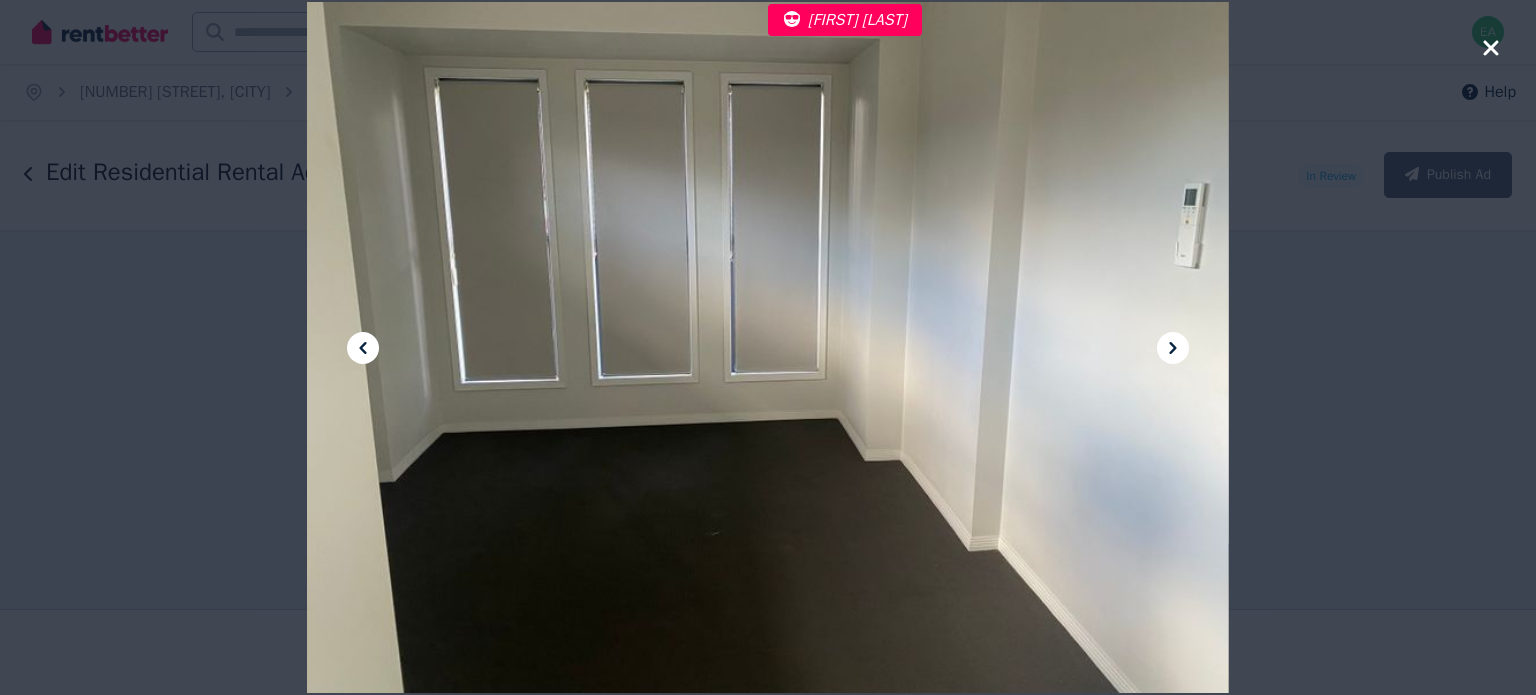 click 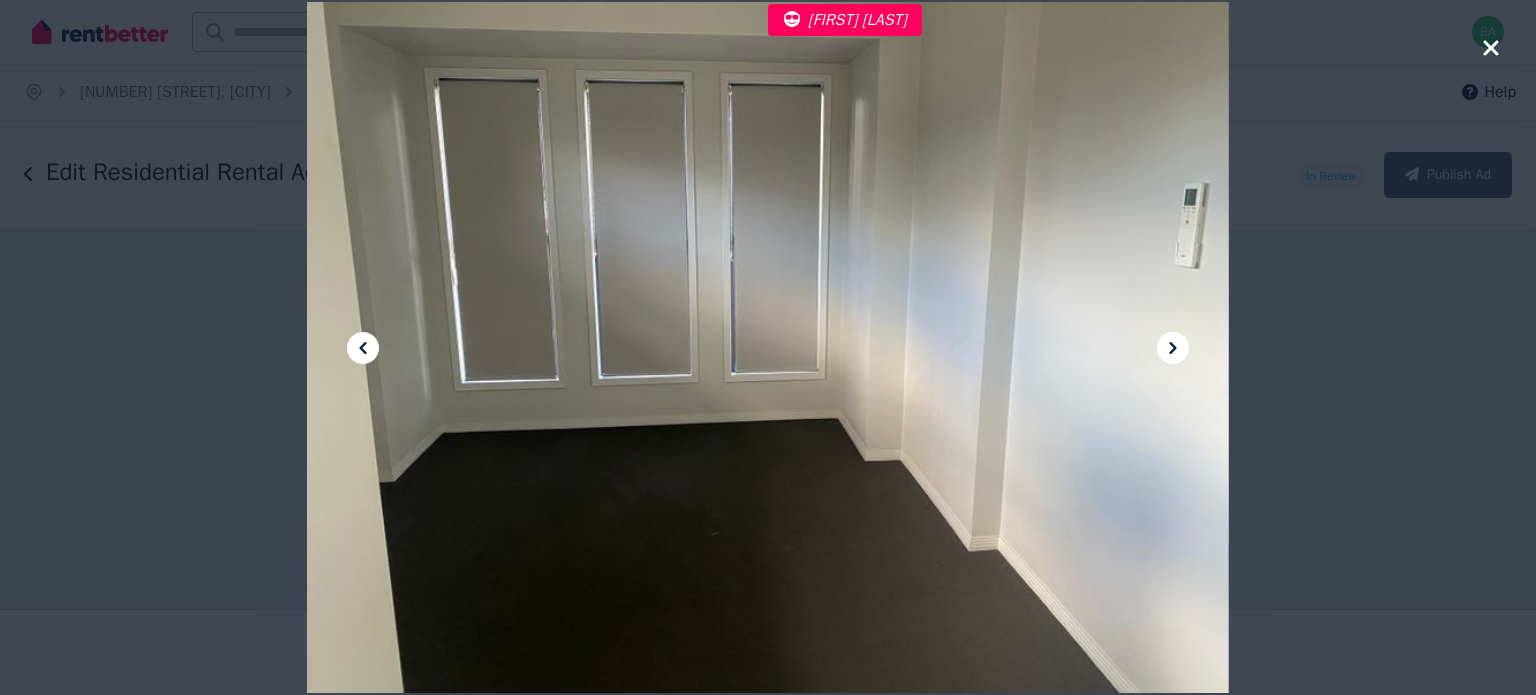 click 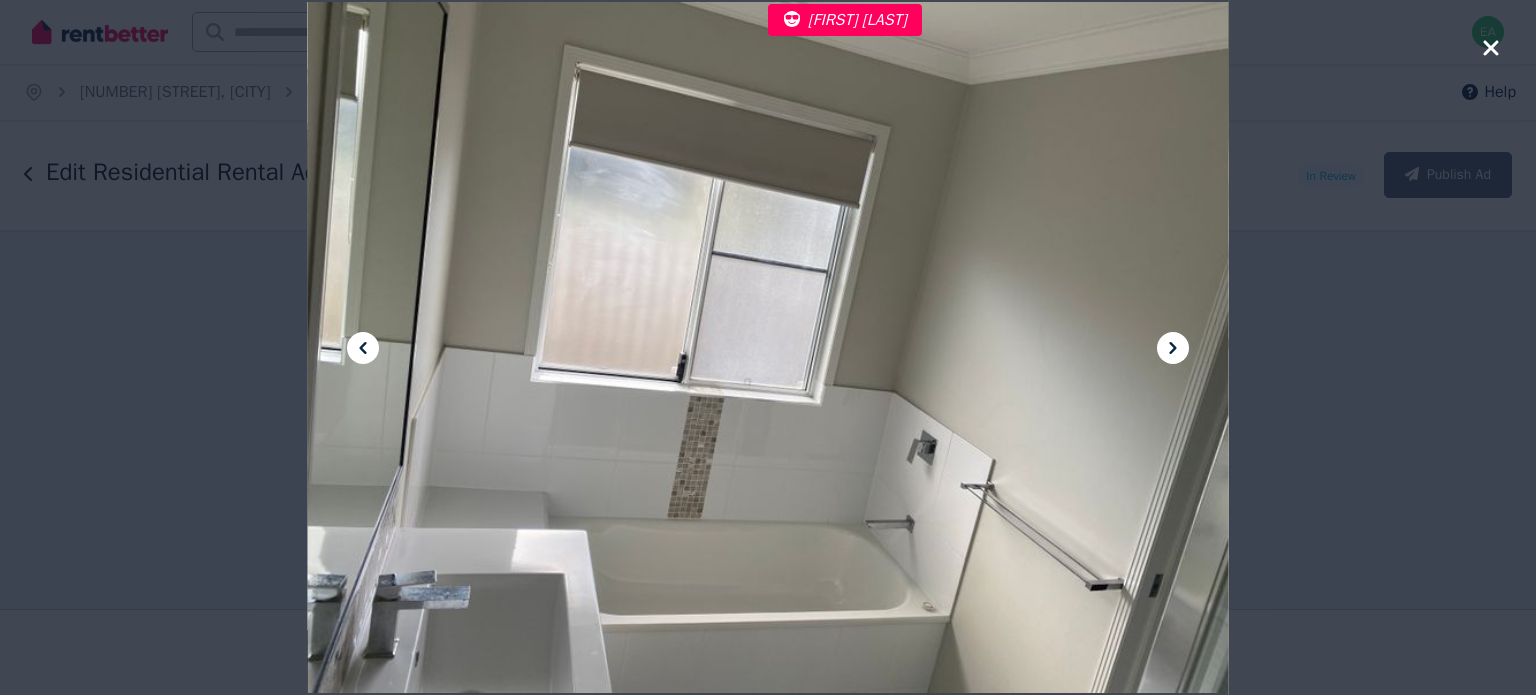 click 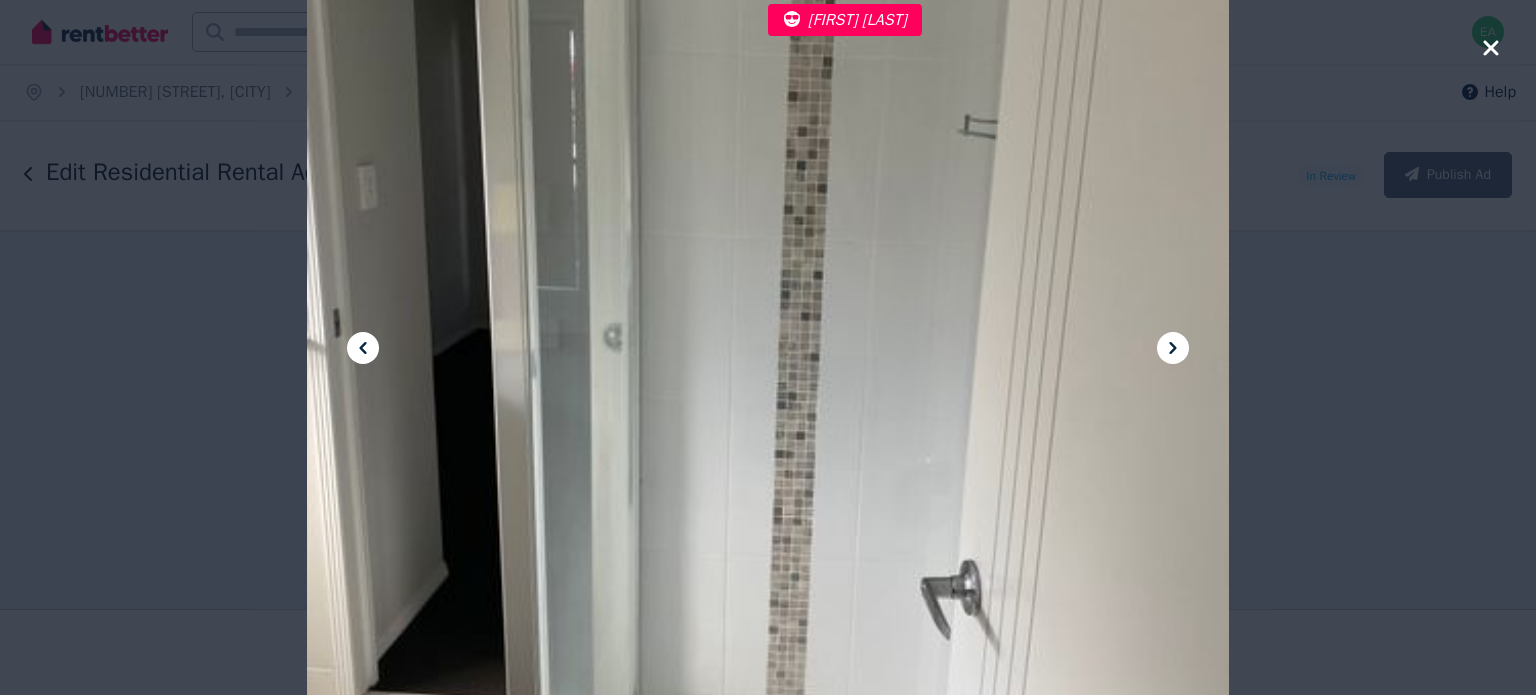click 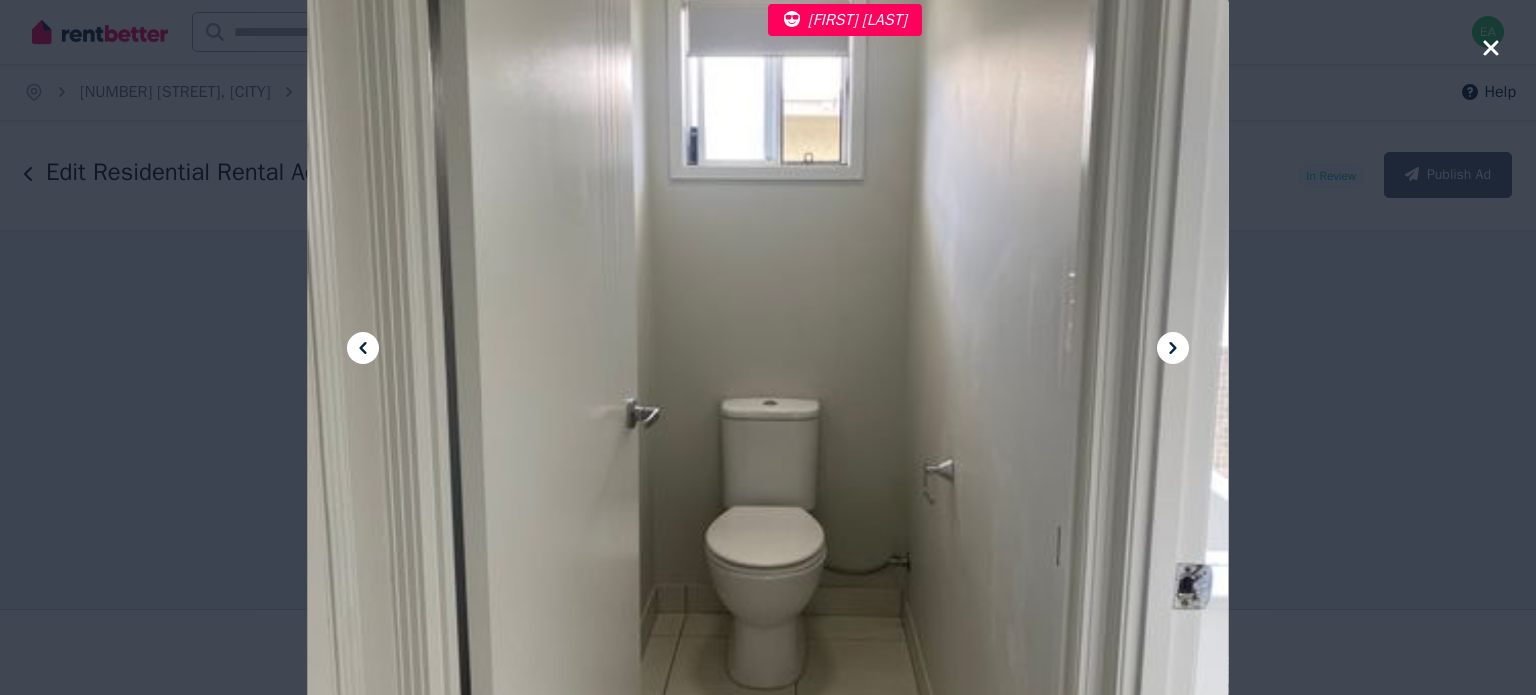 click 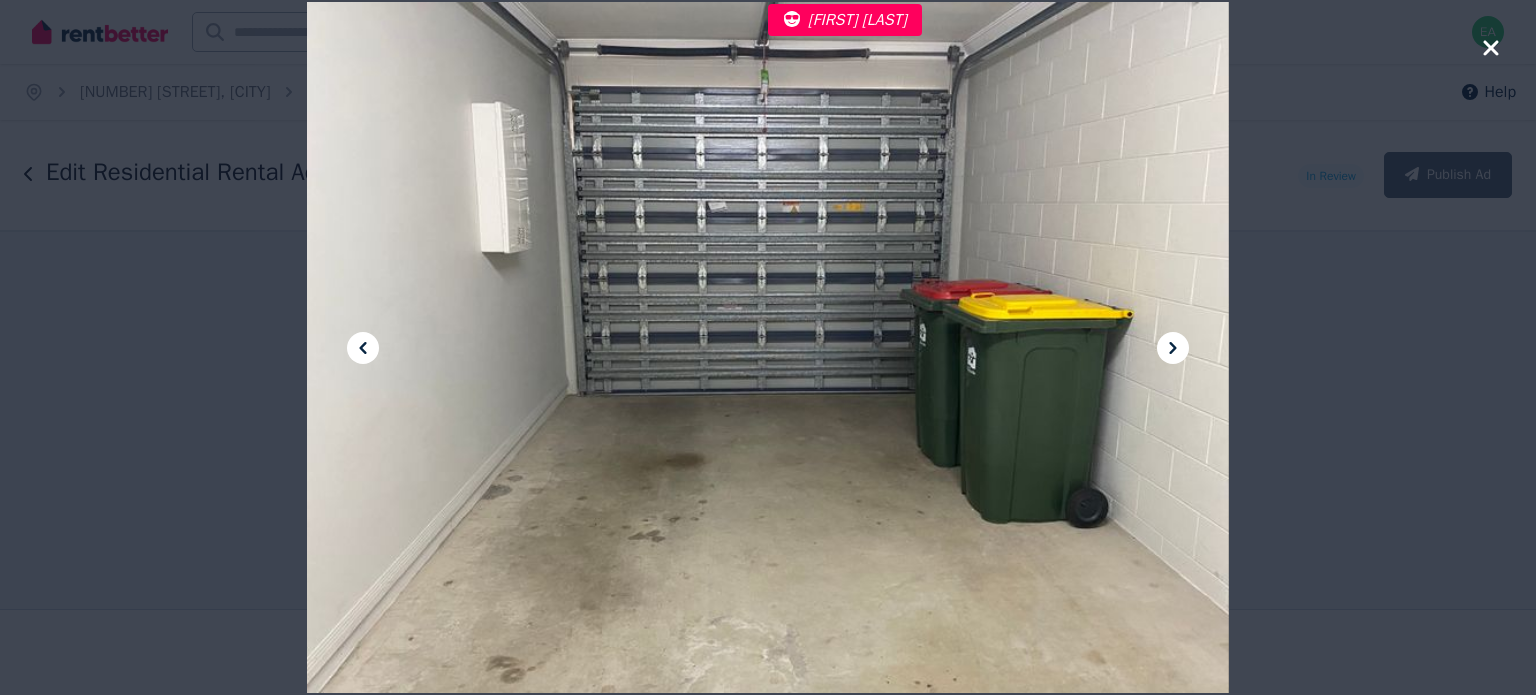 click 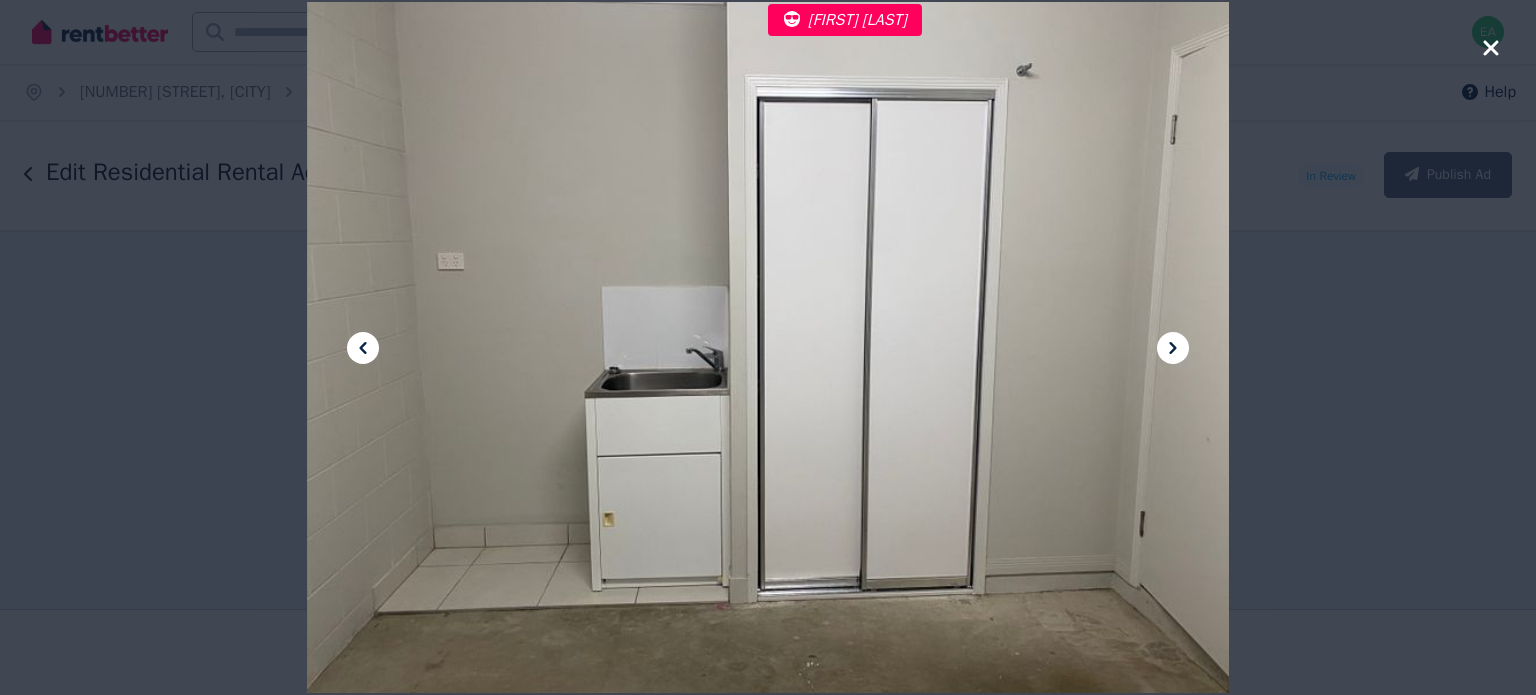 click 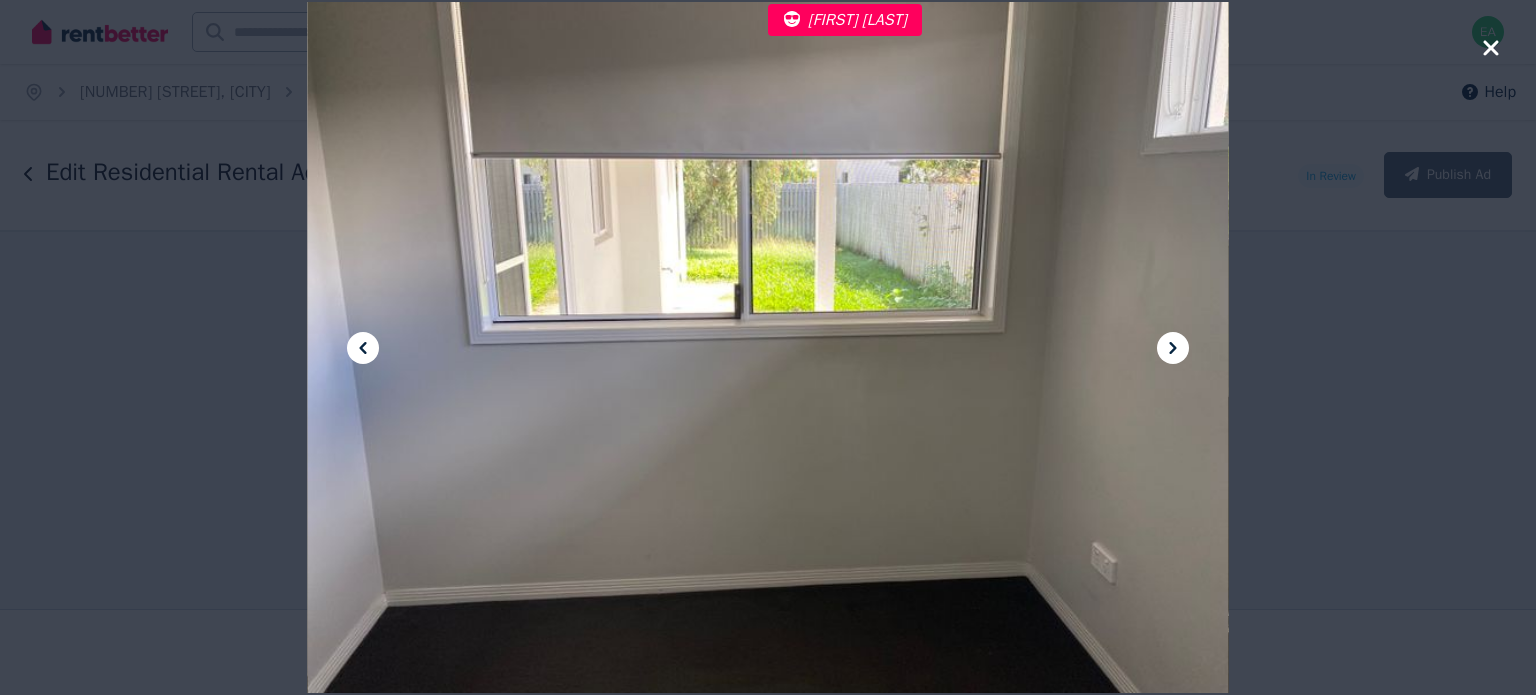 click 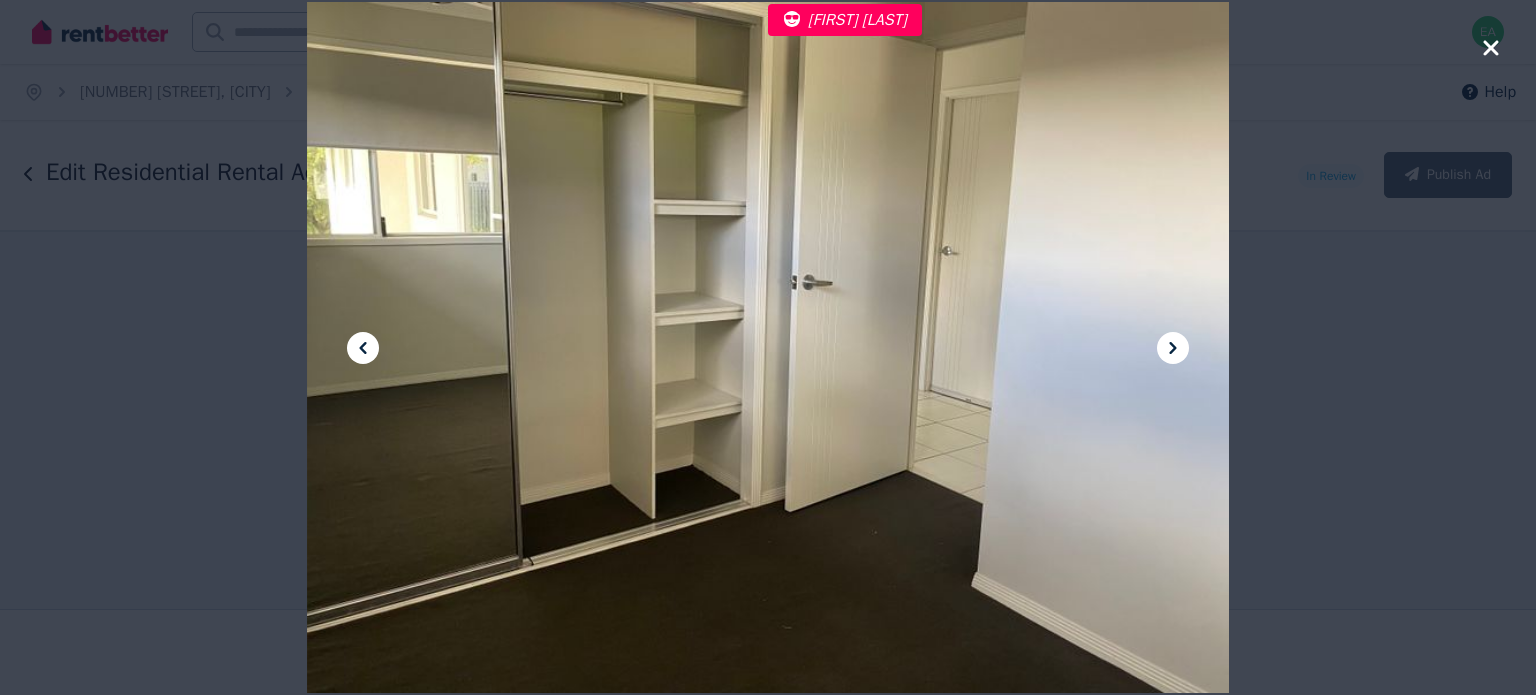 click 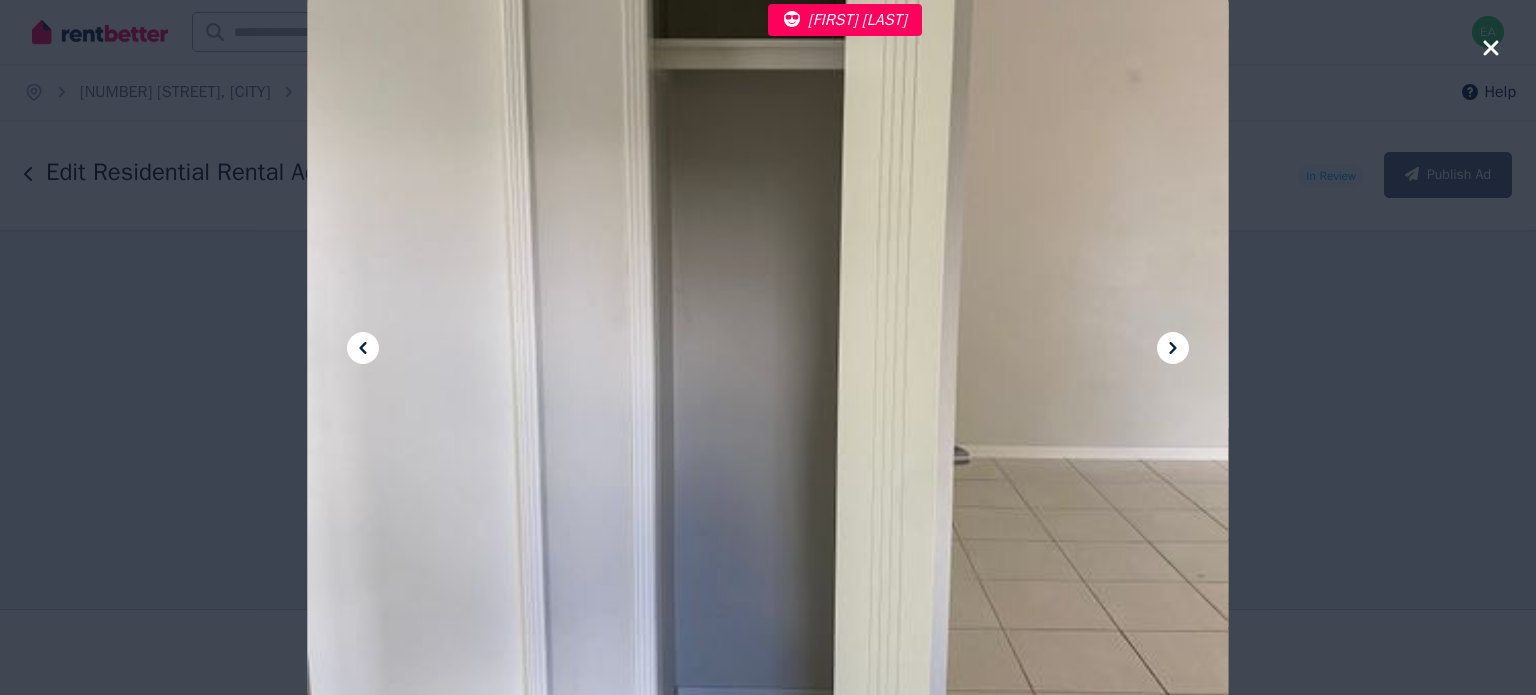click 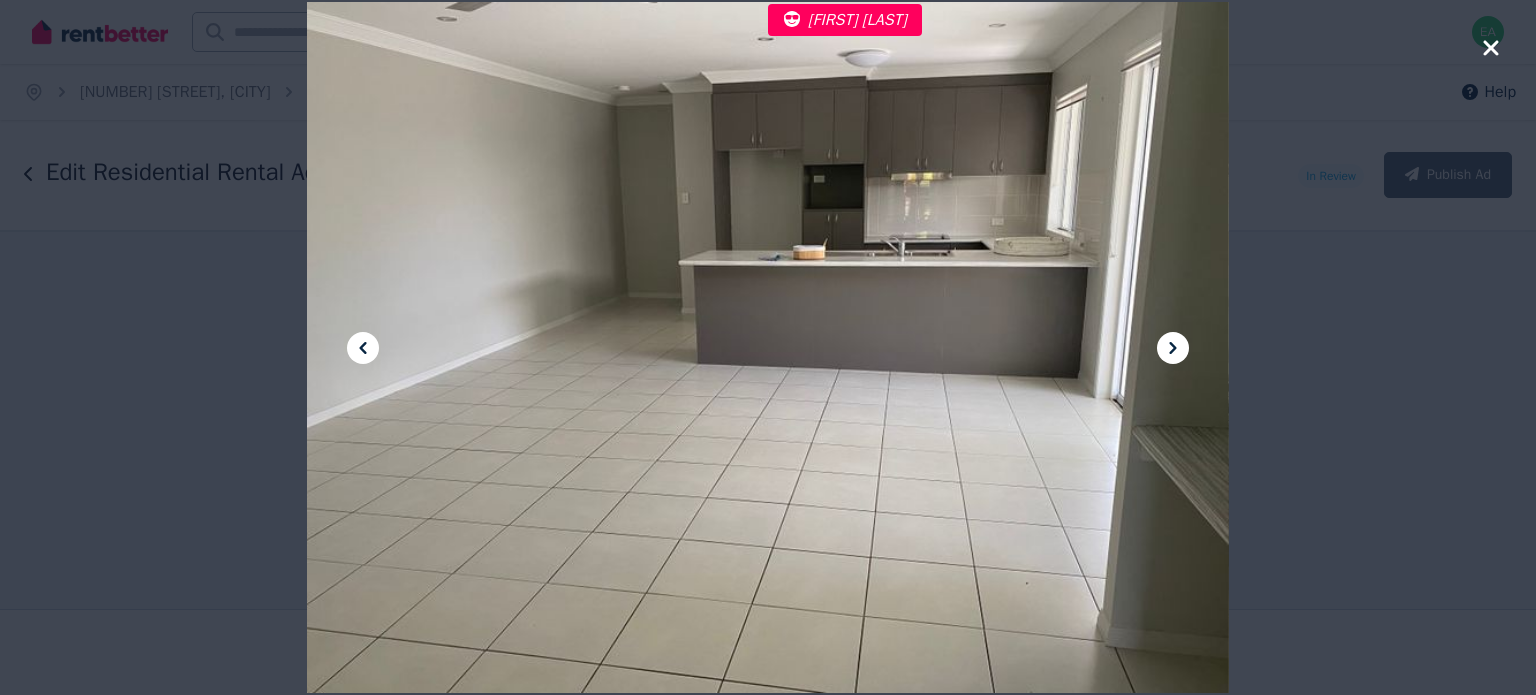 click 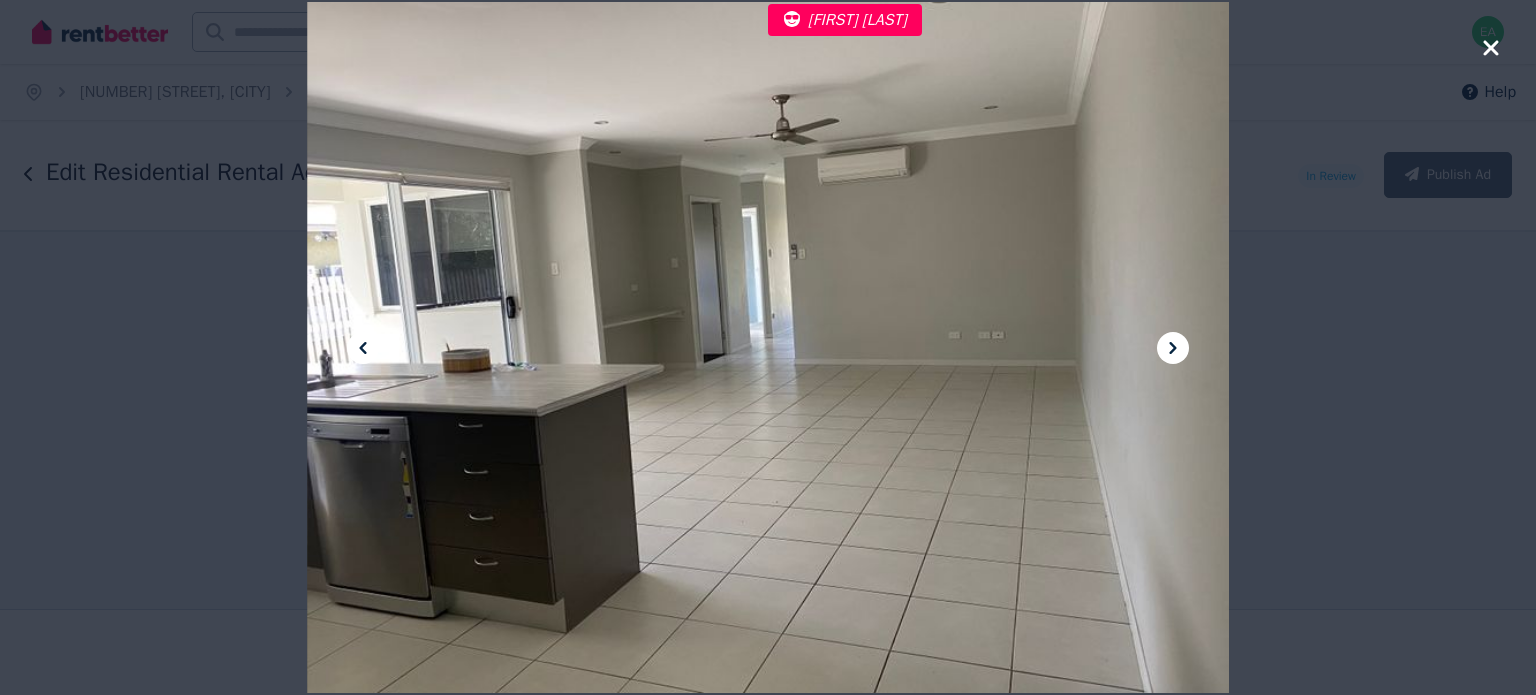 click 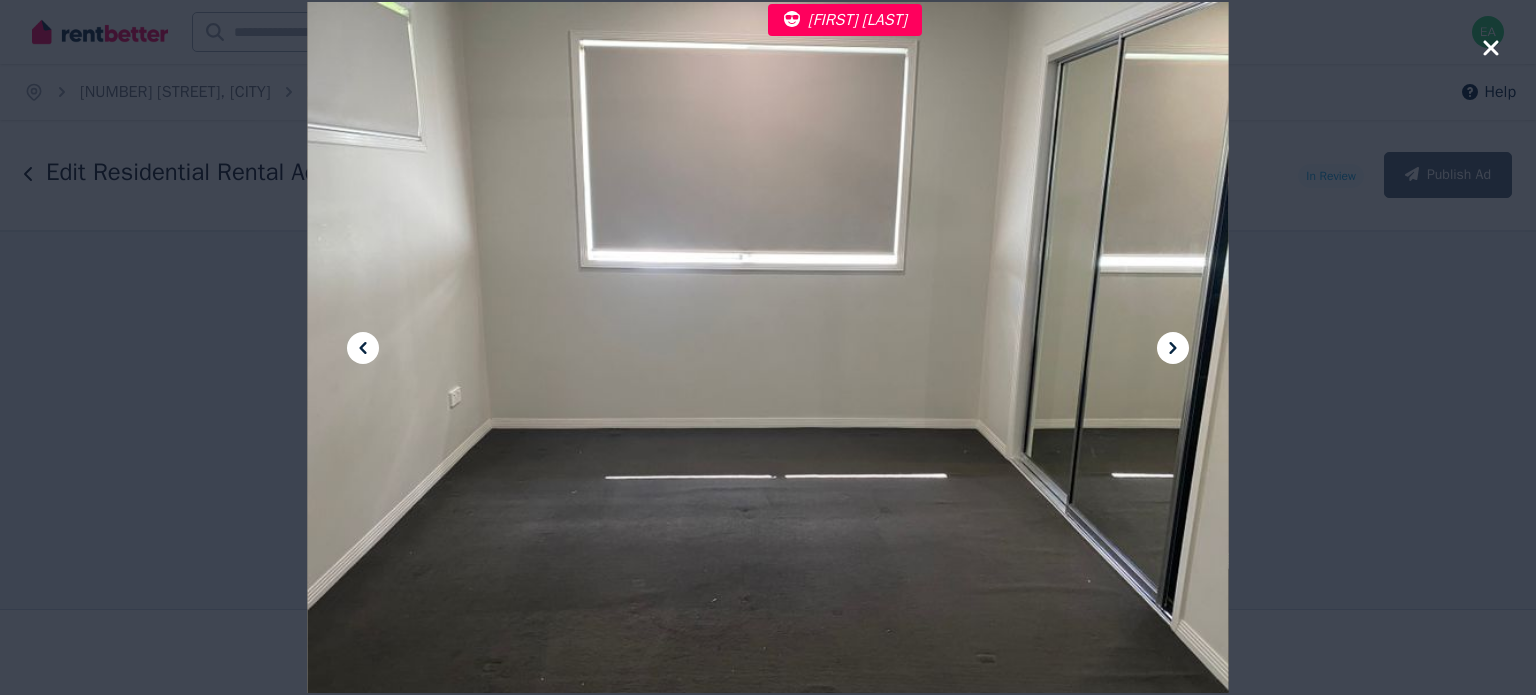 click 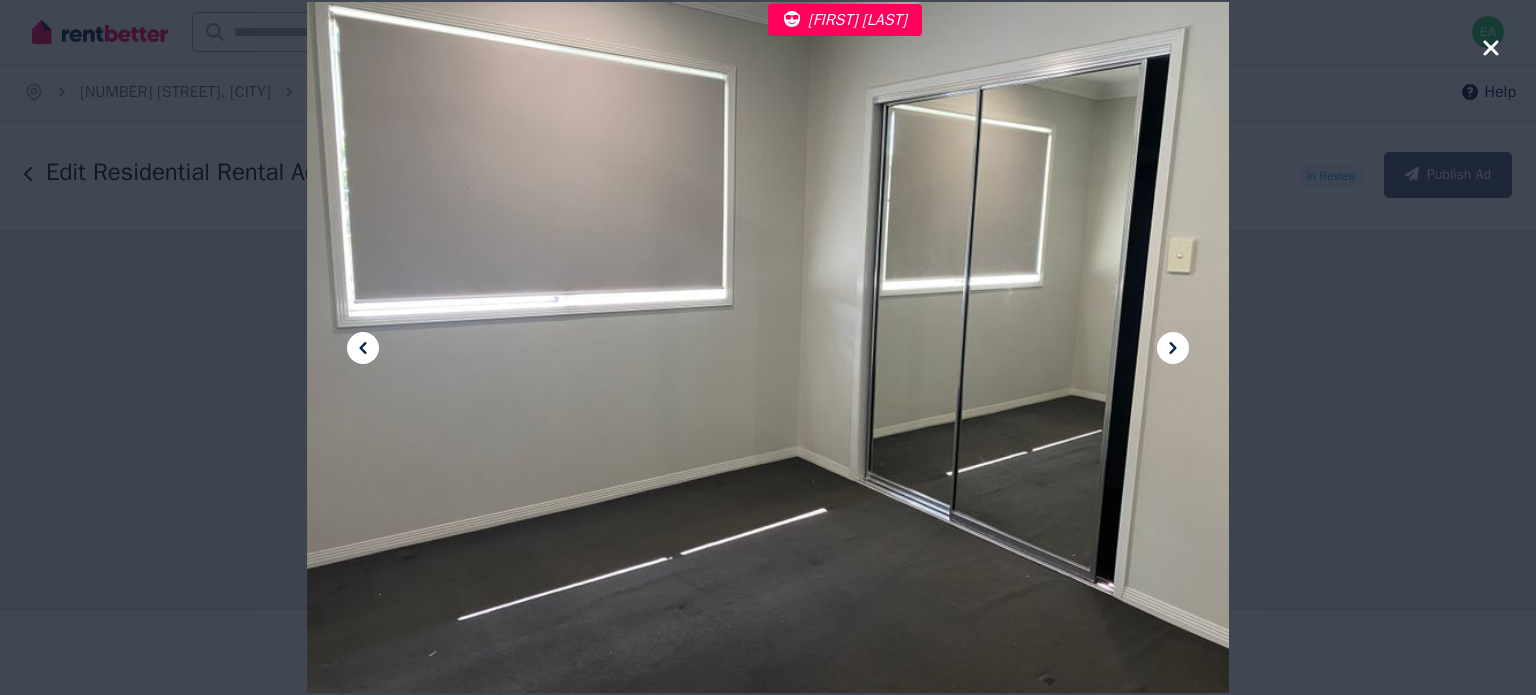 click 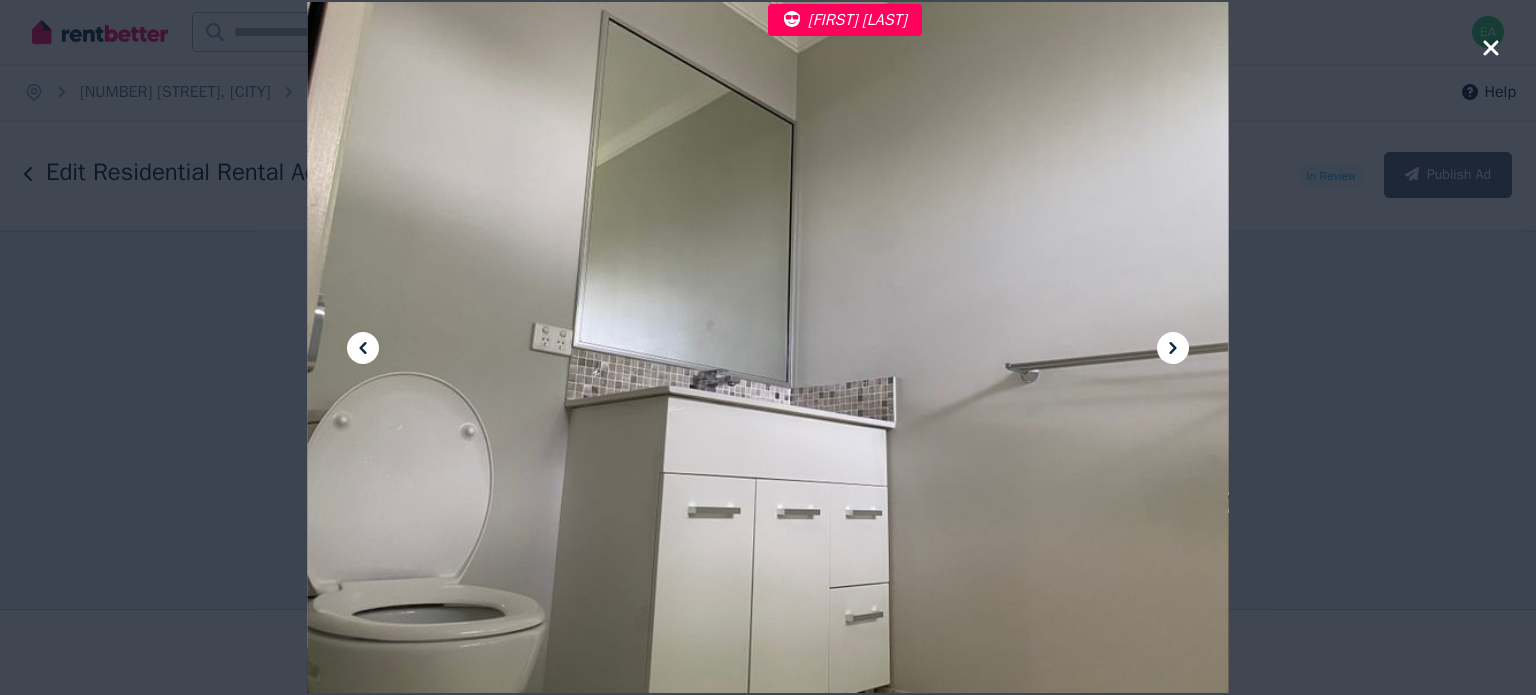 click 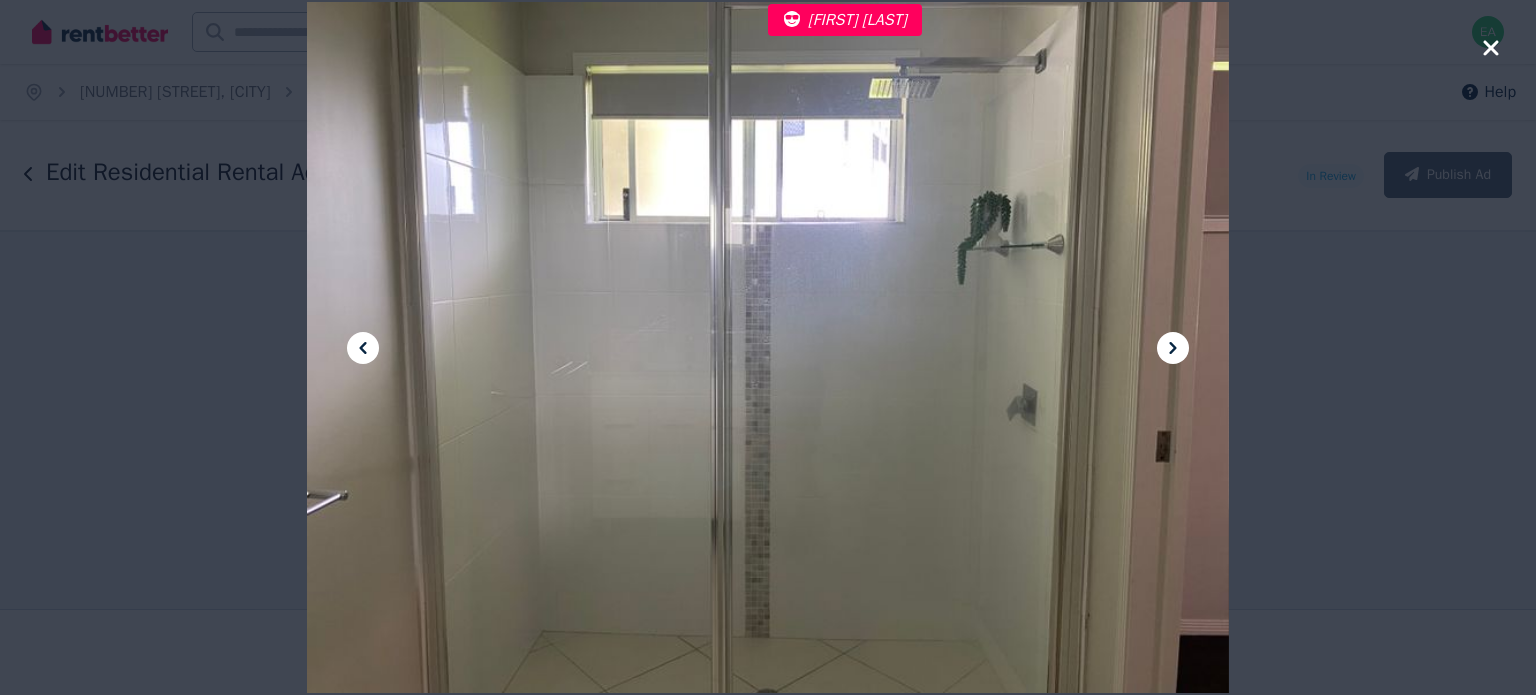 click 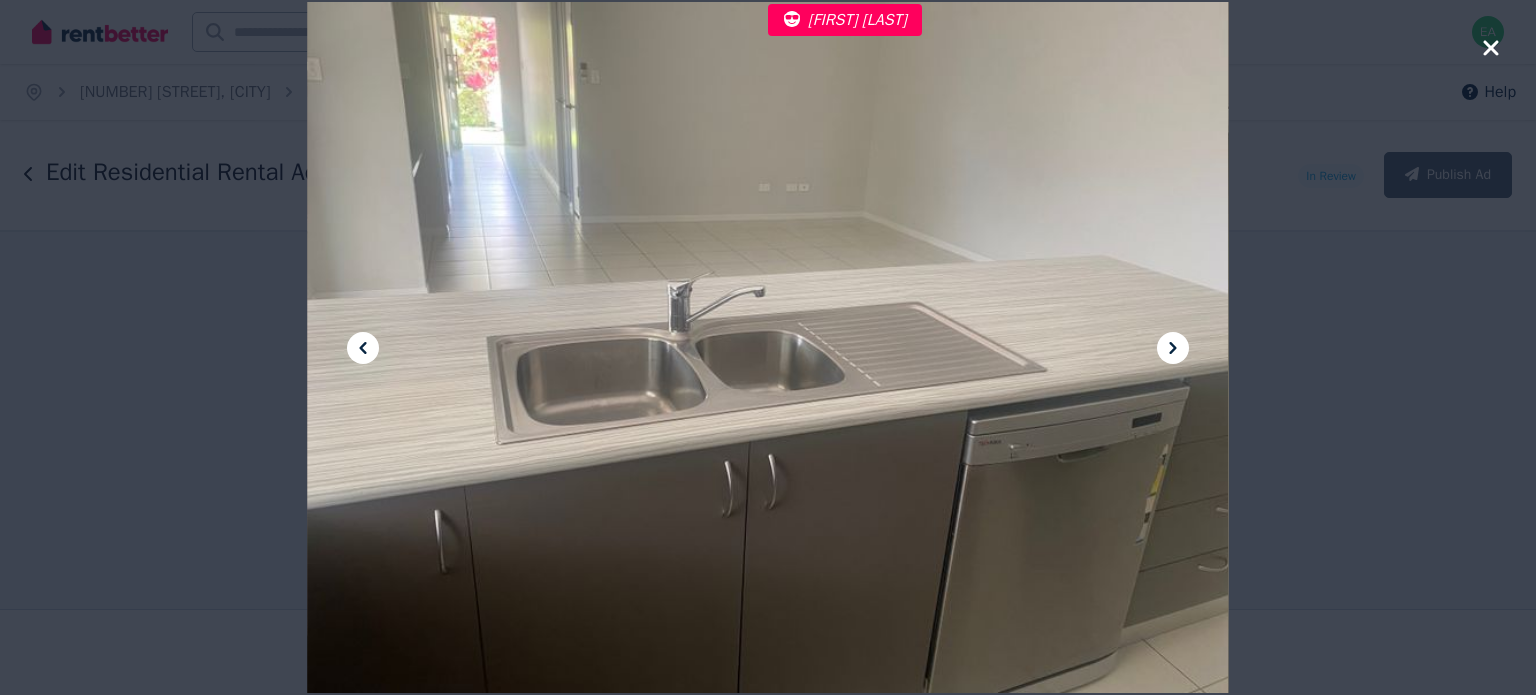 click 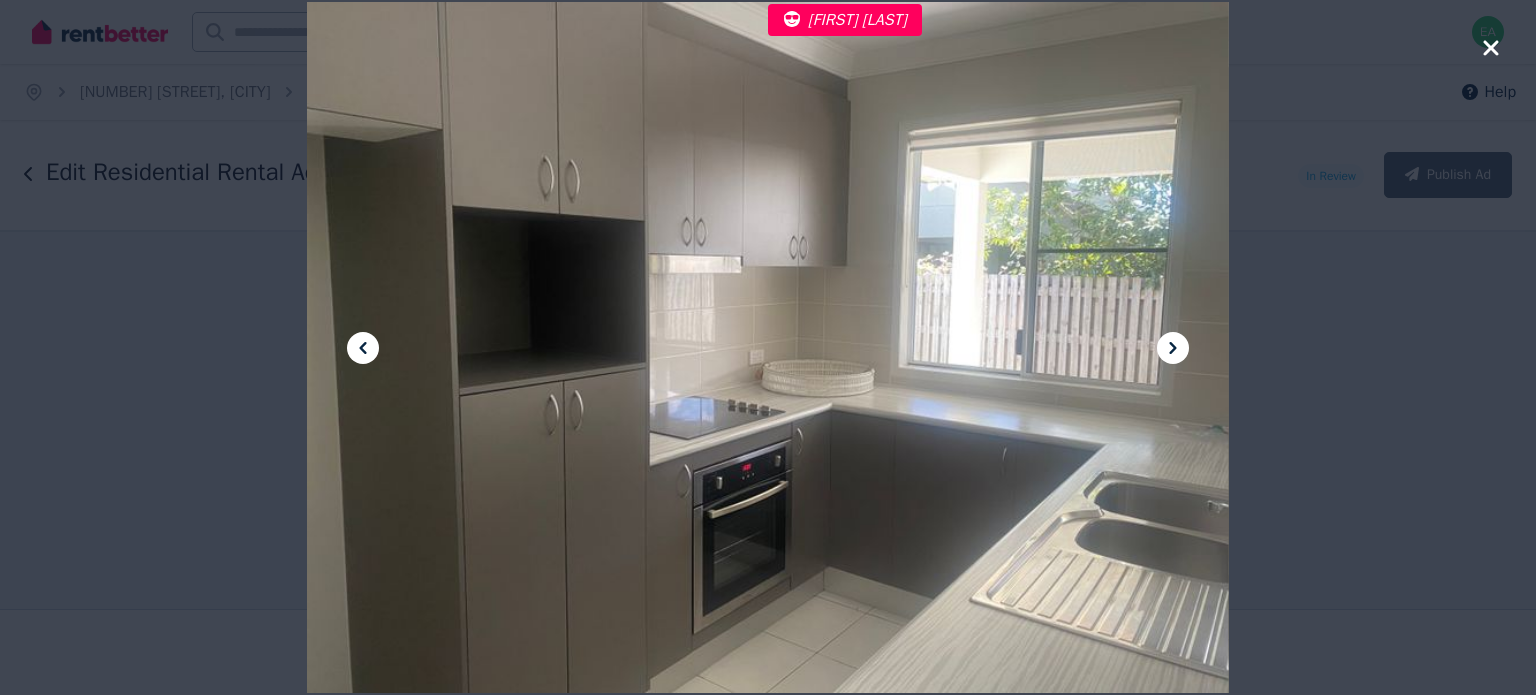 click 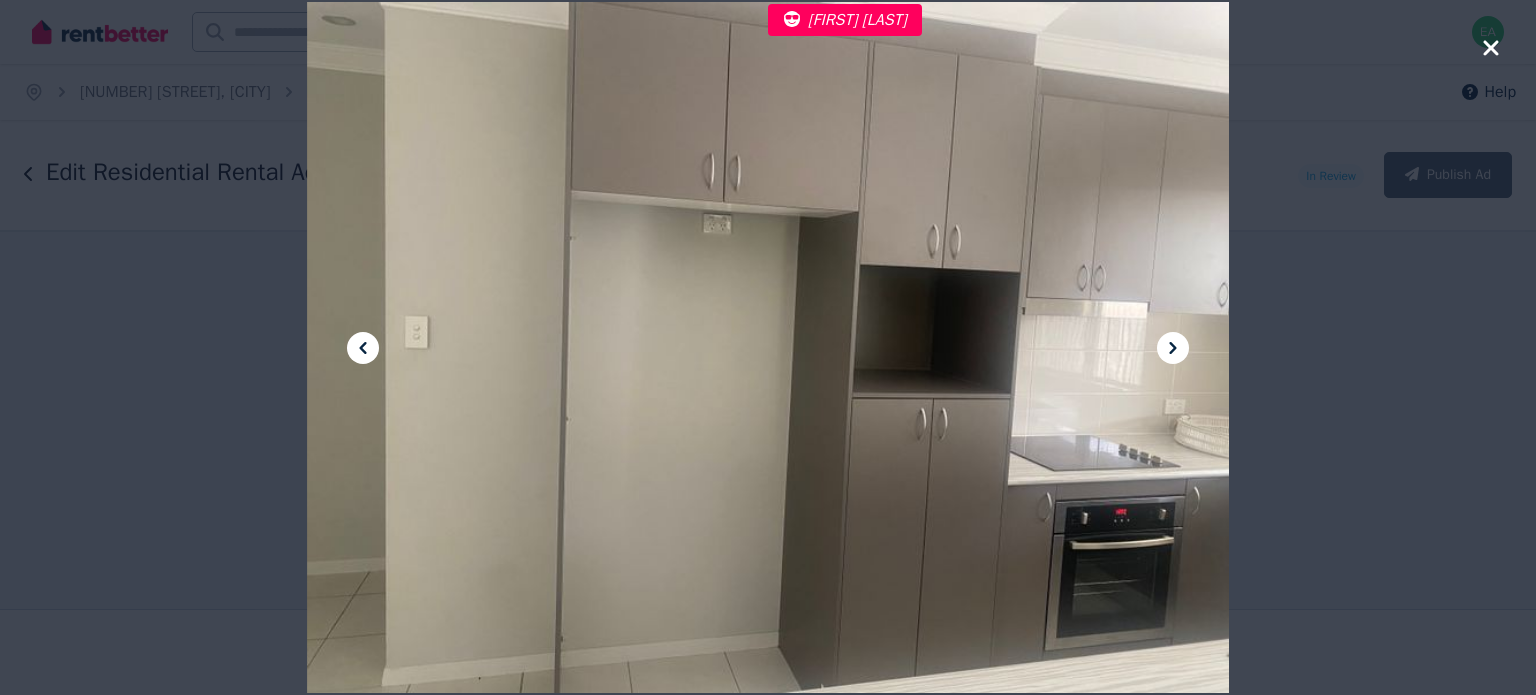 click 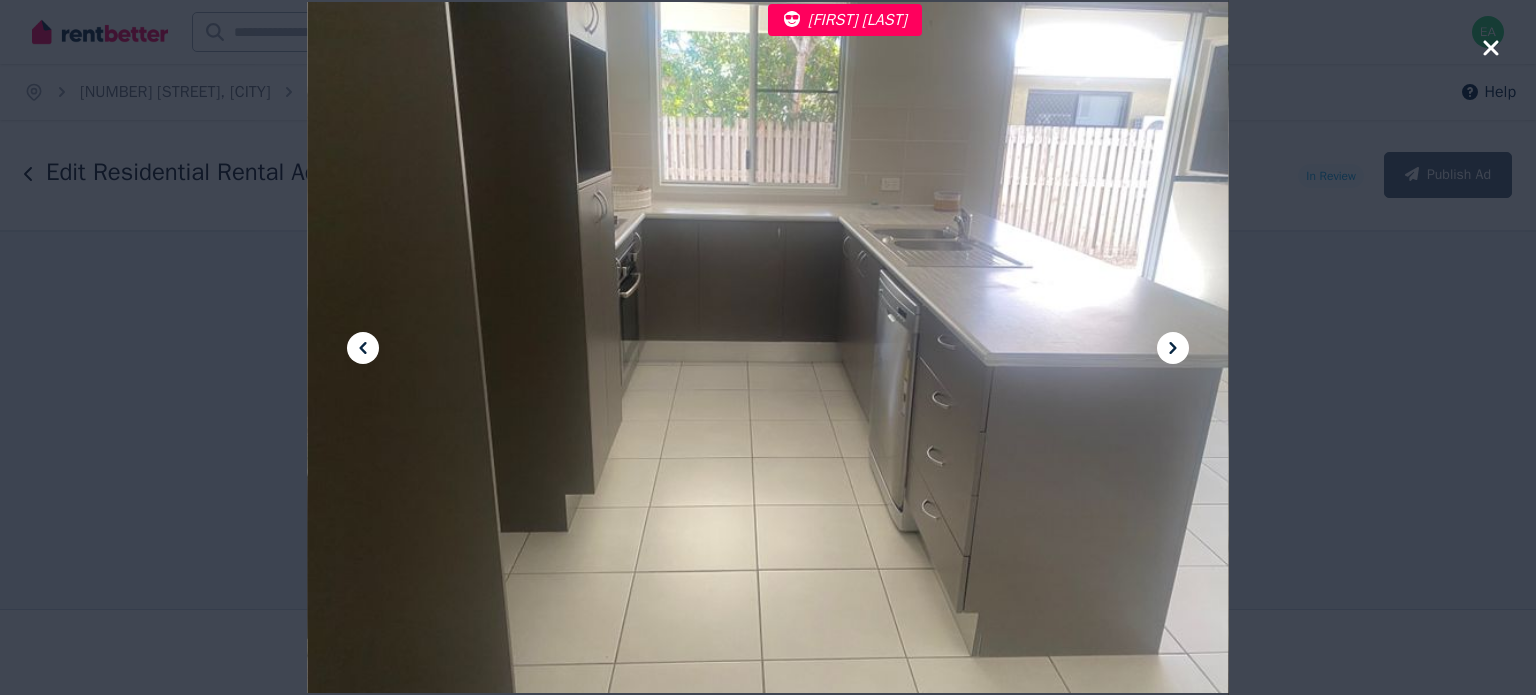 click 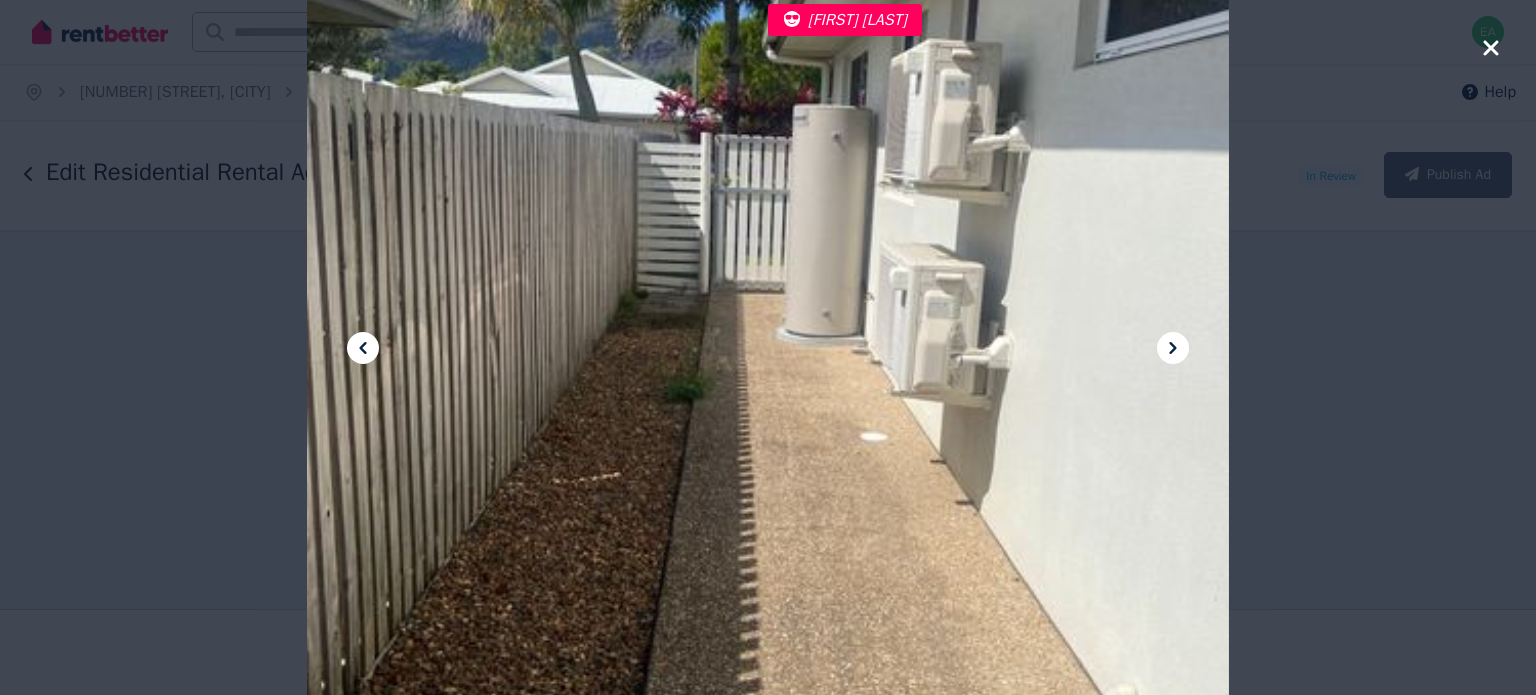 click 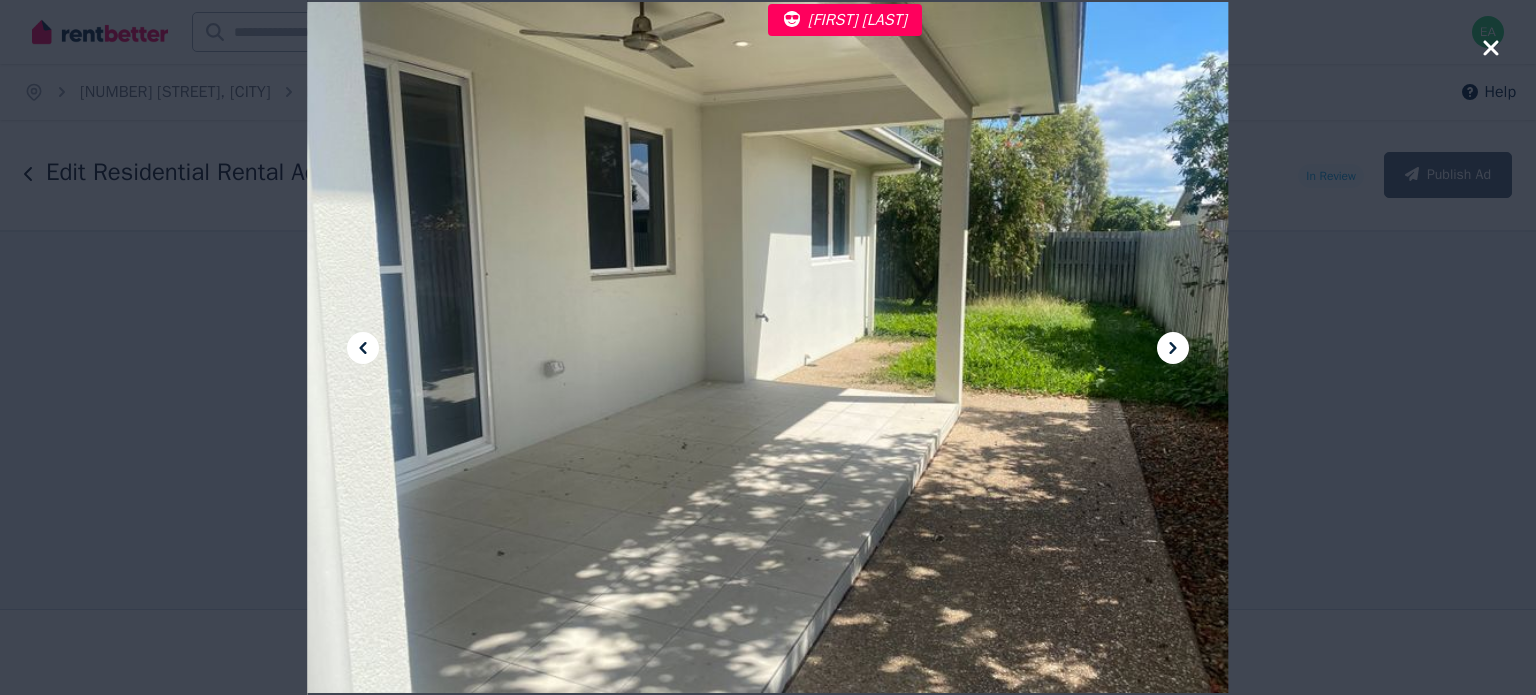 click 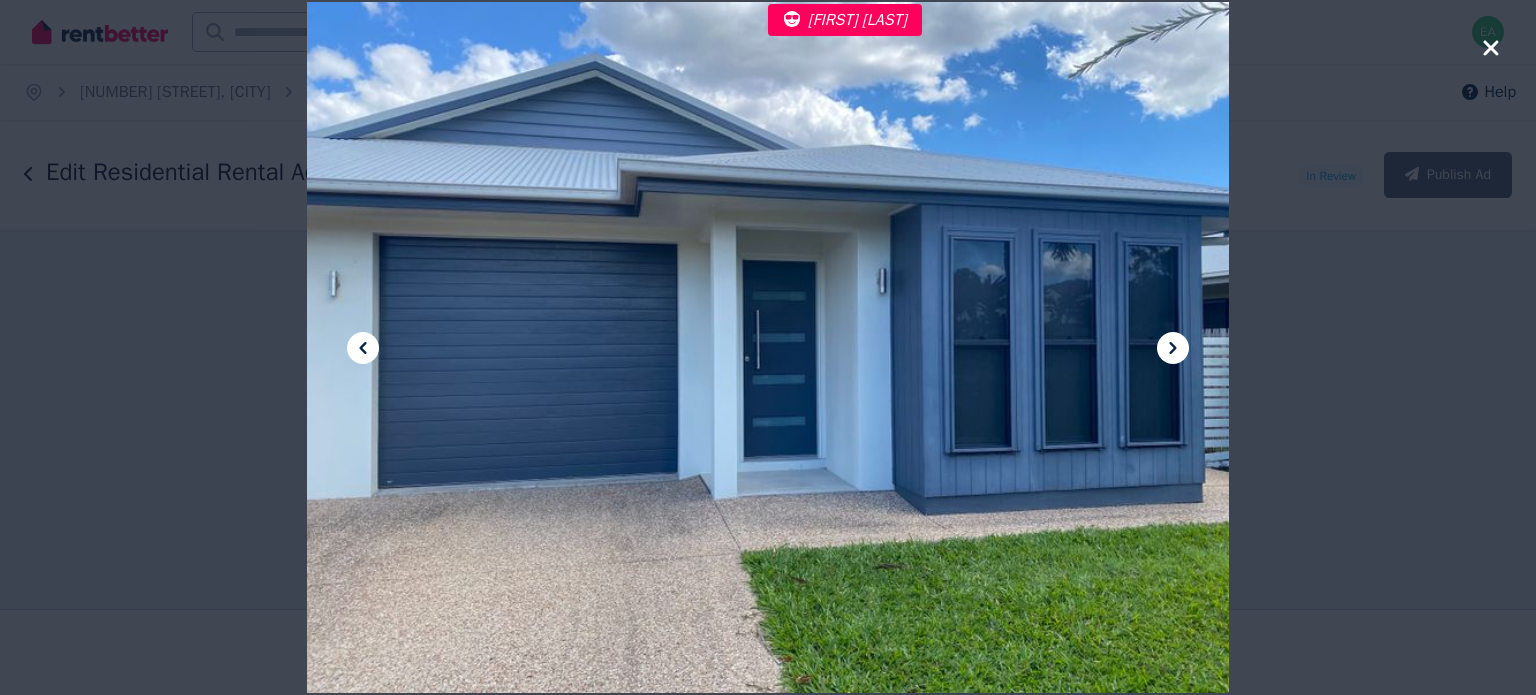 click 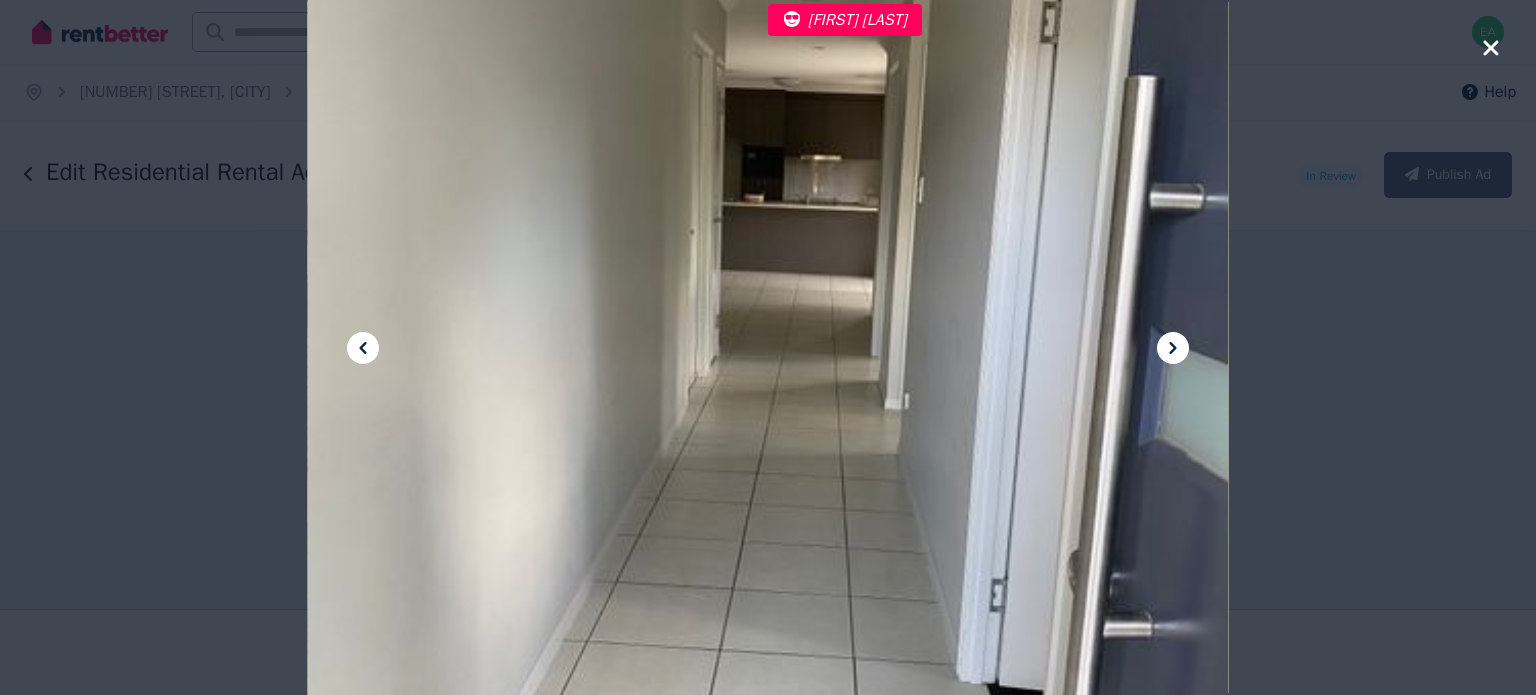 click 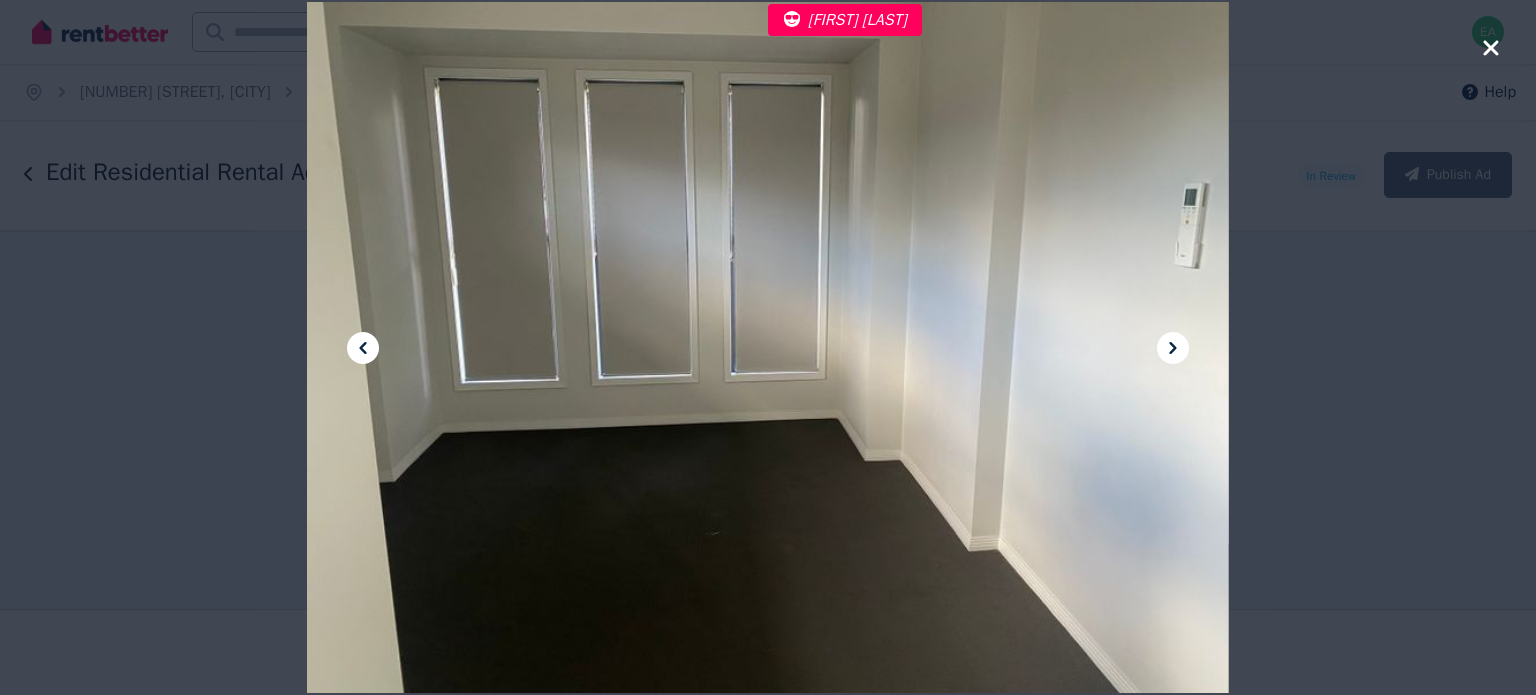 click 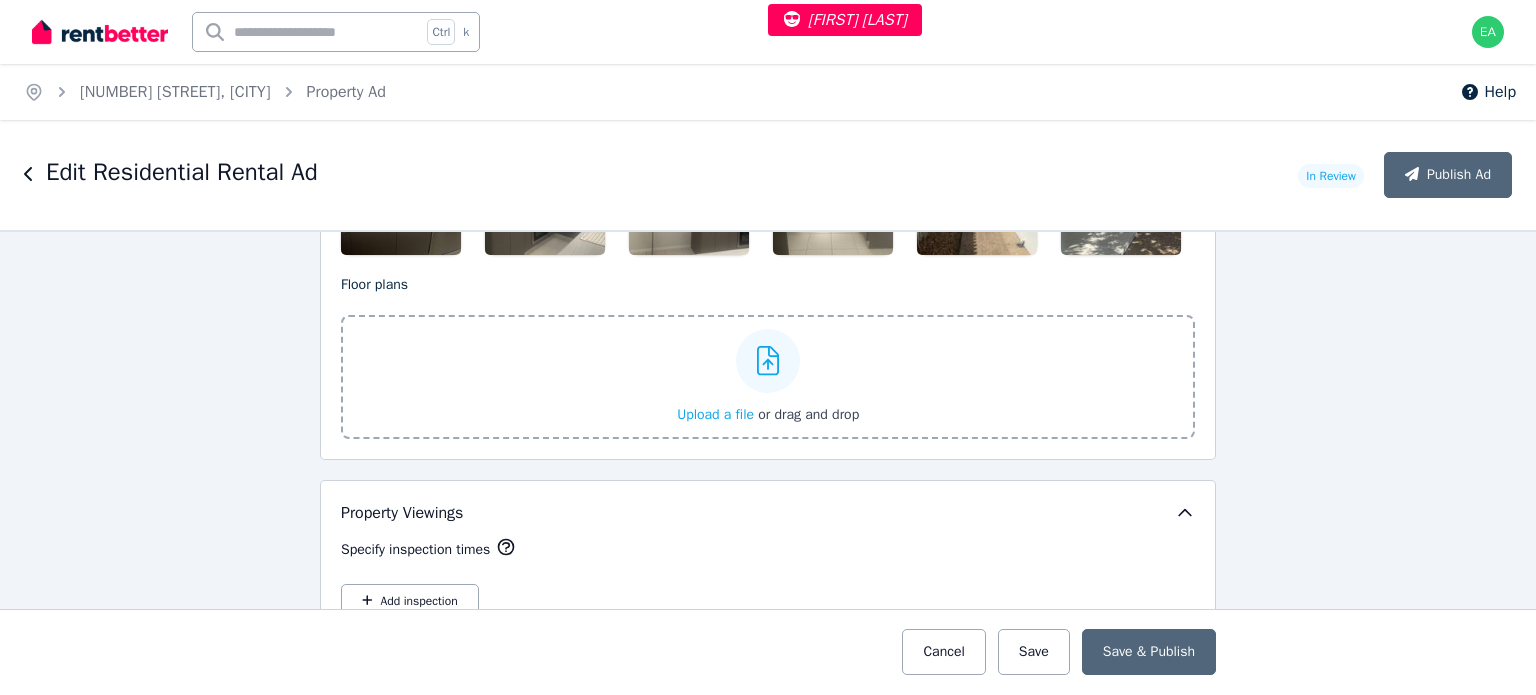 scroll, scrollTop: 2600, scrollLeft: 0, axis: vertical 